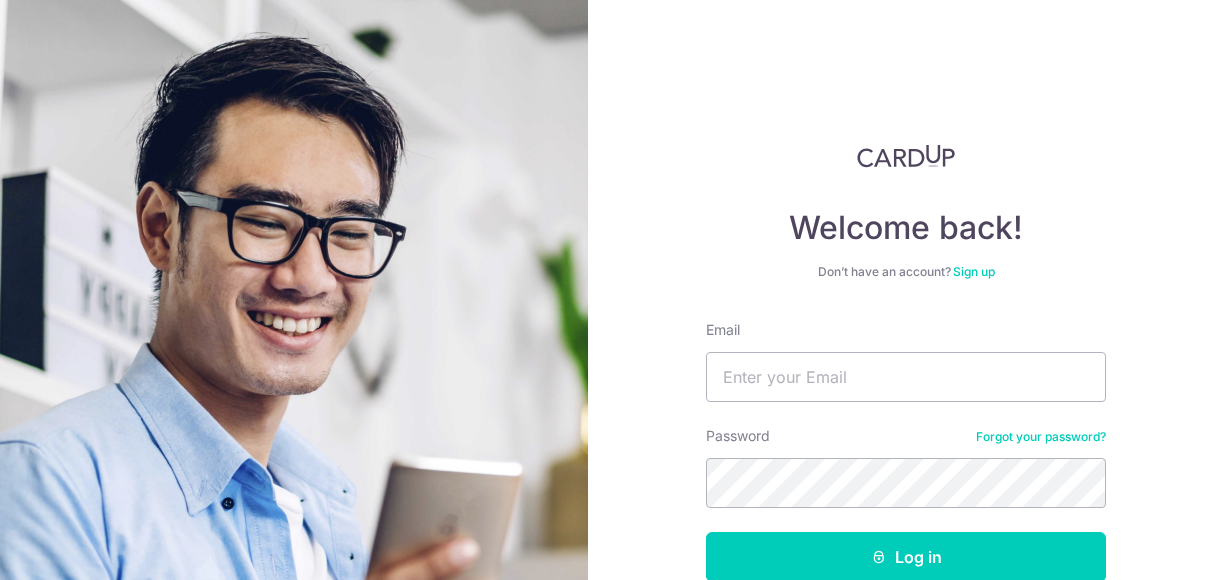 scroll, scrollTop: 0, scrollLeft: 0, axis: both 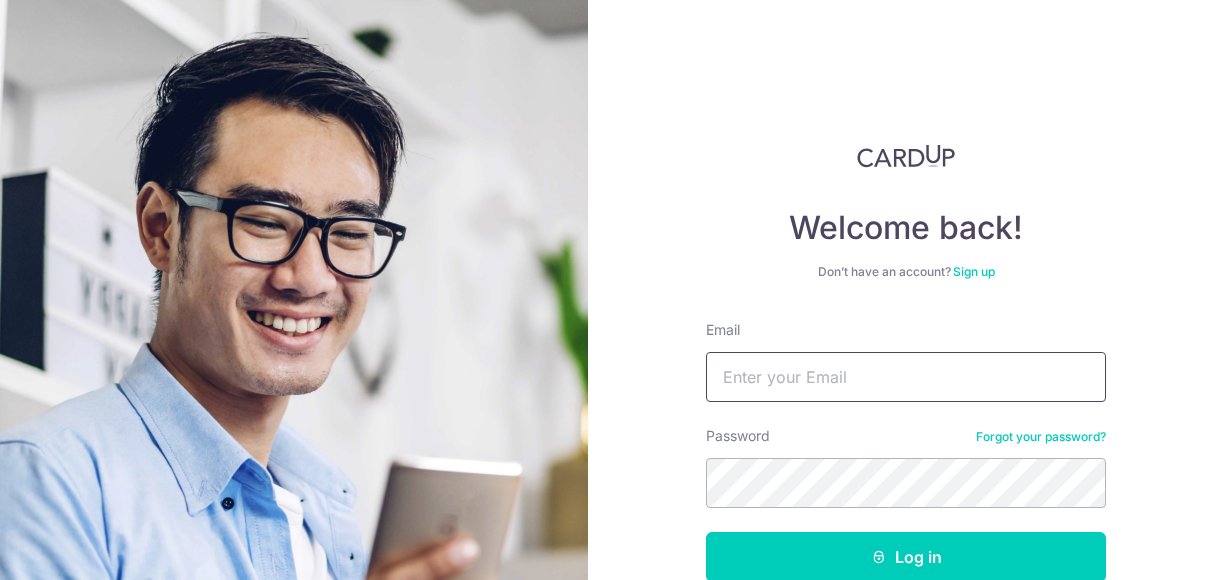 click on "Email" at bounding box center (906, 377) 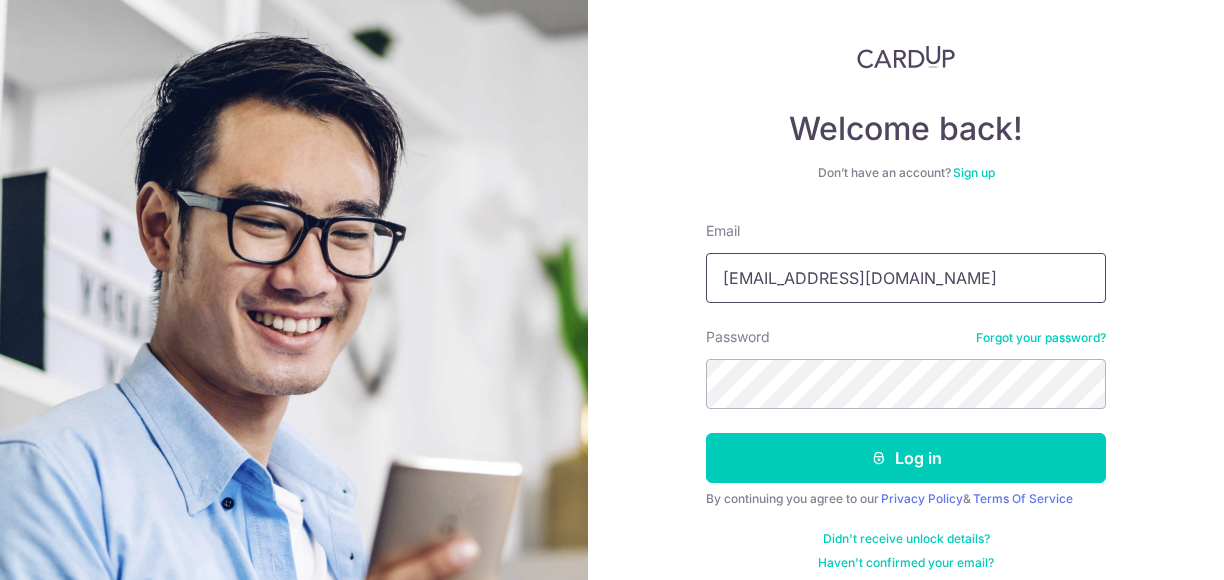 scroll, scrollTop: 114, scrollLeft: 0, axis: vertical 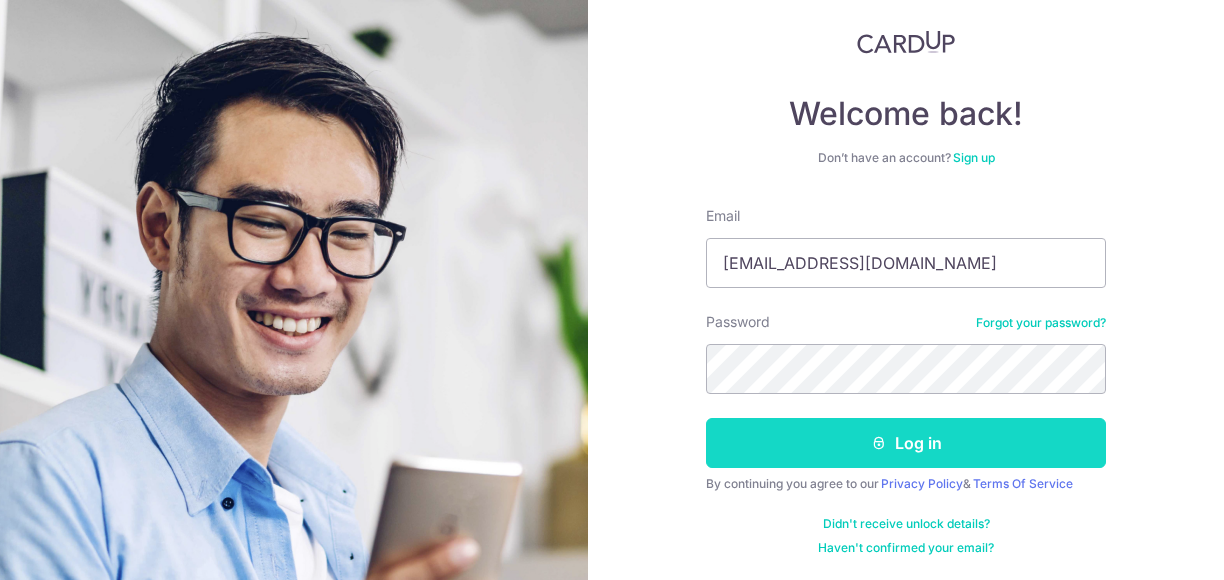 click on "Log in" at bounding box center (906, 443) 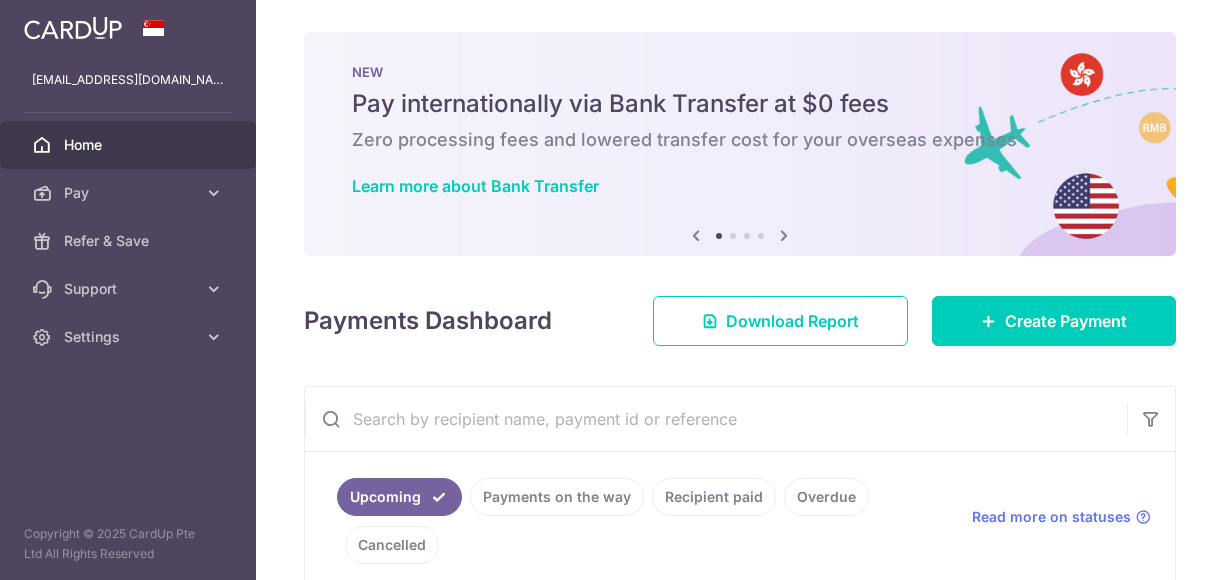 scroll, scrollTop: 0, scrollLeft: 0, axis: both 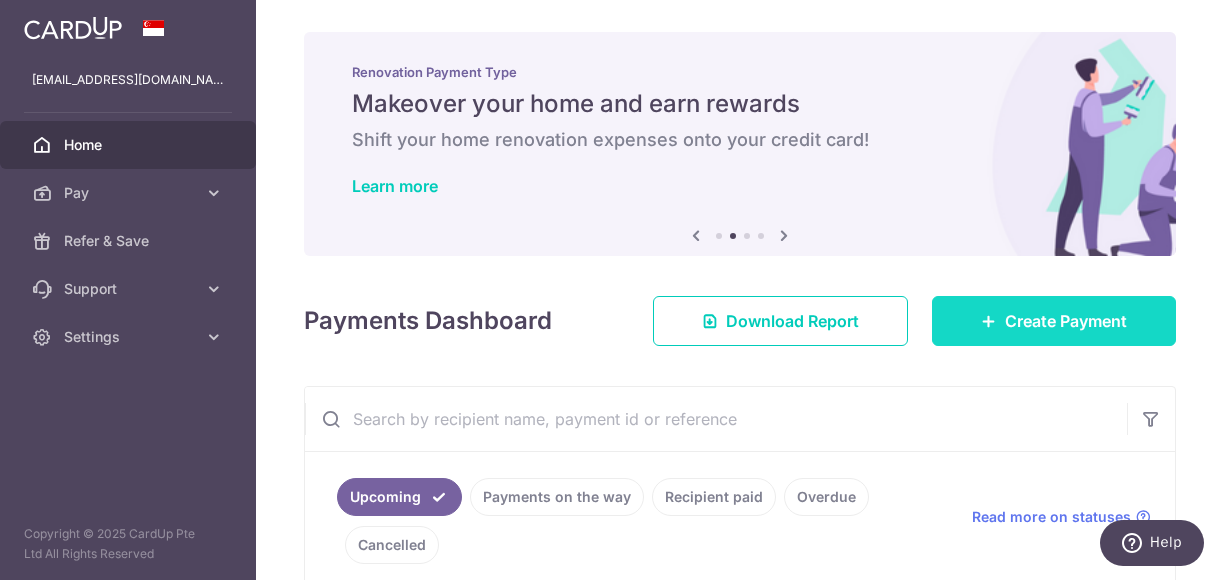 click on "Create Payment" at bounding box center (1066, 321) 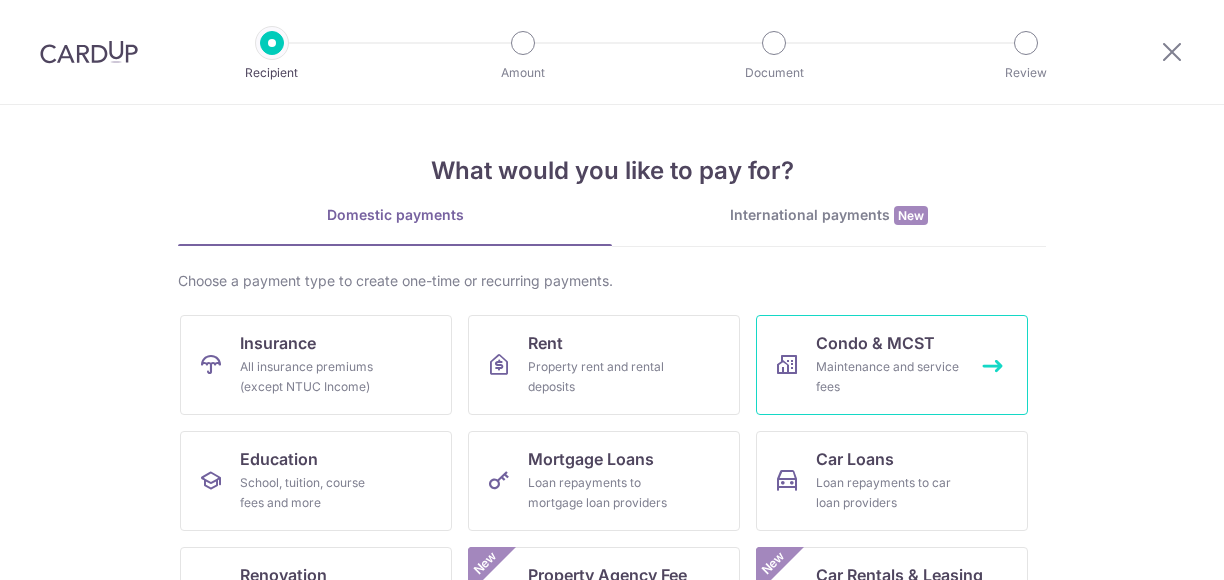 scroll, scrollTop: 0, scrollLeft: 0, axis: both 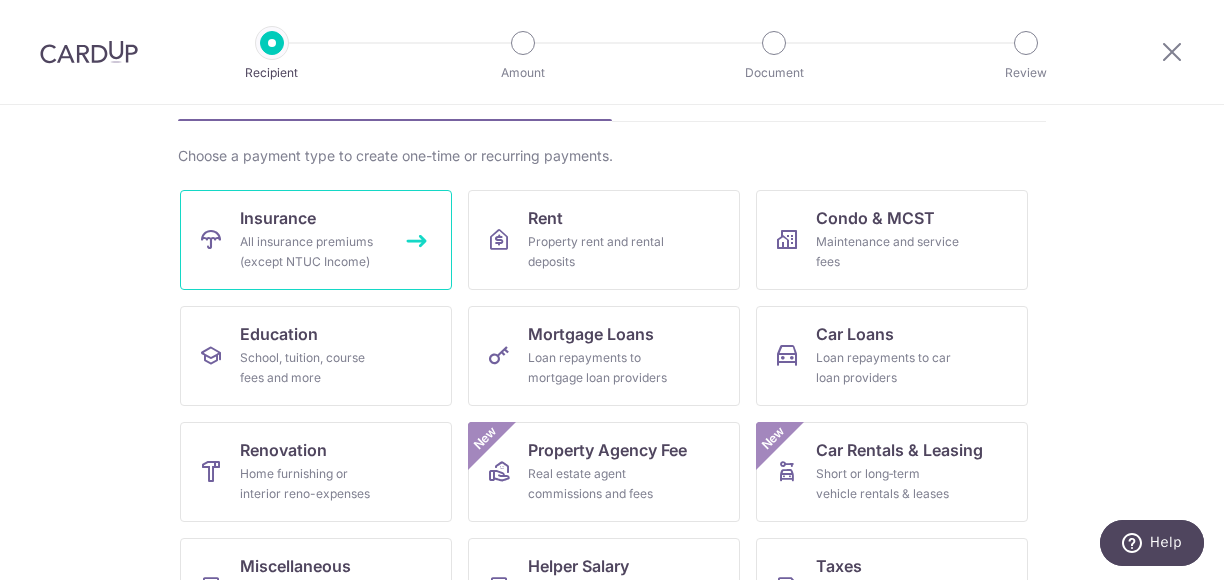 click on "Insurance" at bounding box center (278, 218) 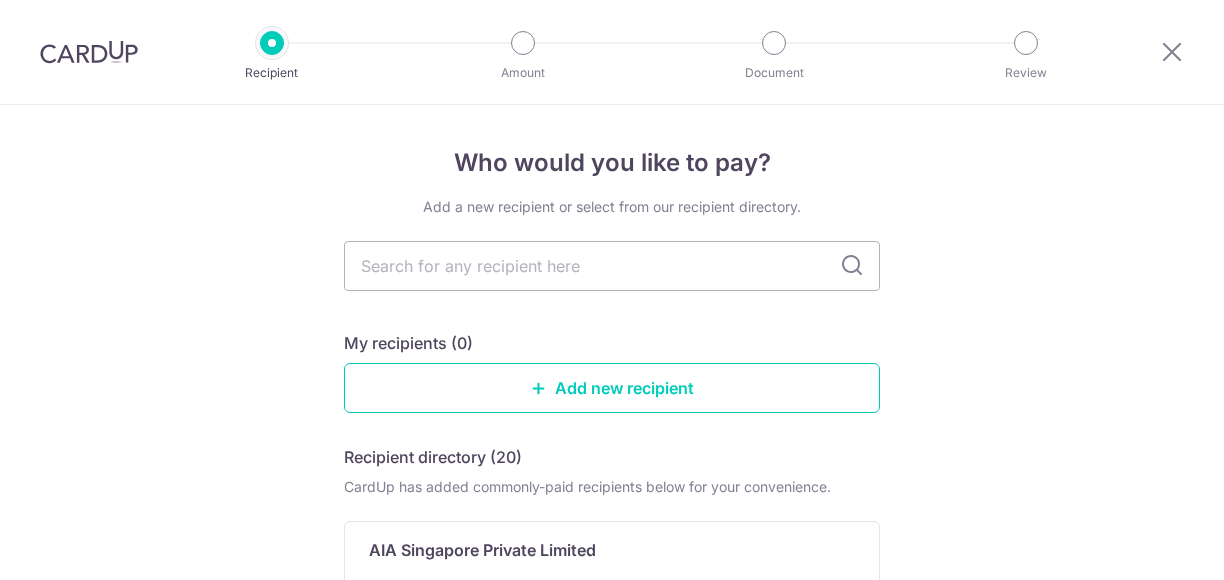 scroll, scrollTop: 0, scrollLeft: 0, axis: both 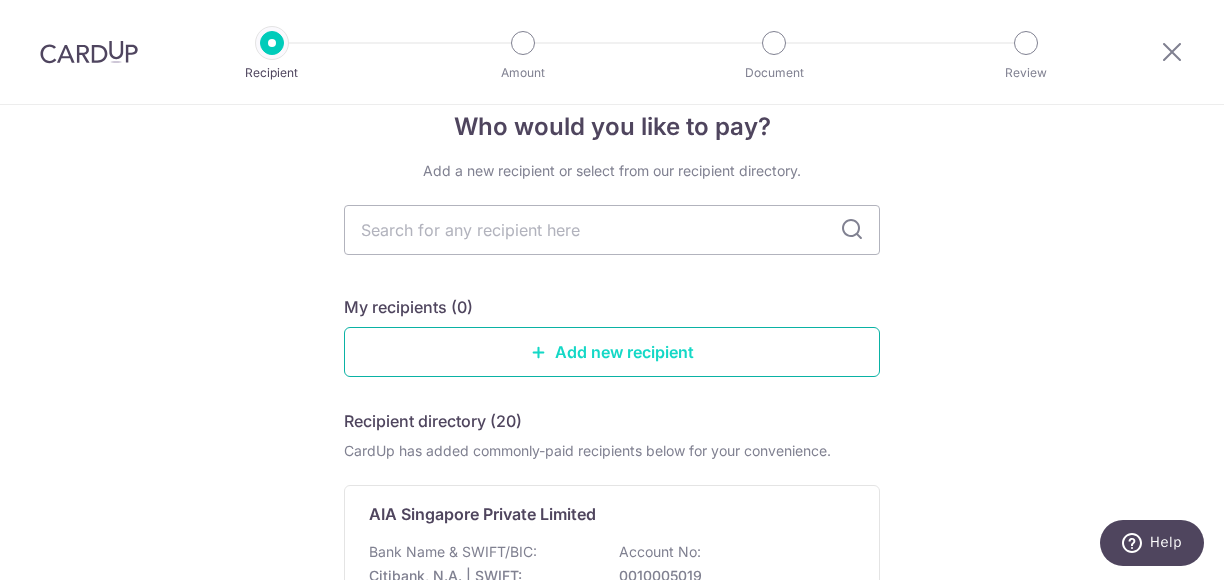 click on "Add new recipient" at bounding box center (612, 352) 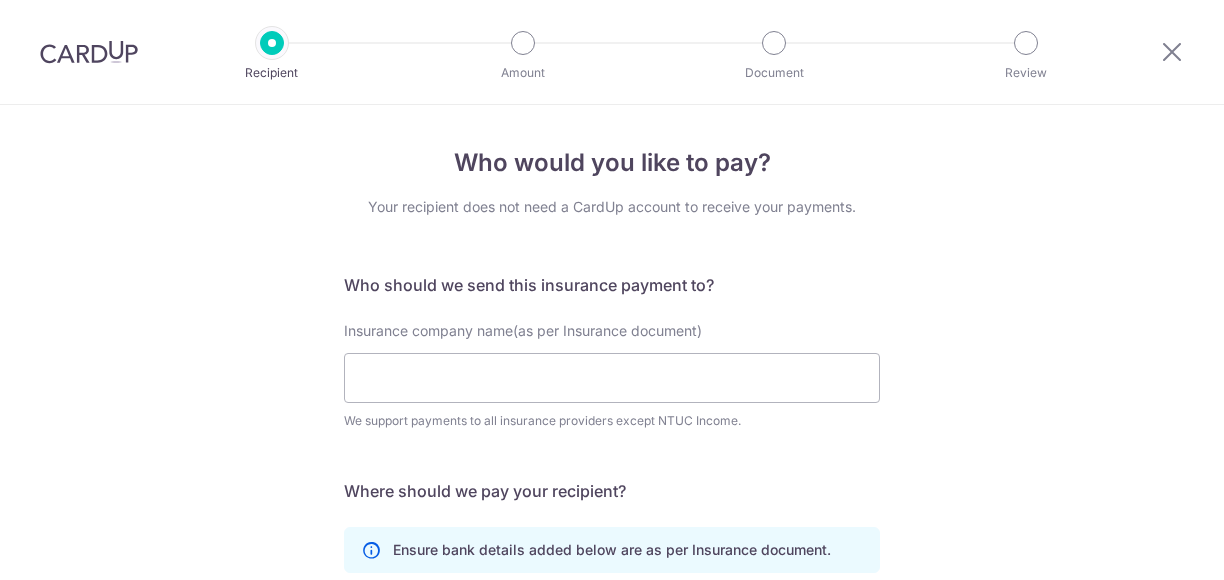 scroll, scrollTop: 0, scrollLeft: 0, axis: both 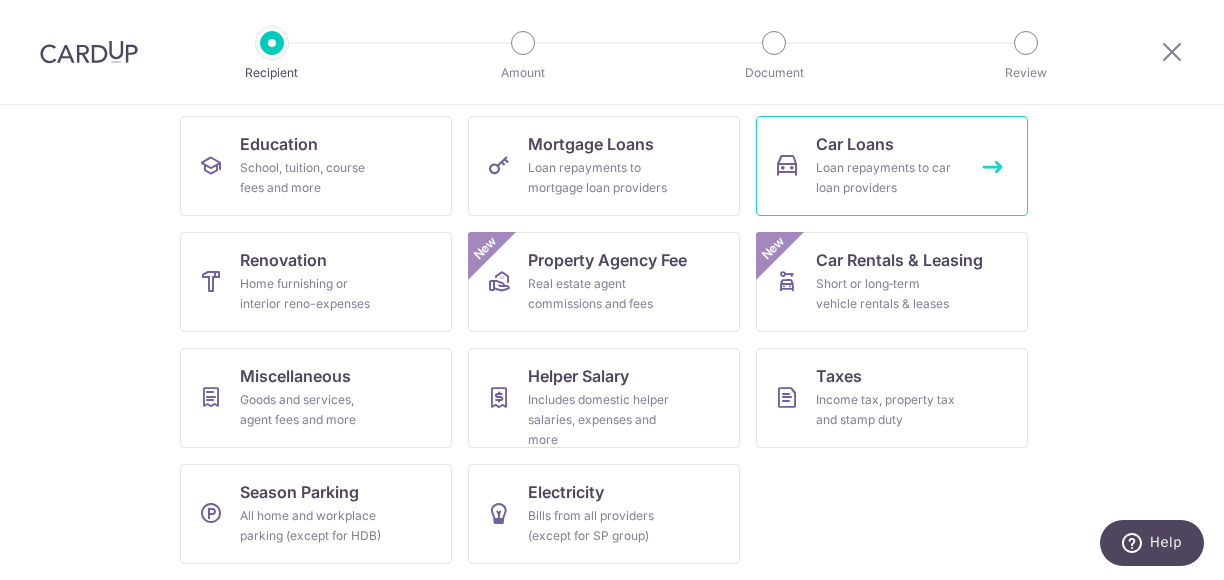 click on "Loan repayments to car loan providers" at bounding box center (888, 178) 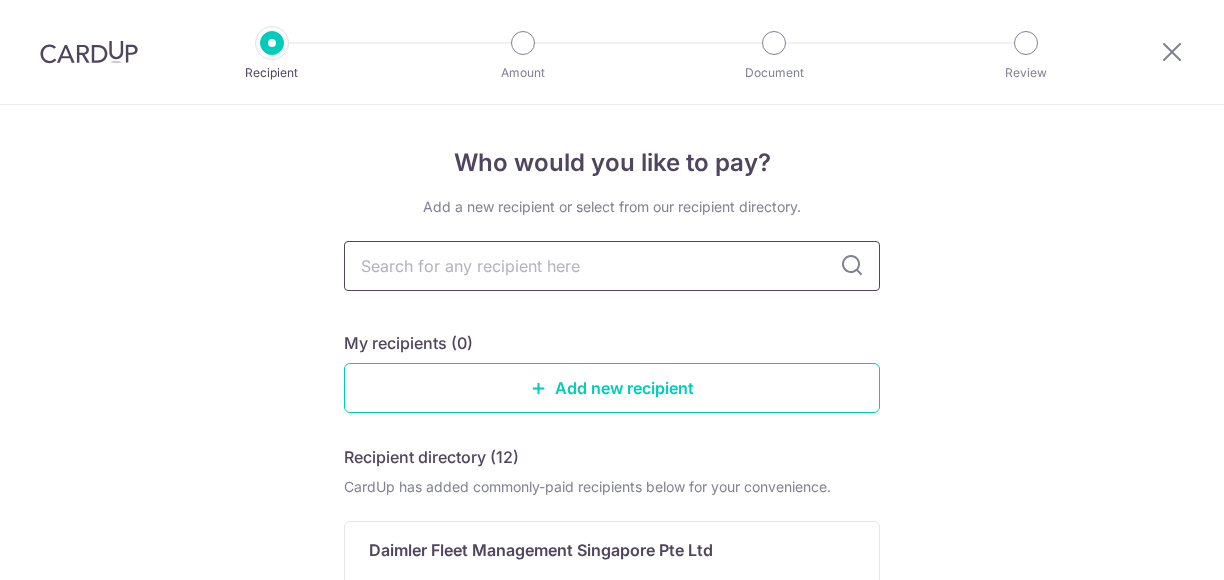 scroll, scrollTop: 0, scrollLeft: 0, axis: both 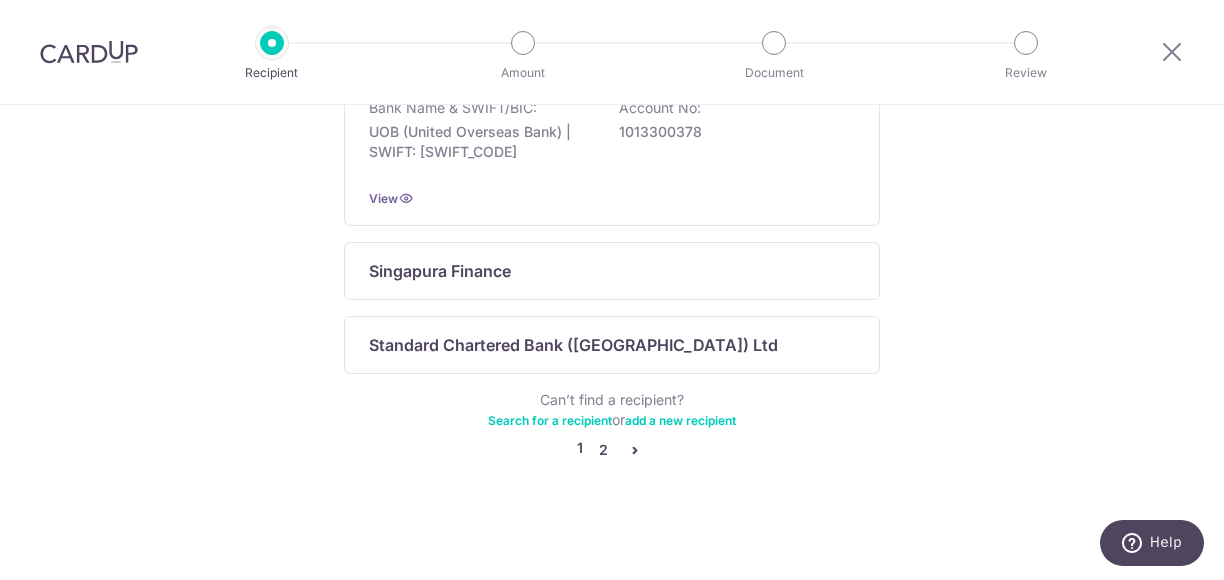 click on "2" at bounding box center (603, 450) 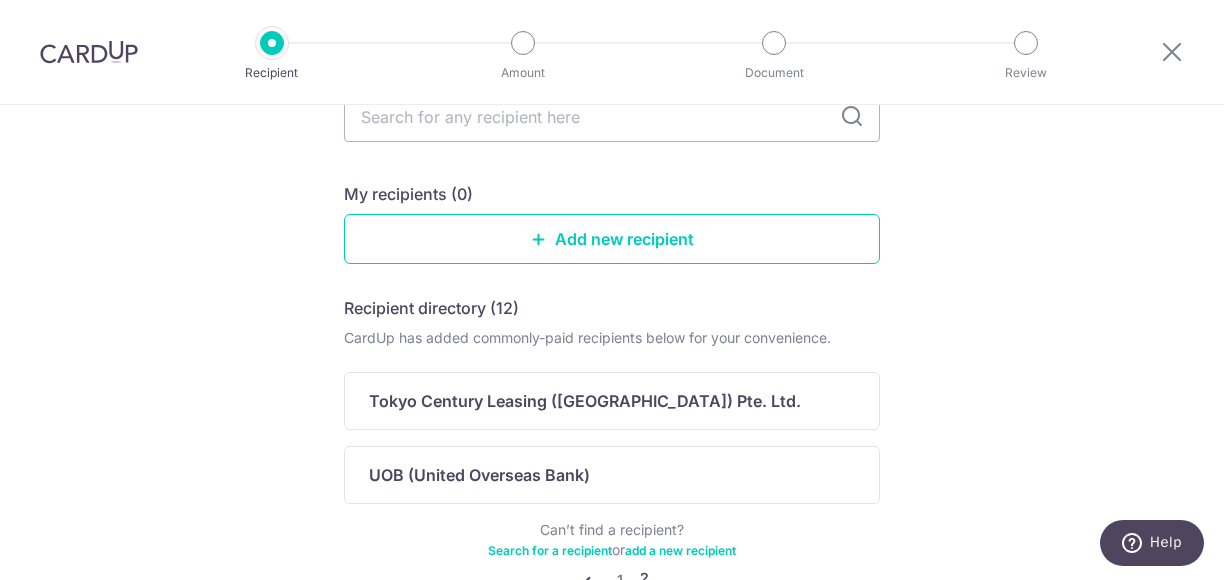 scroll, scrollTop: 279, scrollLeft: 0, axis: vertical 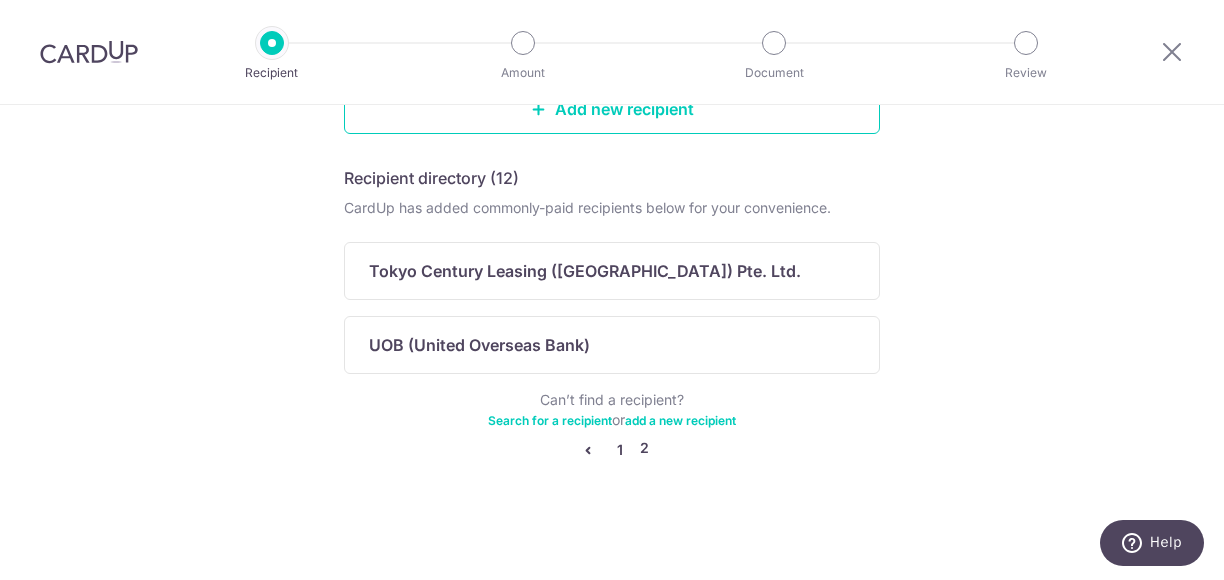 click on "1" at bounding box center [620, 450] 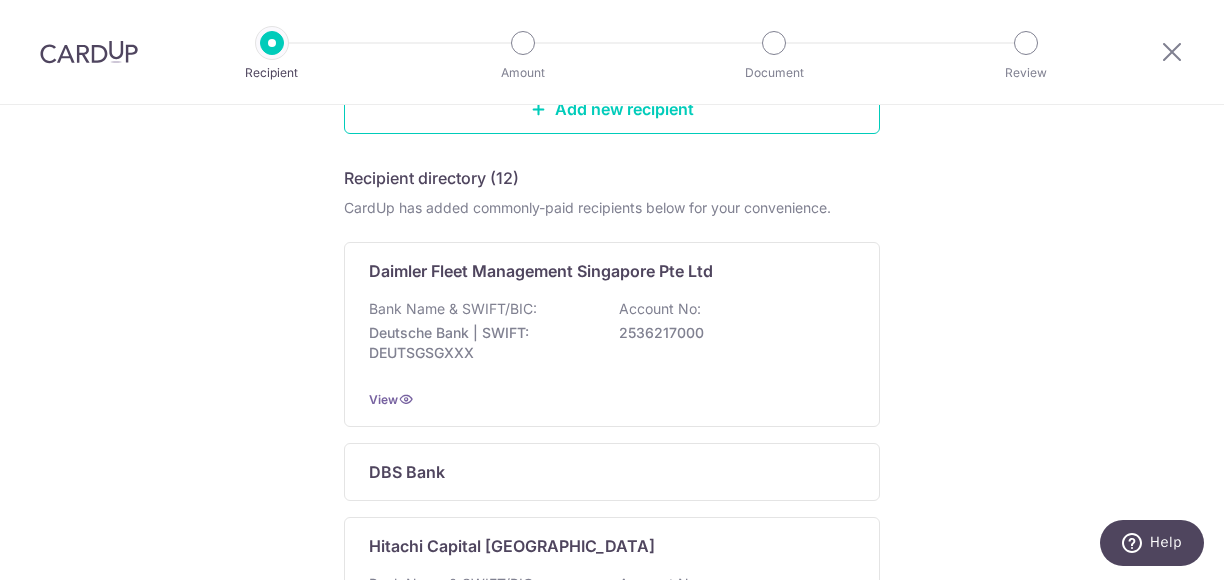 scroll, scrollTop: 0, scrollLeft: 0, axis: both 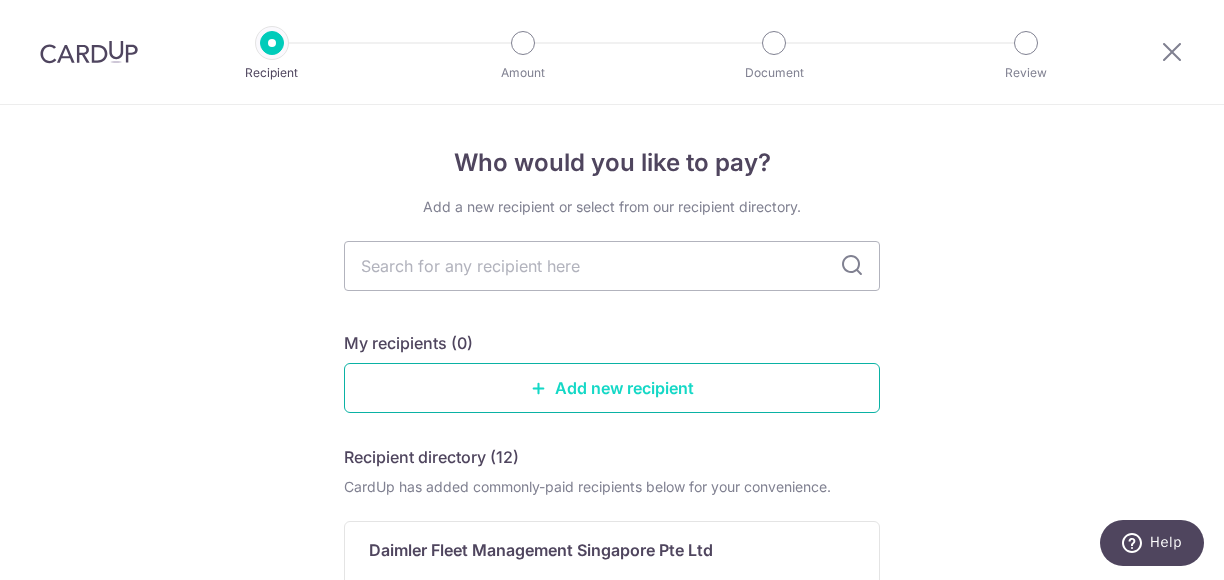 click on "Add new recipient" at bounding box center [612, 388] 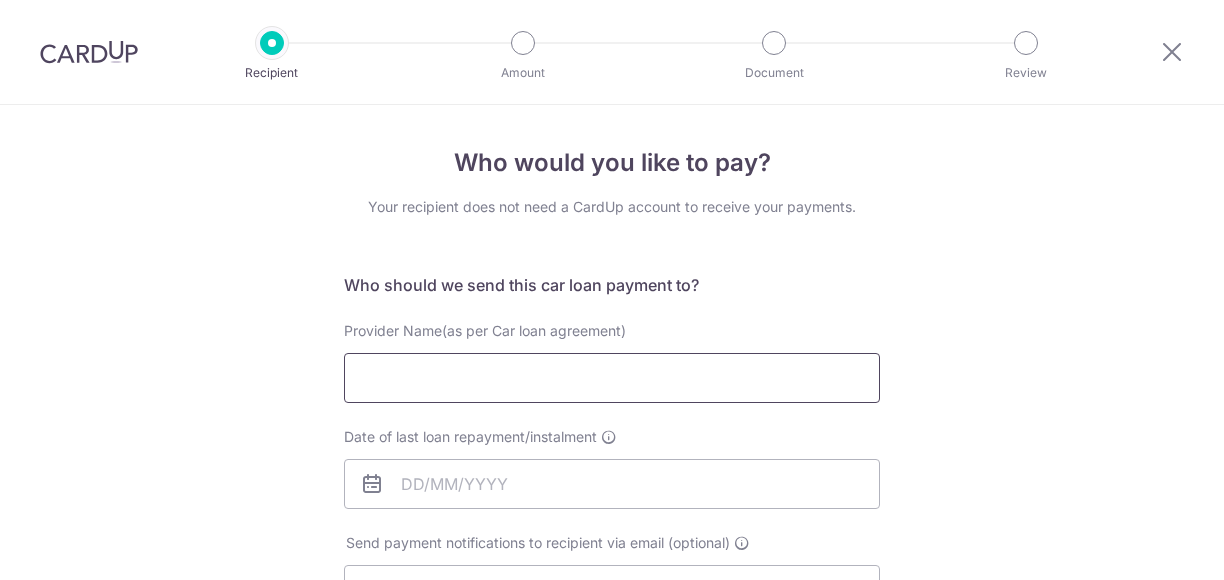 scroll, scrollTop: 0, scrollLeft: 0, axis: both 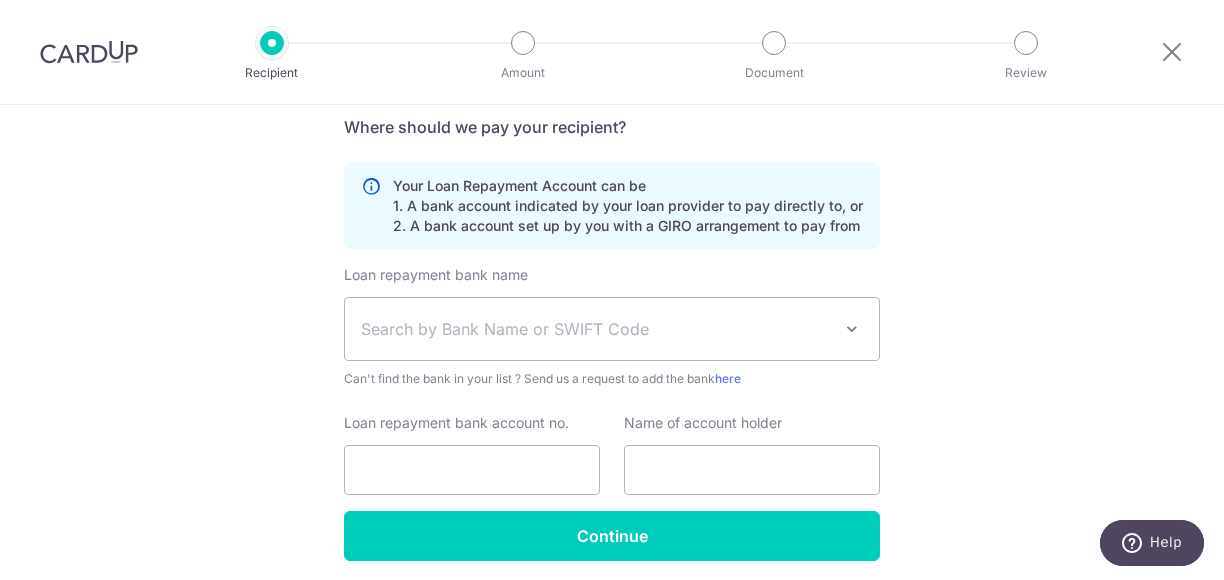 click on "Search by Bank Name or SWIFT Code" at bounding box center (596, 329) 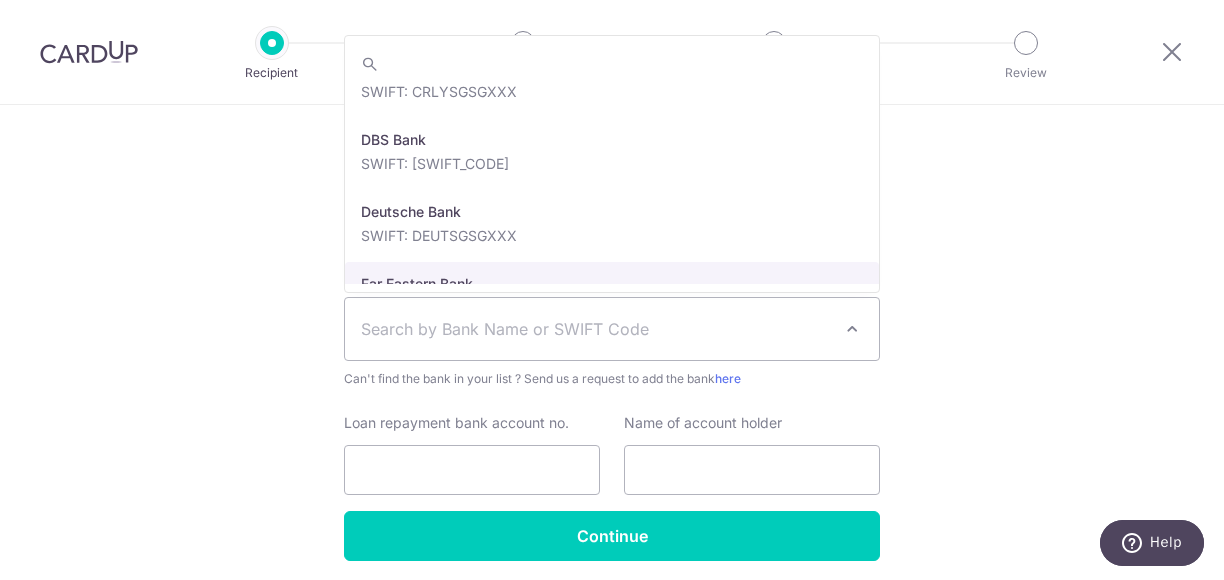 scroll, scrollTop: 1402, scrollLeft: 0, axis: vertical 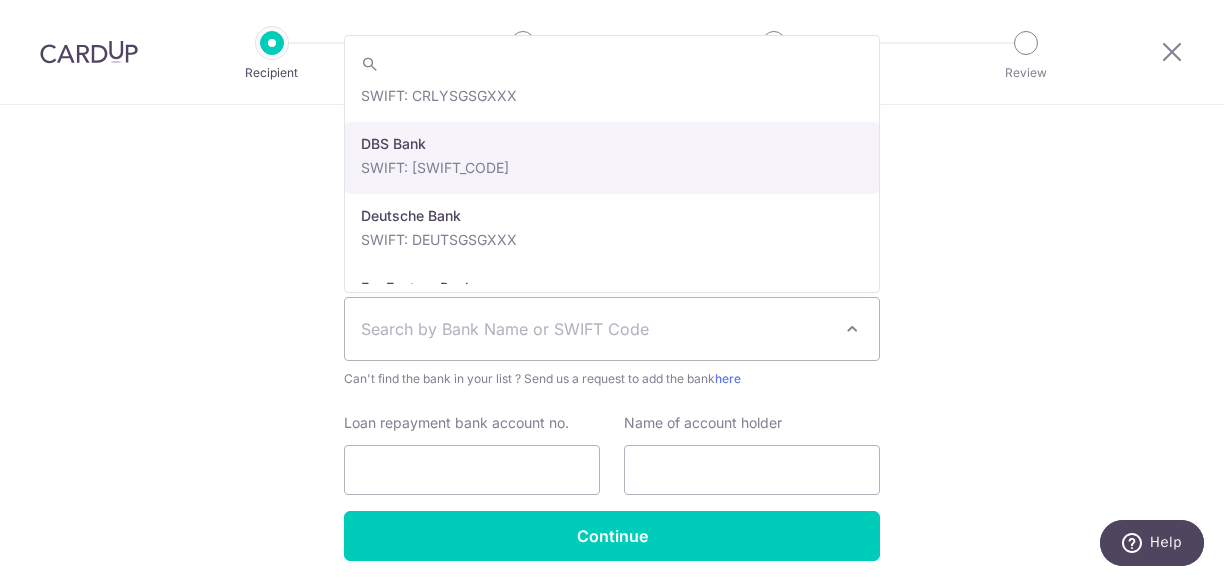 select on "6" 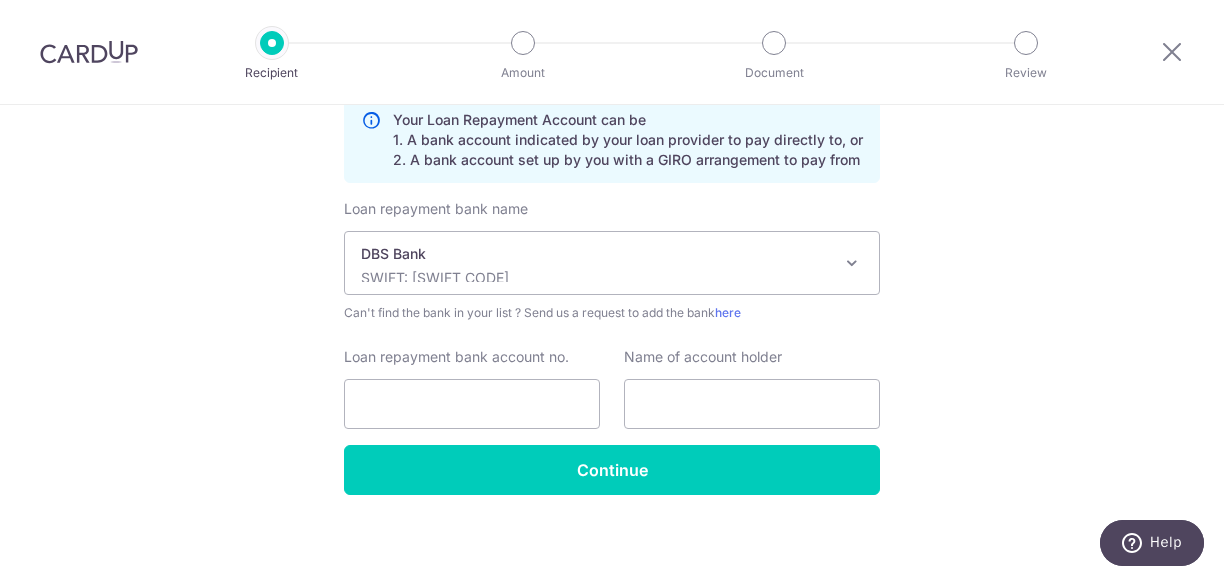 scroll, scrollTop: 623, scrollLeft: 0, axis: vertical 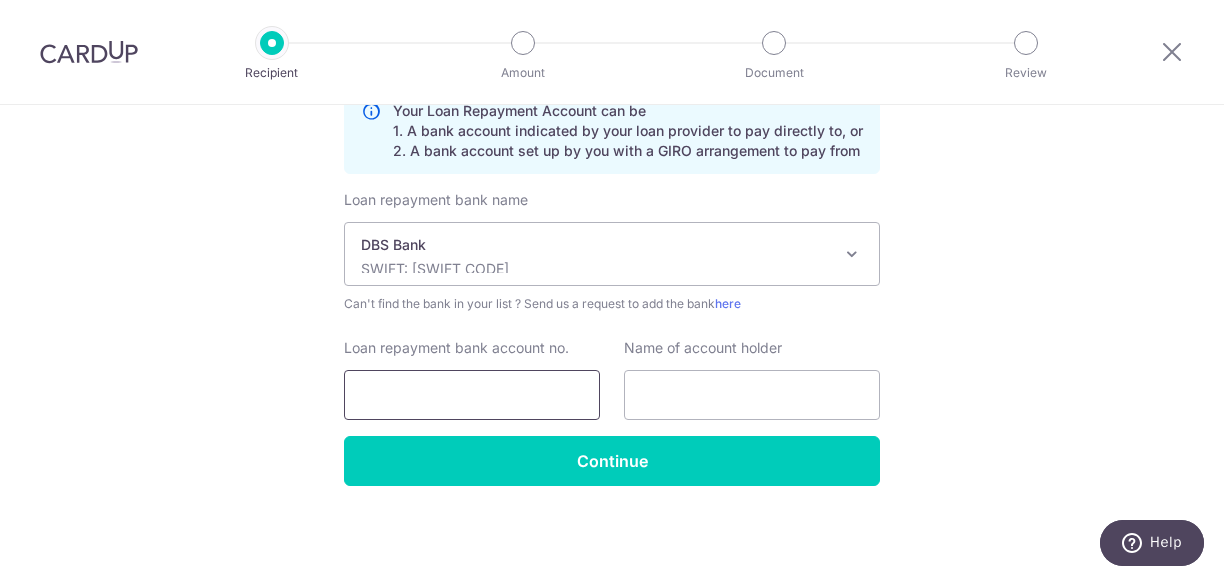 click on "Loan repayment bank account no." at bounding box center [472, 395] 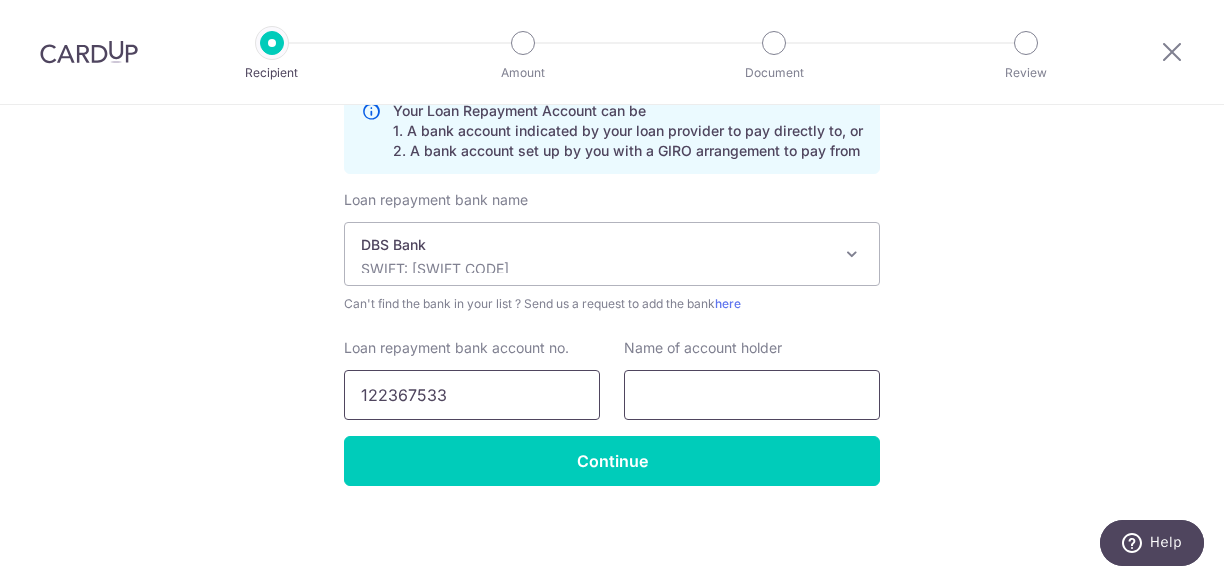 type on "122367533" 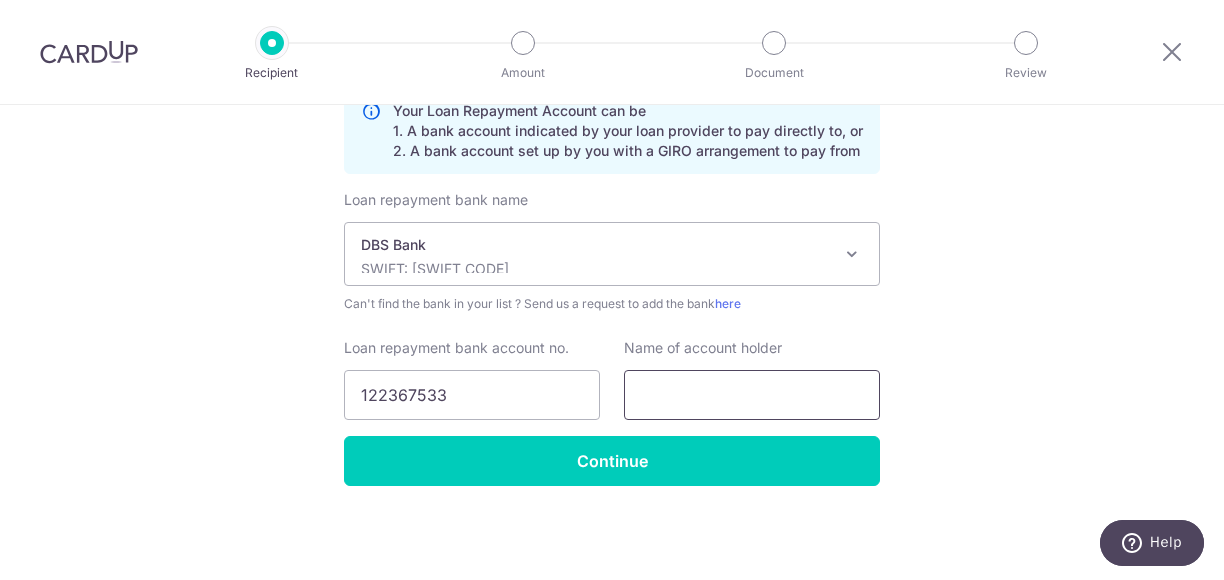 click at bounding box center [752, 395] 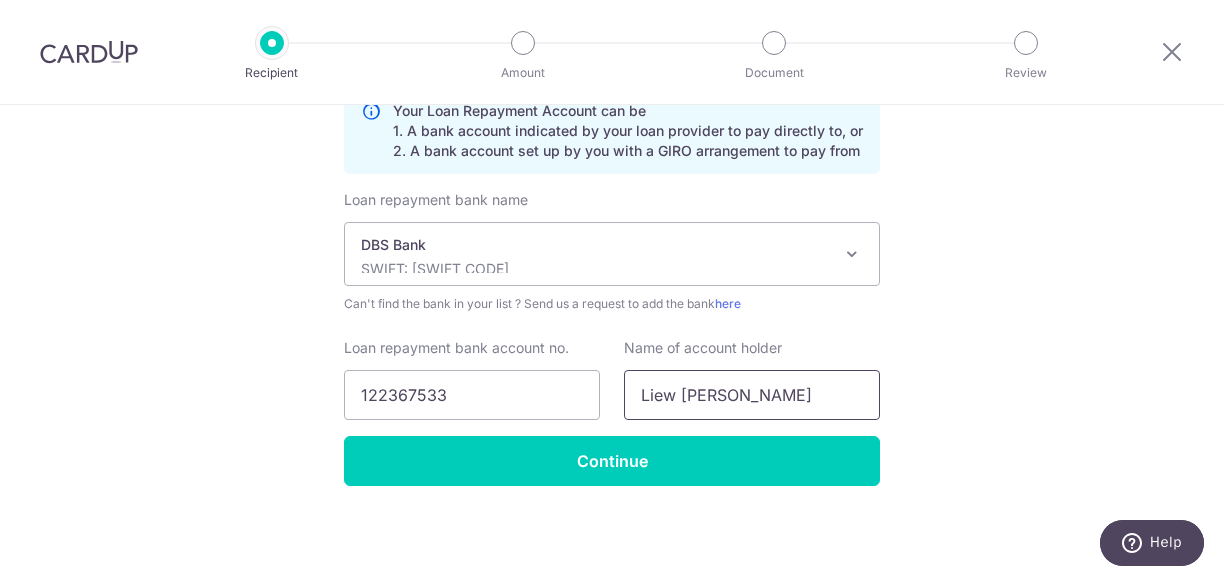 type on "Liew Qiang Hsiu" 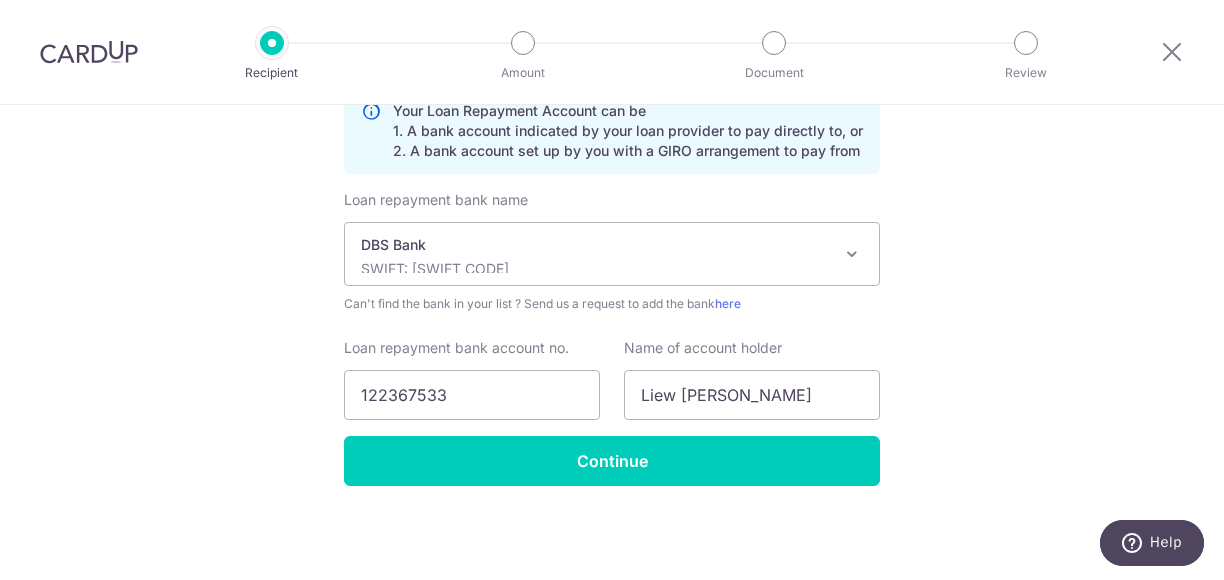 click on "Who would you like to pay?
Your recipient does not need a CardUp account to receive your payments.
Who should we send this car loan payment to?
Provider Name(as per Car loan agreement)
Date of last loan repayment/instalment
Send payment notifications to recipient via email (optional)
translation missing: en.no key" at bounding box center [612, 31] 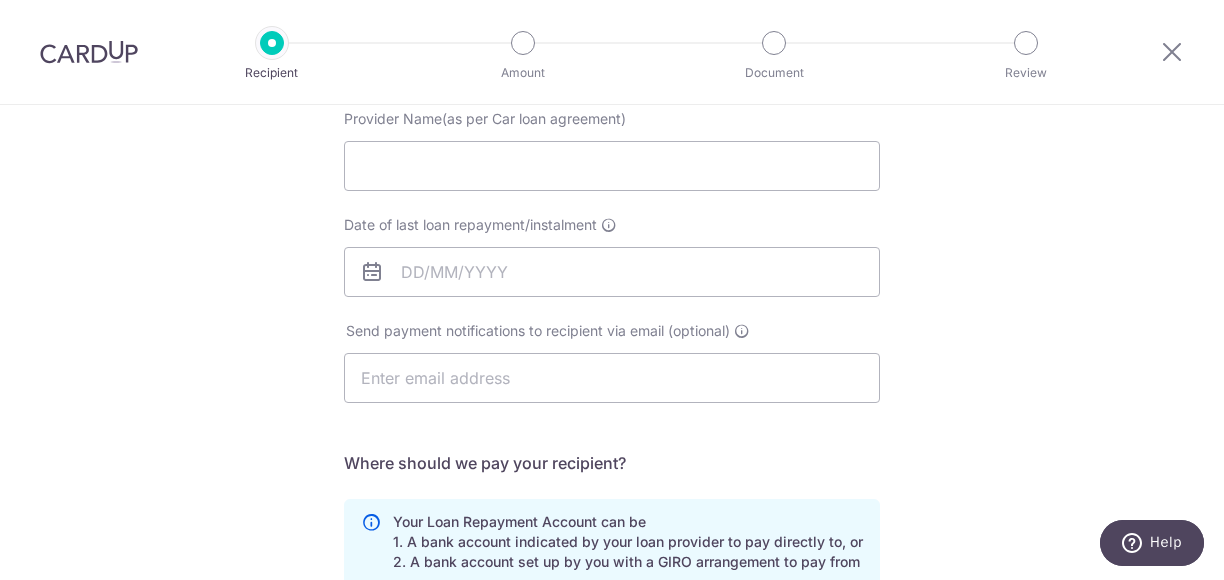 scroll, scrollTop: 200, scrollLeft: 0, axis: vertical 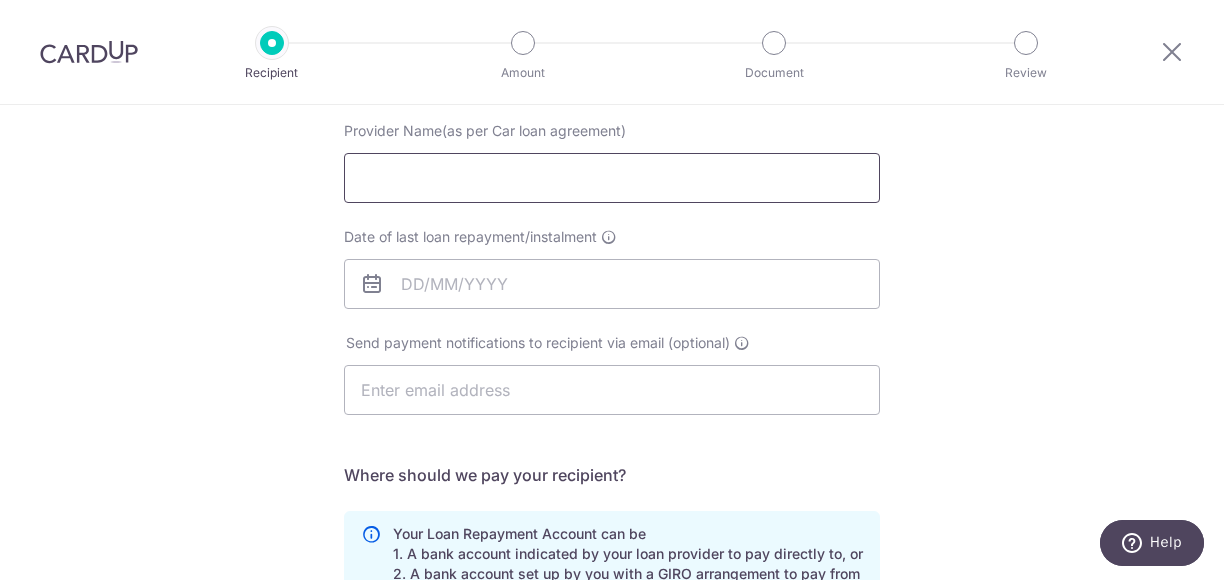 click on "Provider Name(as per Car loan agreement)" at bounding box center [612, 178] 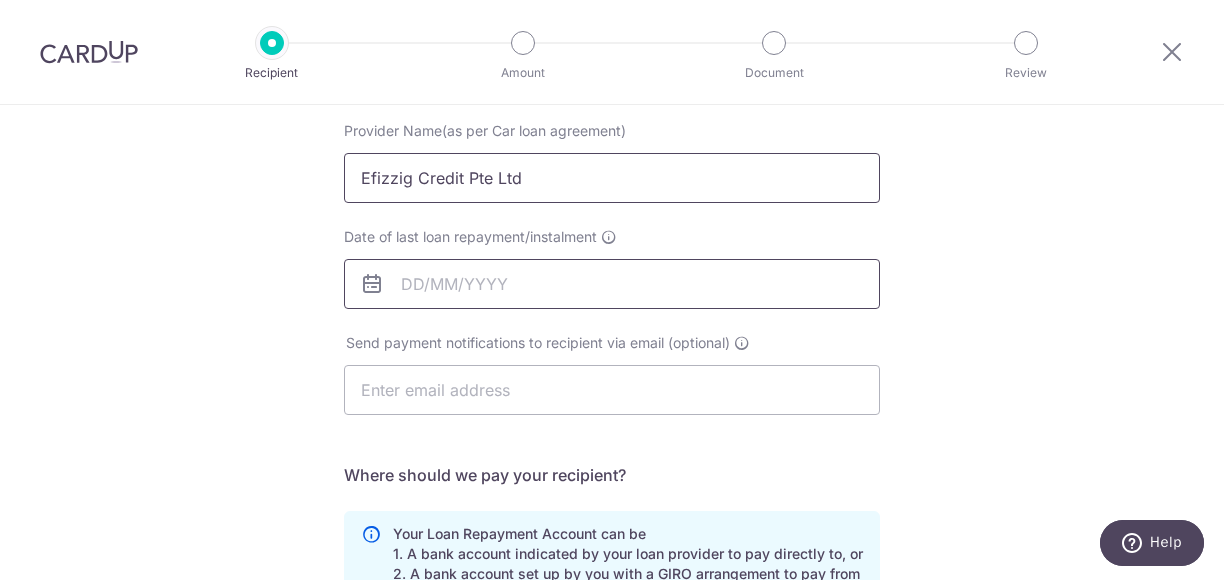 type on "Efizzig Credit Pte Ltd" 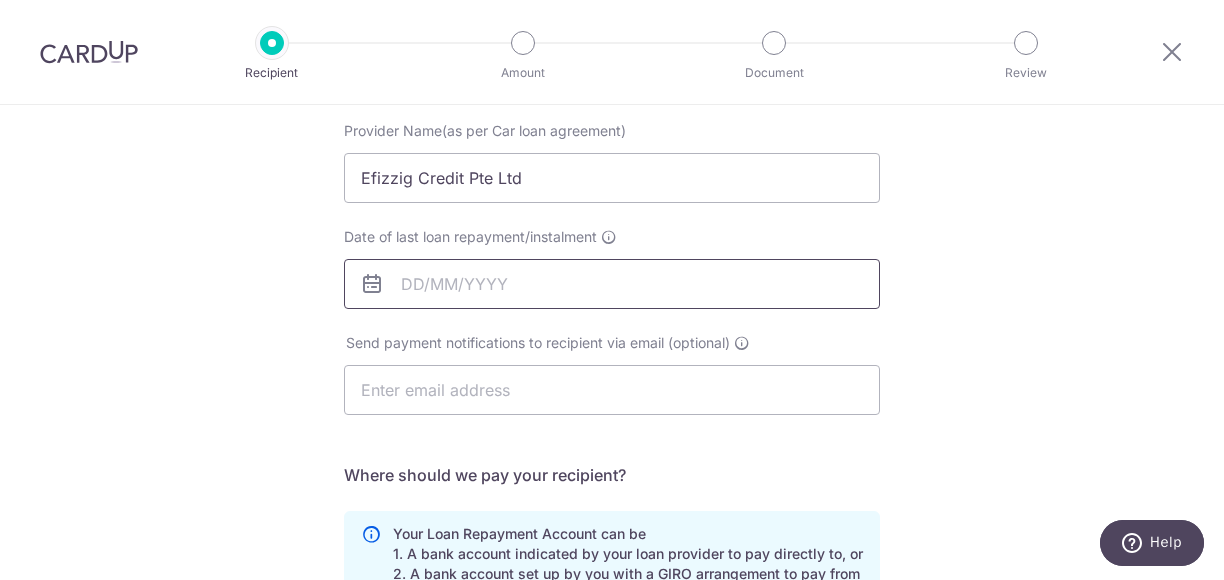 click on "Recipient Amount Document Review
Who would you like to pay?
Your recipient does not need a CardUp account to receive your payments.
Who should we send this car loan payment to?
Provider Name(as per Car loan agreement)
Efizzig Credit Pte Ltd
Date of last loan repayment/instalment" at bounding box center (612, 290) 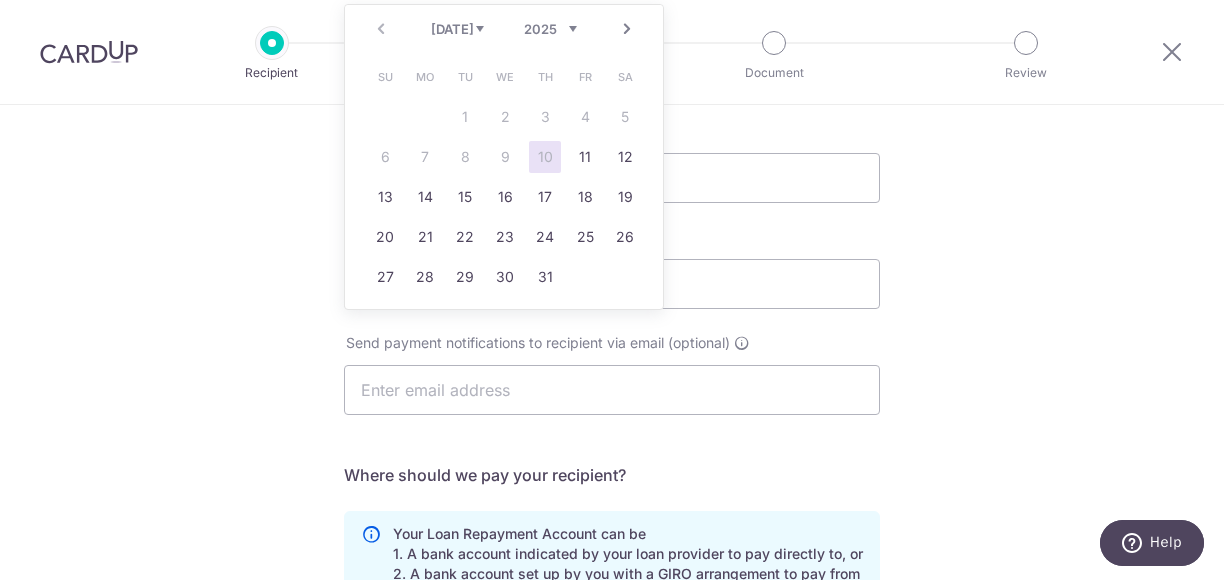 click on "2025 2026 2027 2028 2029 2030 2031 2032 2033 2034 2035" at bounding box center [550, 29] 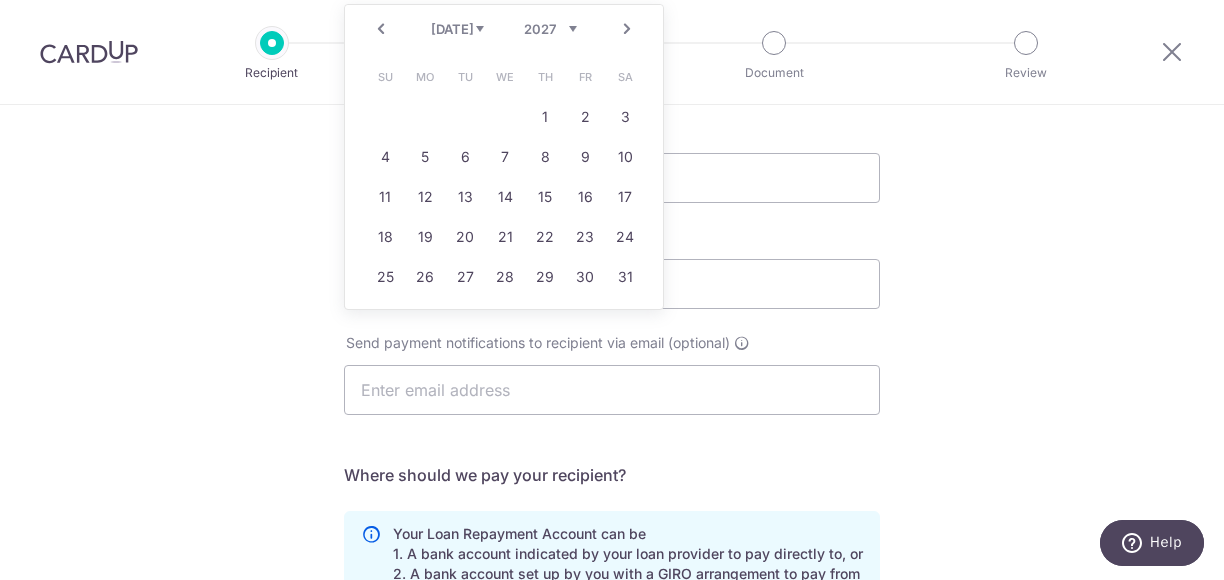 click on "Jan Feb Mar Apr May Jun Jul Aug Sep Oct Nov Dec" at bounding box center (457, 29) 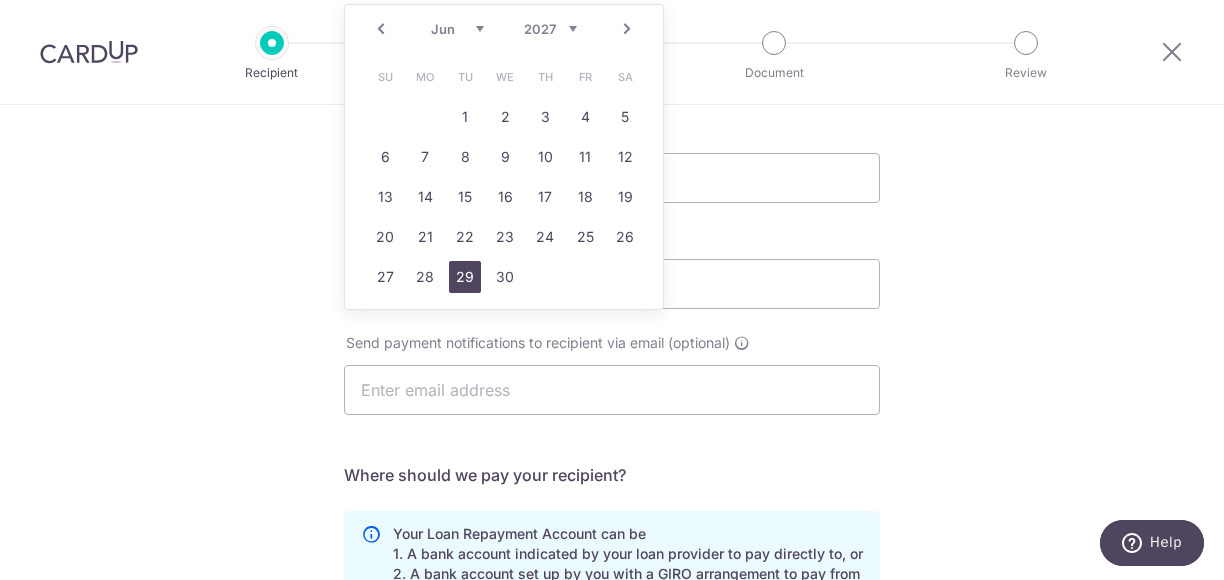click on "29" at bounding box center [465, 277] 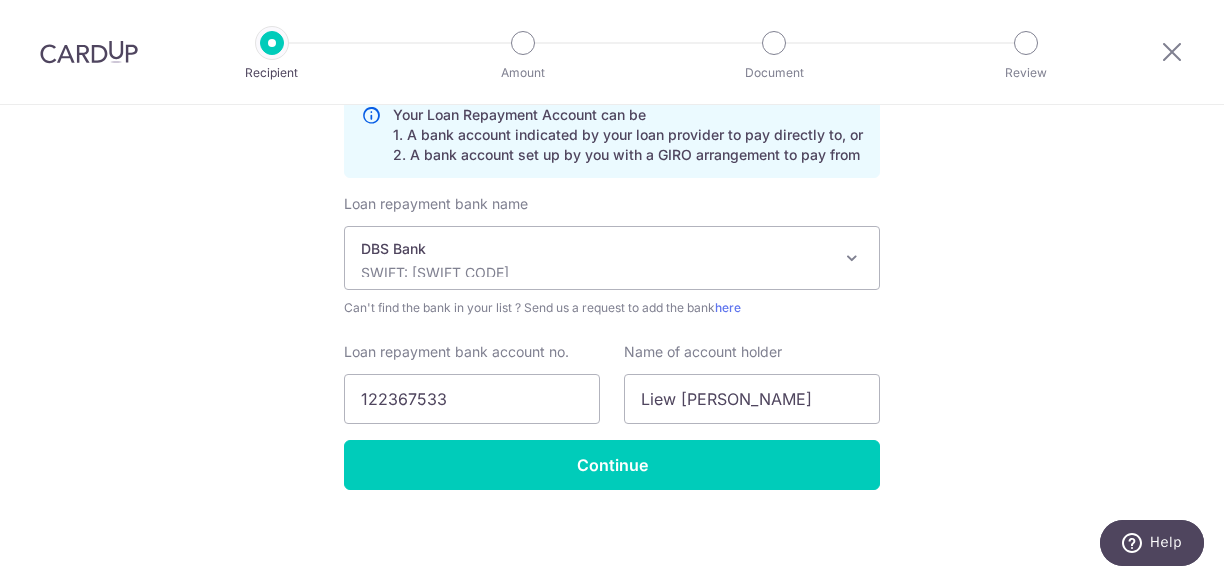scroll, scrollTop: 623, scrollLeft: 0, axis: vertical 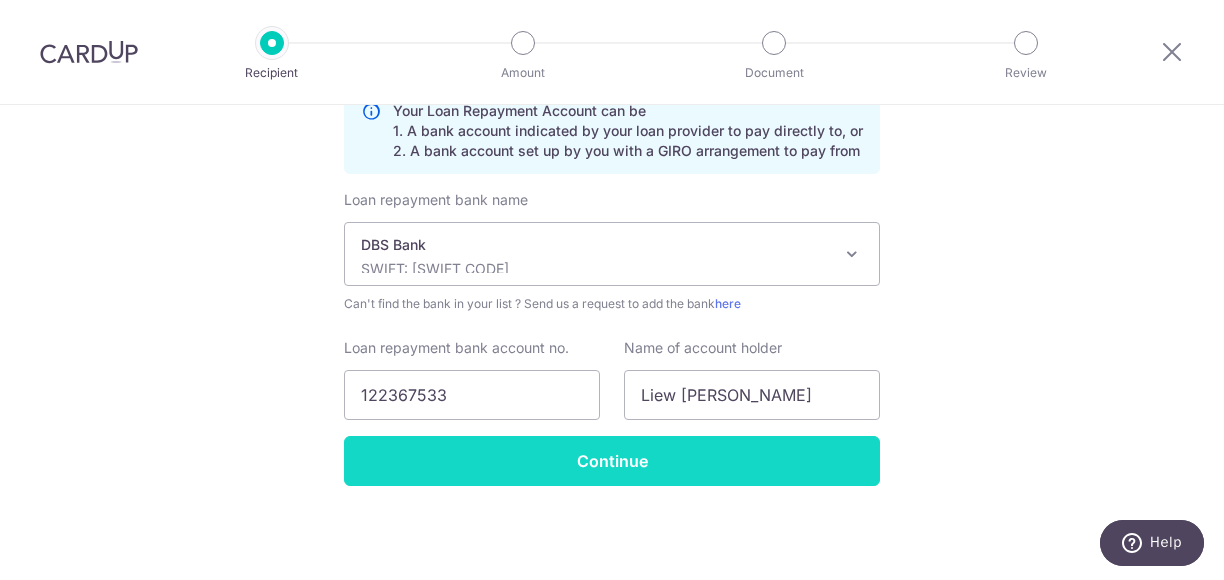 click on "Continue" at bounding box center [612, 461] 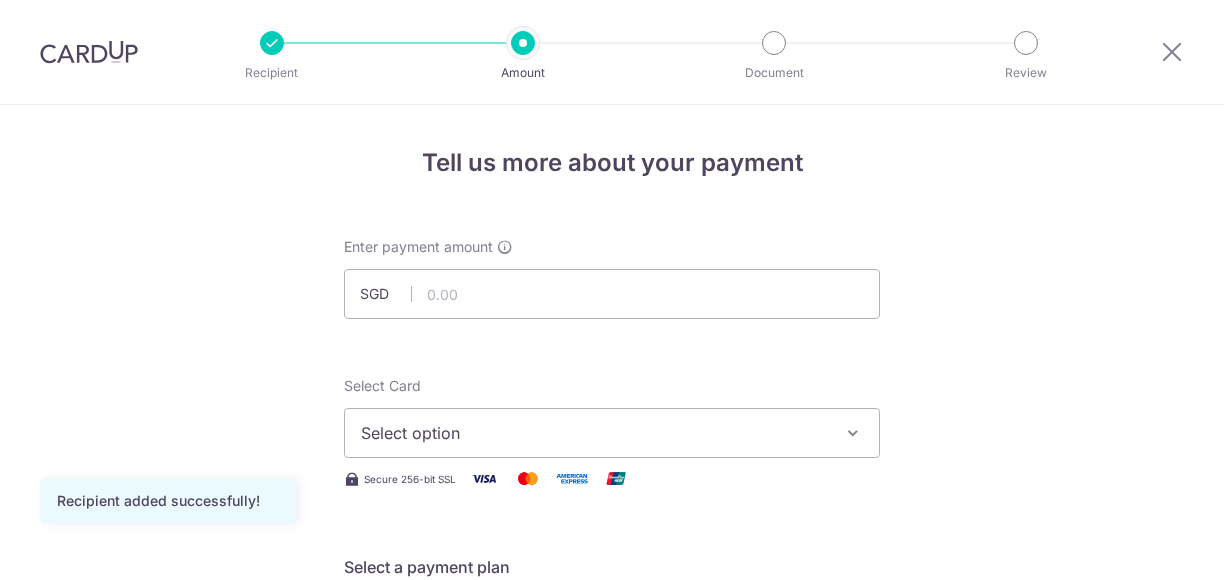 scroll, scrollTop: 0, scrollLeft: 0, axis: both 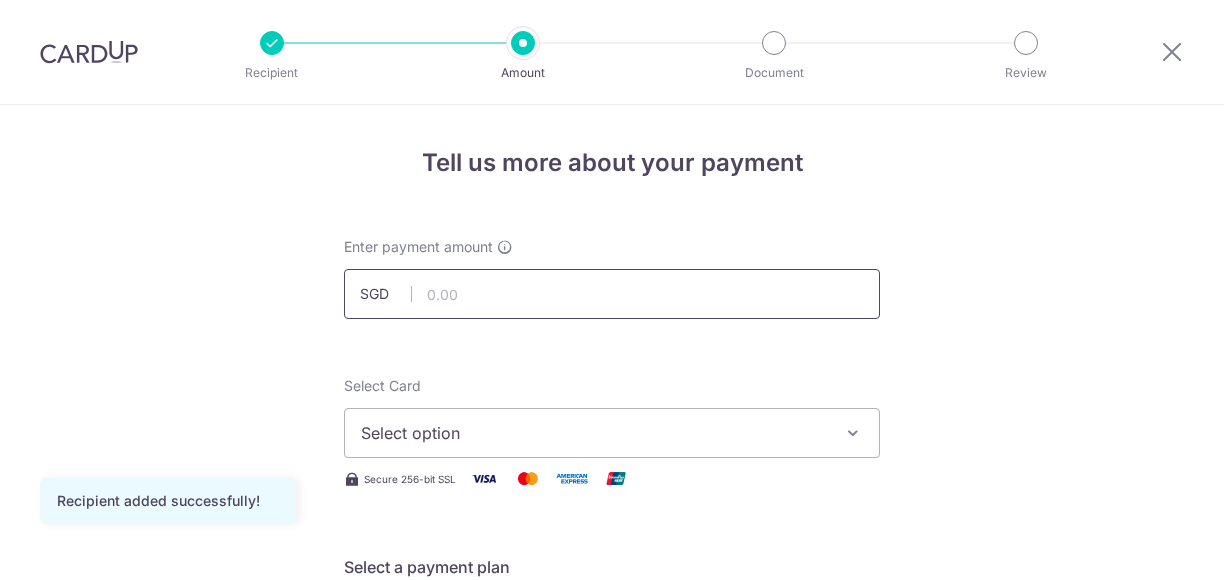 click at bounding box center [612, 294] 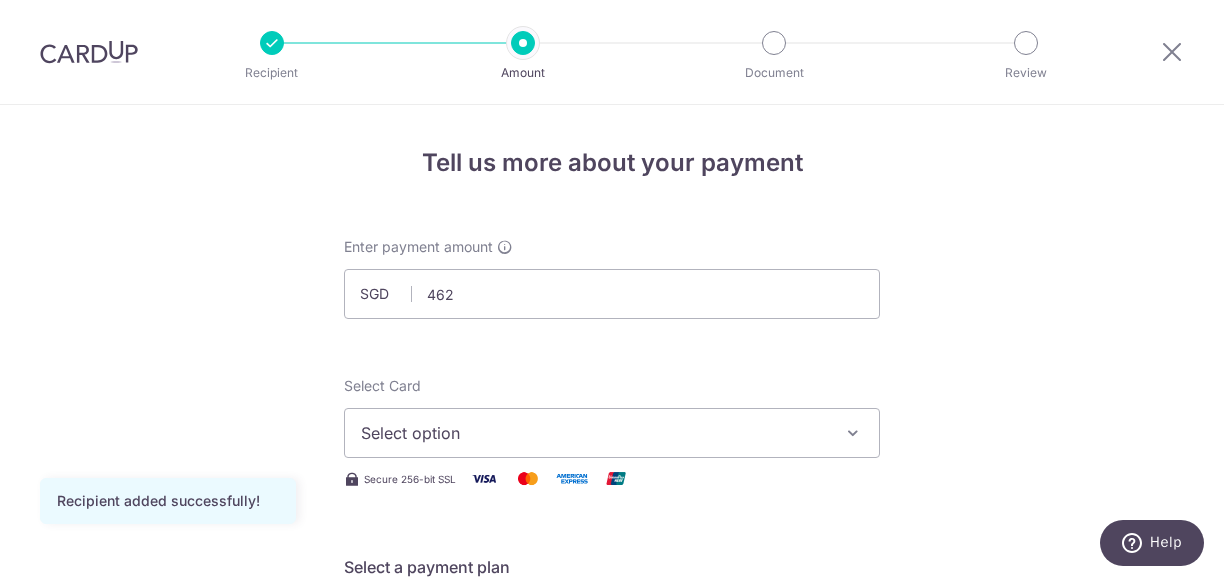 type on "462.00" 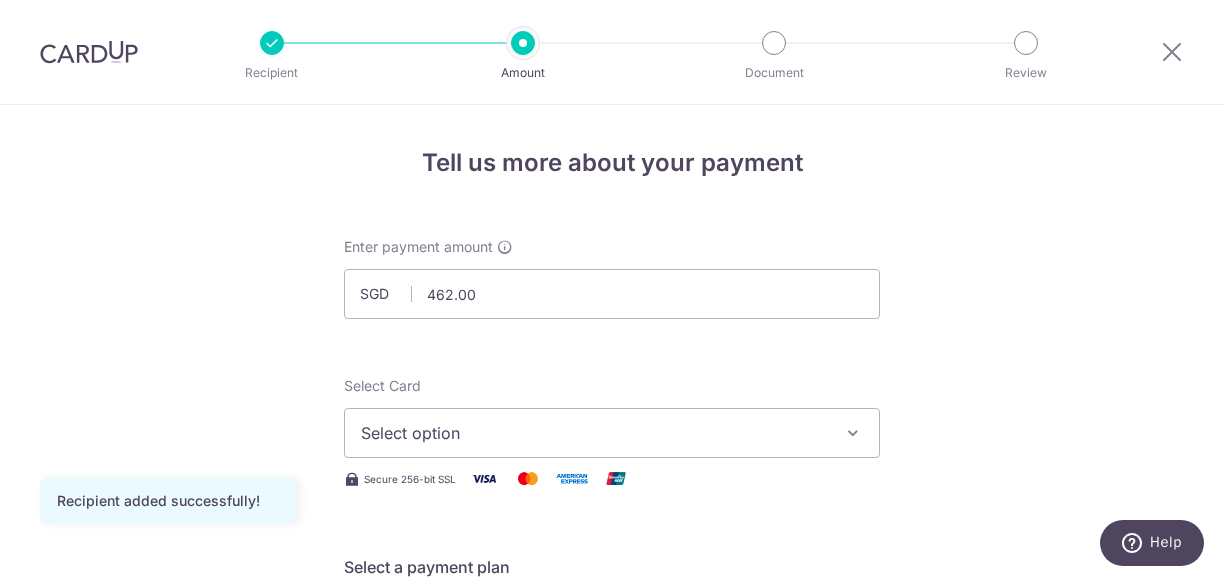 click on "Tell us more about your payment
Enter payment amount
SGD
462.00
462.00
Recipient added successfully!
Select Card
Select option
Add credit card
Your Cards
**** 4394
**** 1680
Secure 256-bit SSL
Text
New card details
Card" at bounding box center [612, 1009] 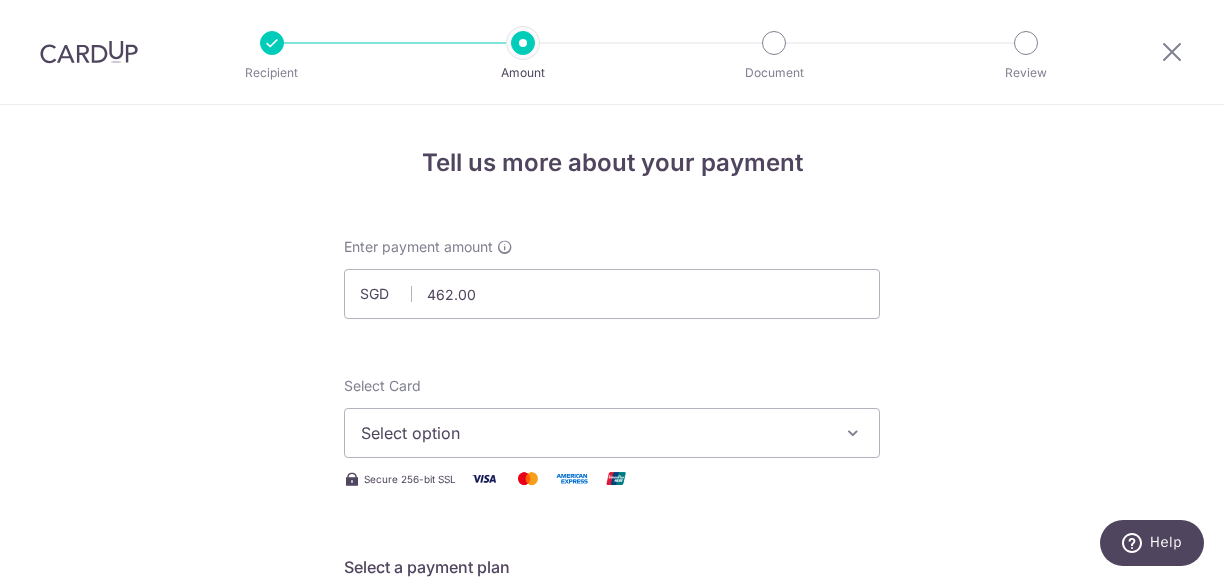 click on "Select option" at bounding box center (594, 433) 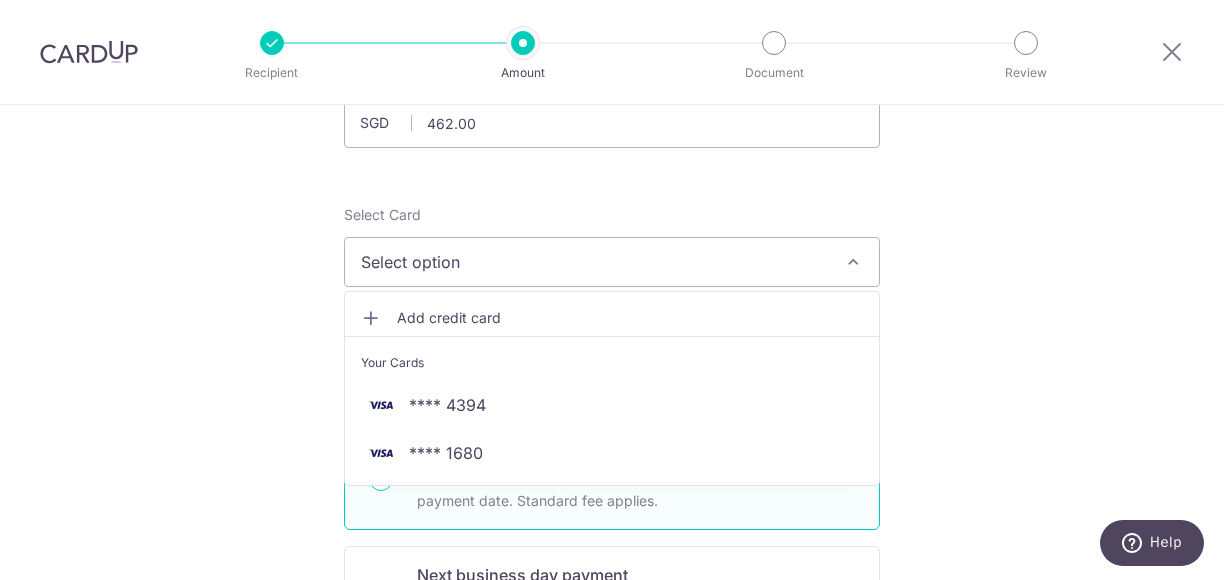 scroll, scrollTop: 182, scrollLeft: 0, axis: vertical 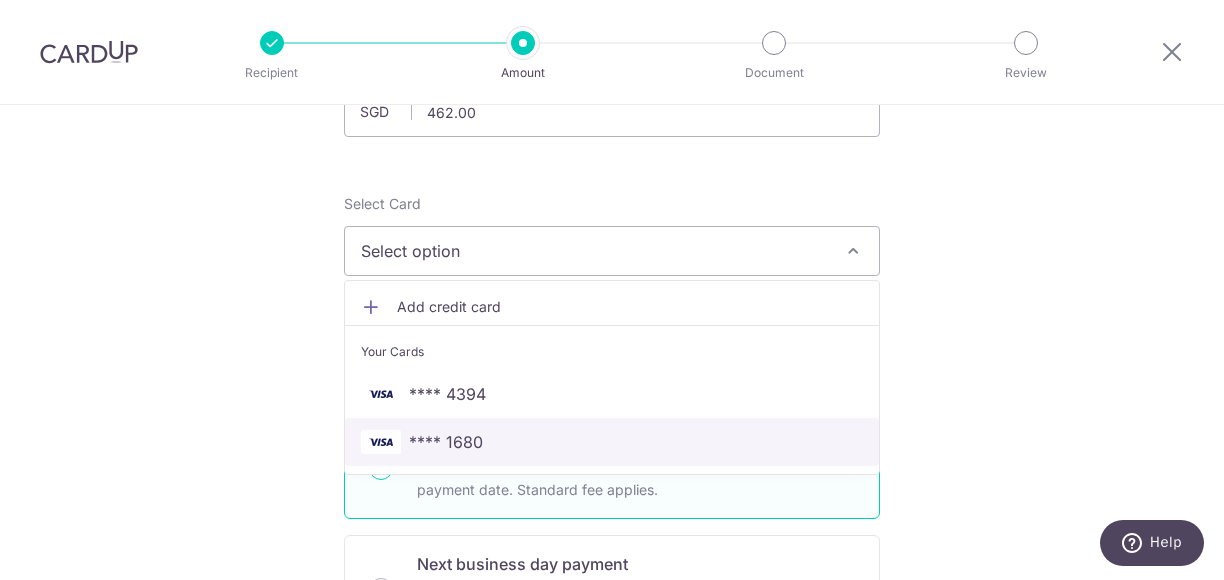 click on "**** 1680" at bounding box center (612, 442) 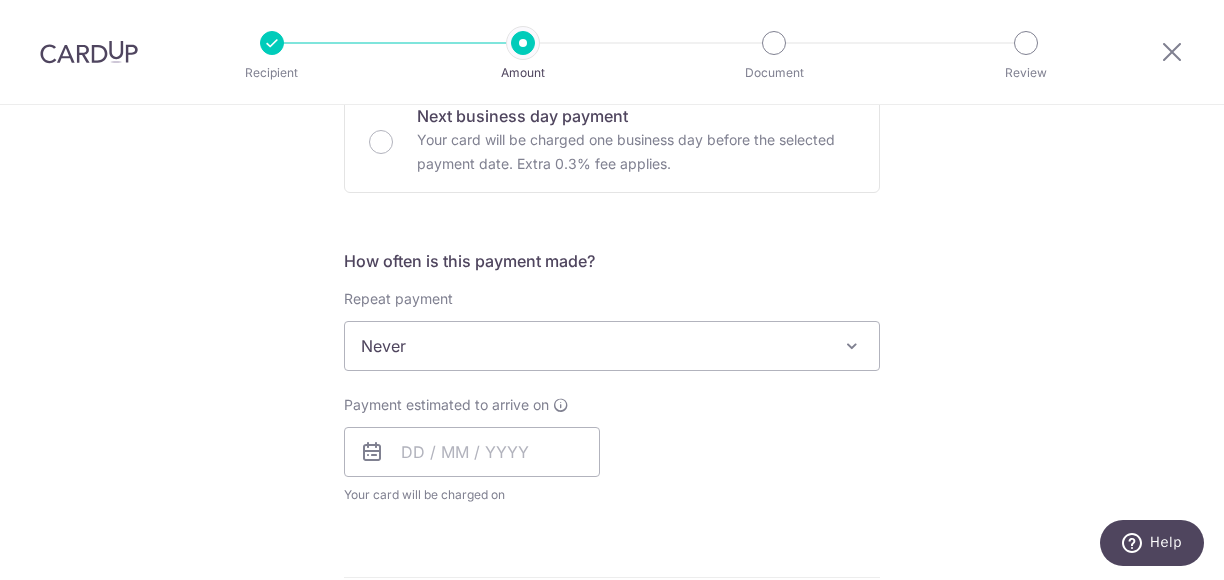 scroll, scrollTop: 634, scrollLeft: 0, axis: vertical 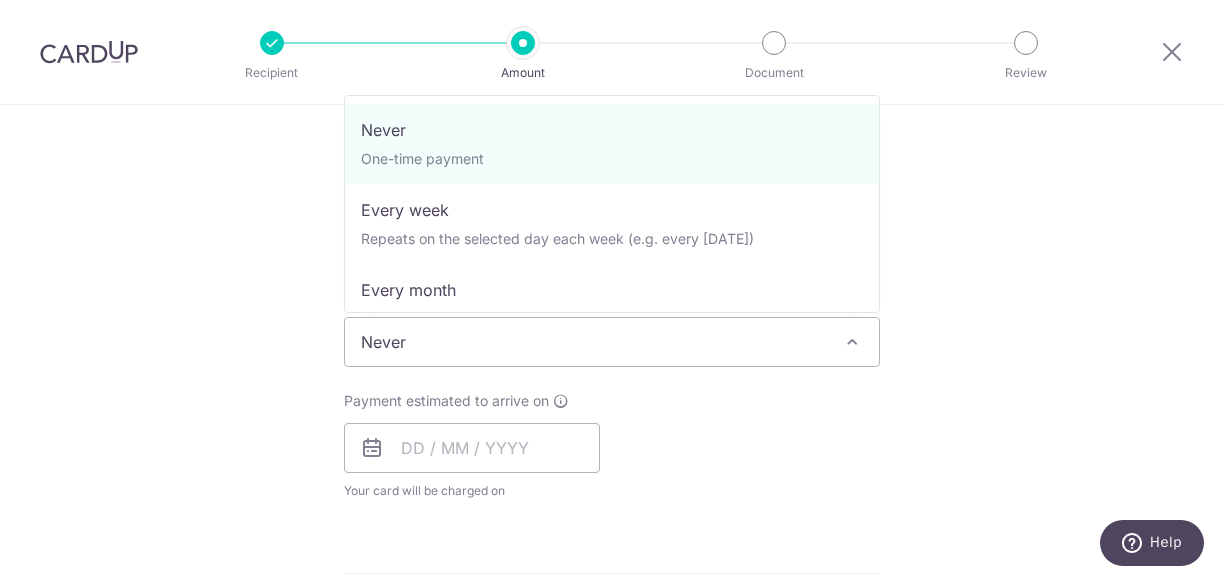 click on "Never" at bounding box center [612, 342] 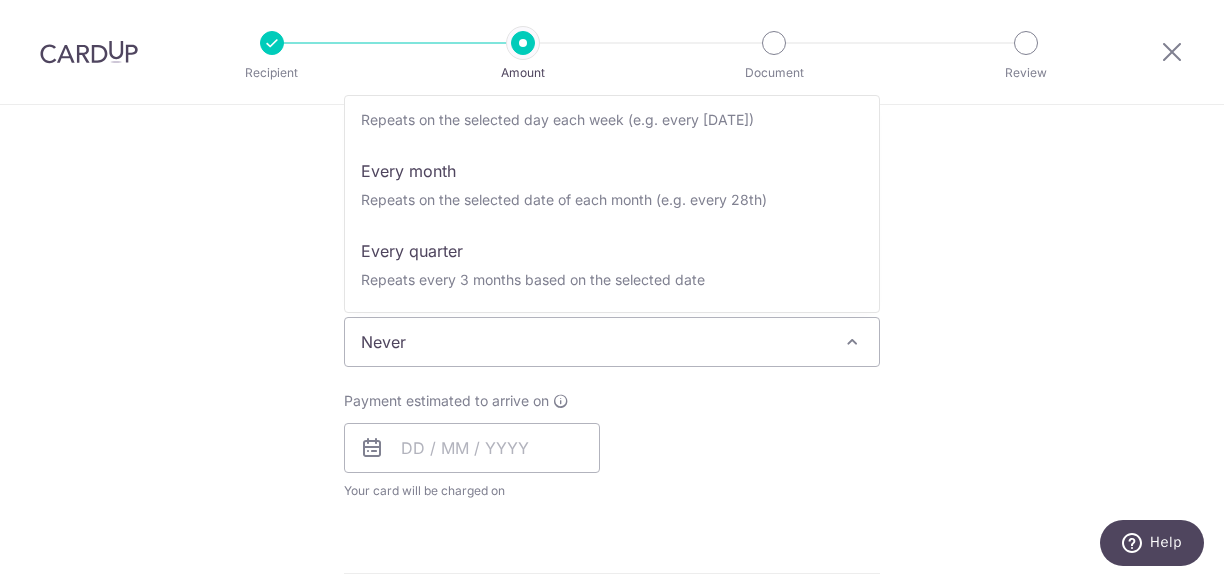 scroll, scrollTop: 108, scrollLeft: 0, axis: vertical 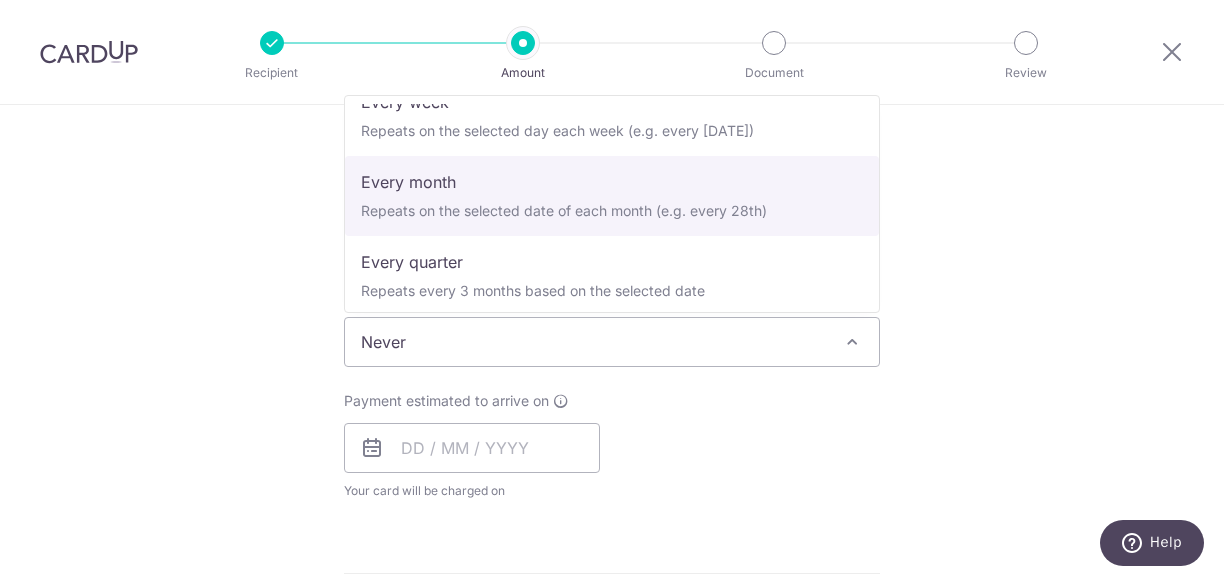 select on "3" 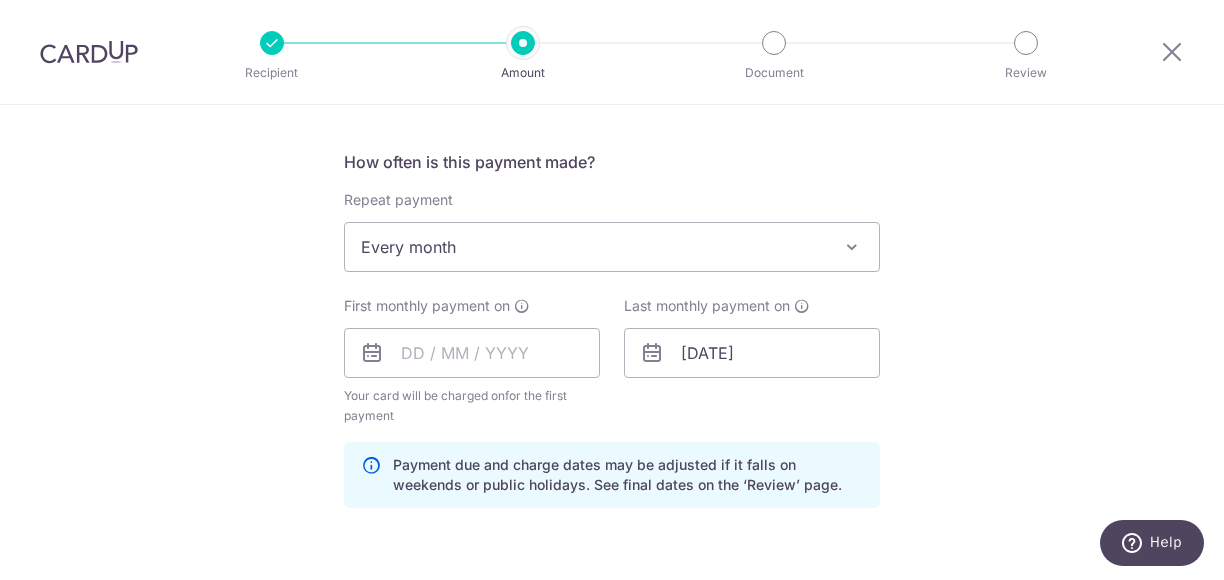 scroll, scrollTop: 730, scrollLeft: 0, axis: vertical 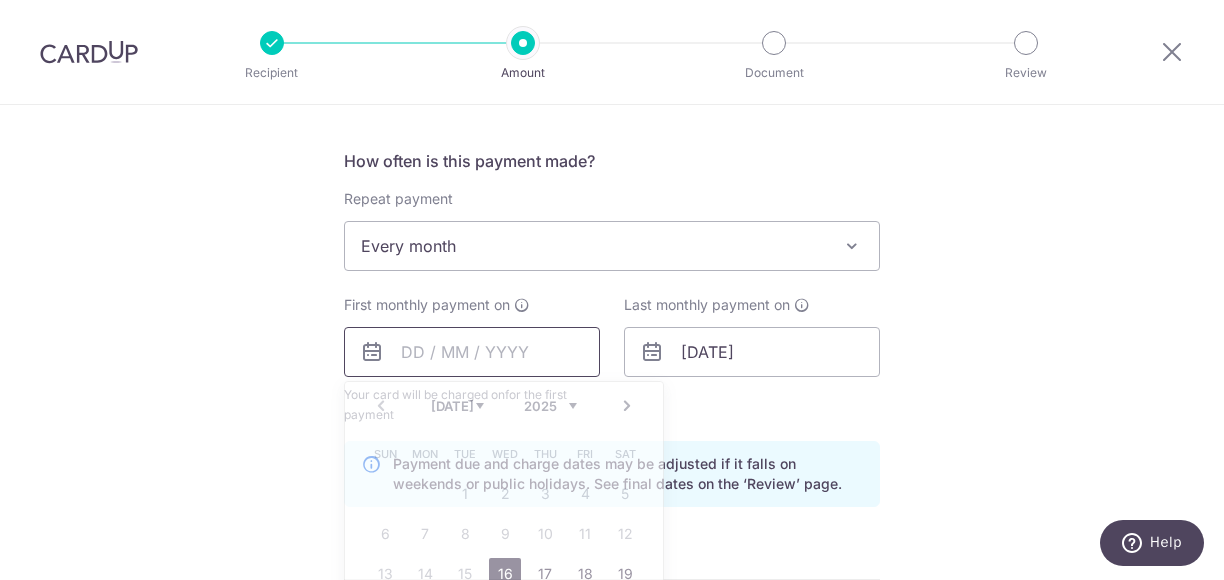 click at bounding box center [472, 352] 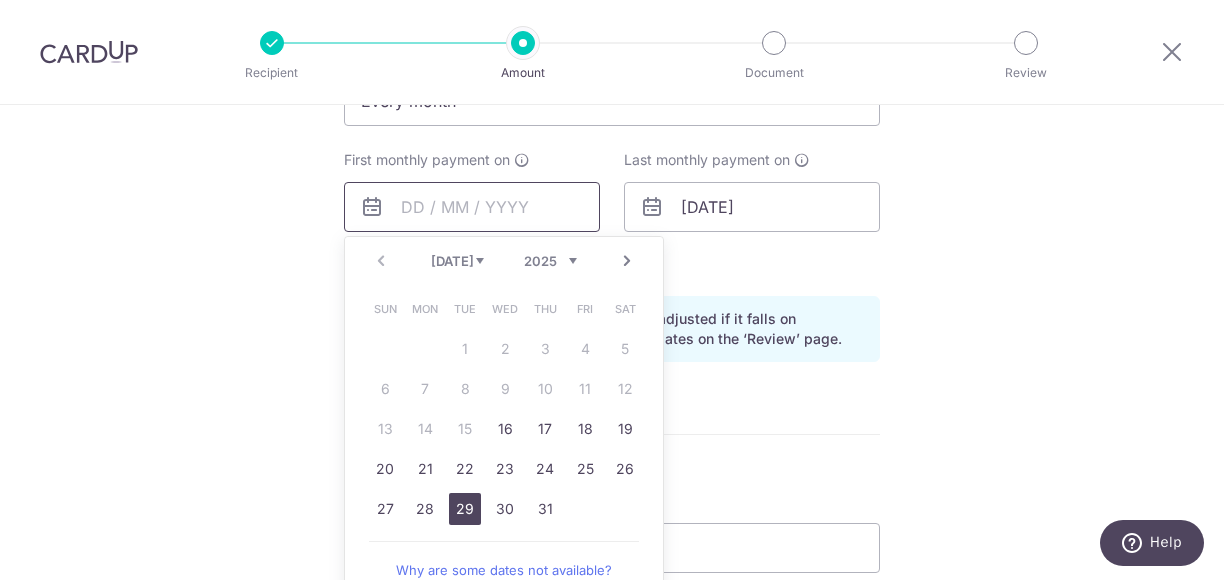 scroll, scrollTop: 886, scrollLeft: 0, axis: vertical 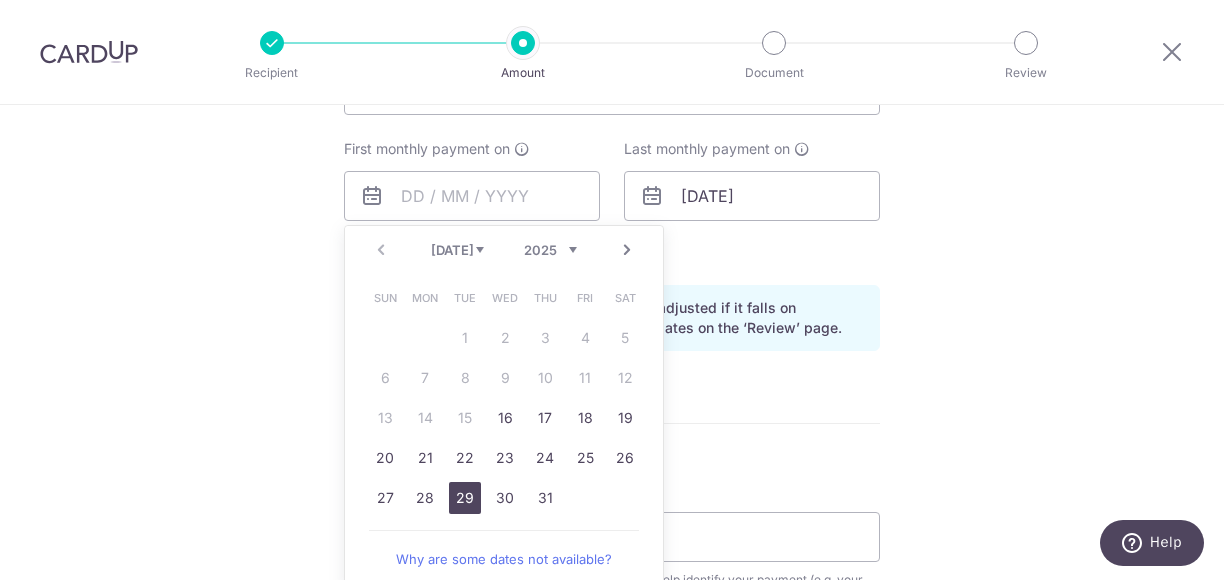 click on "29" at bounding box center [465, 498] 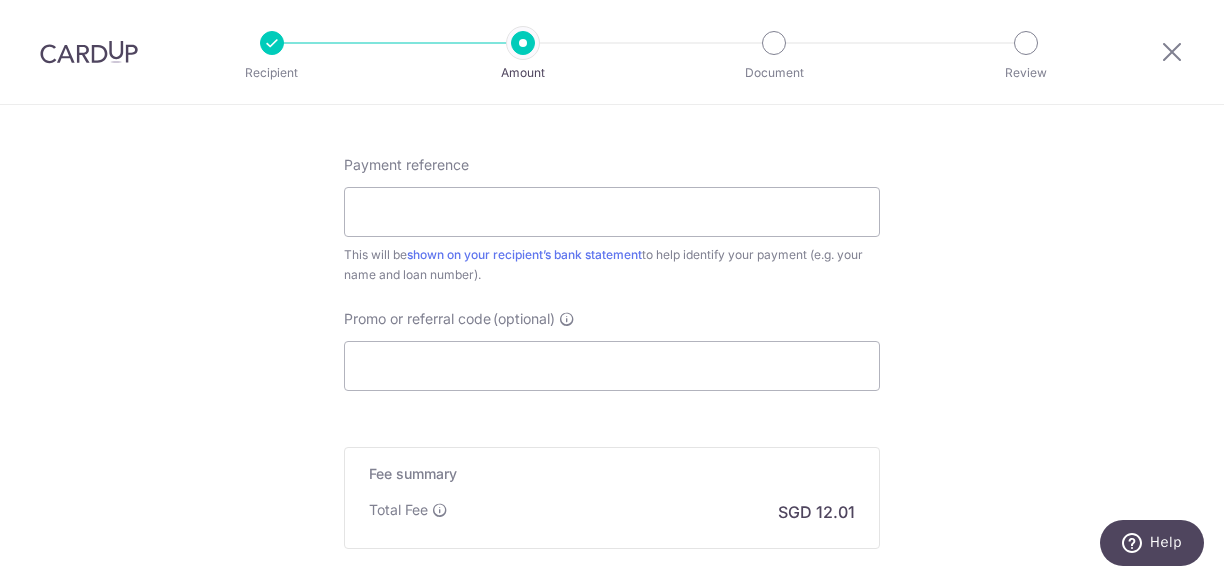 scroll, scrollTop: 1216, scrollLeft: 0, axis: vertical 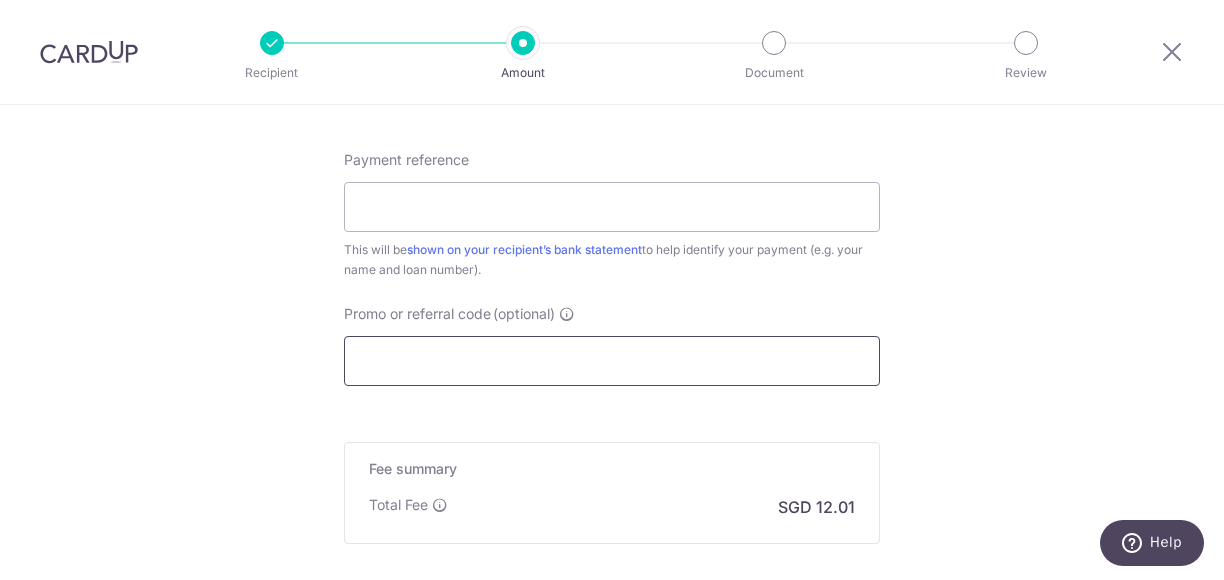 click on "Promo or referral code
(optional)" at bounding box center [612, 361] 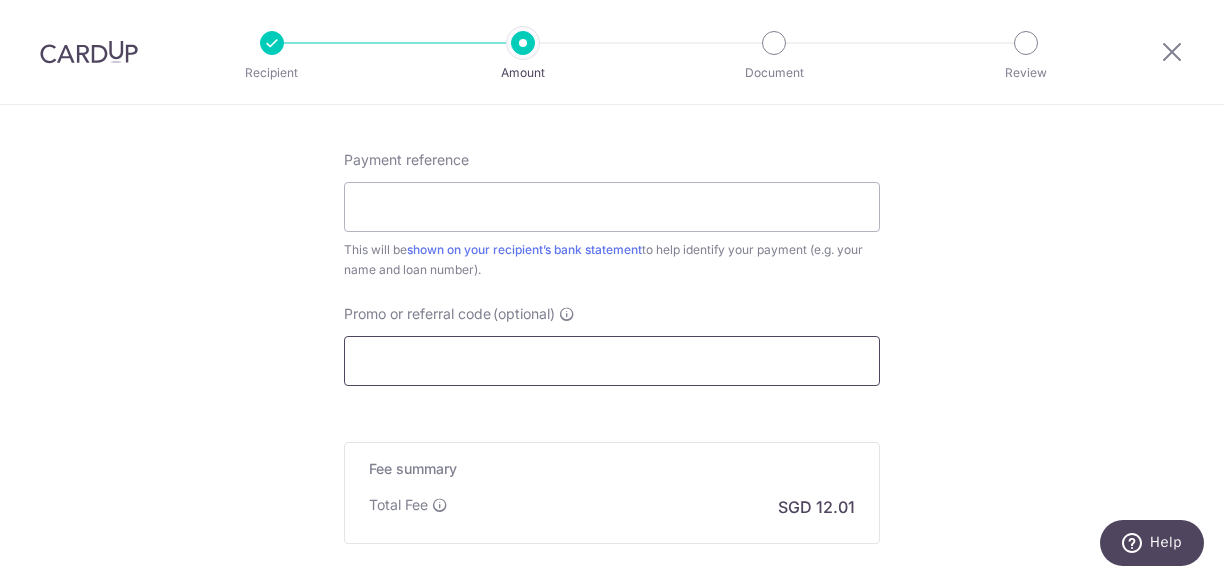 paste on "OFF225" 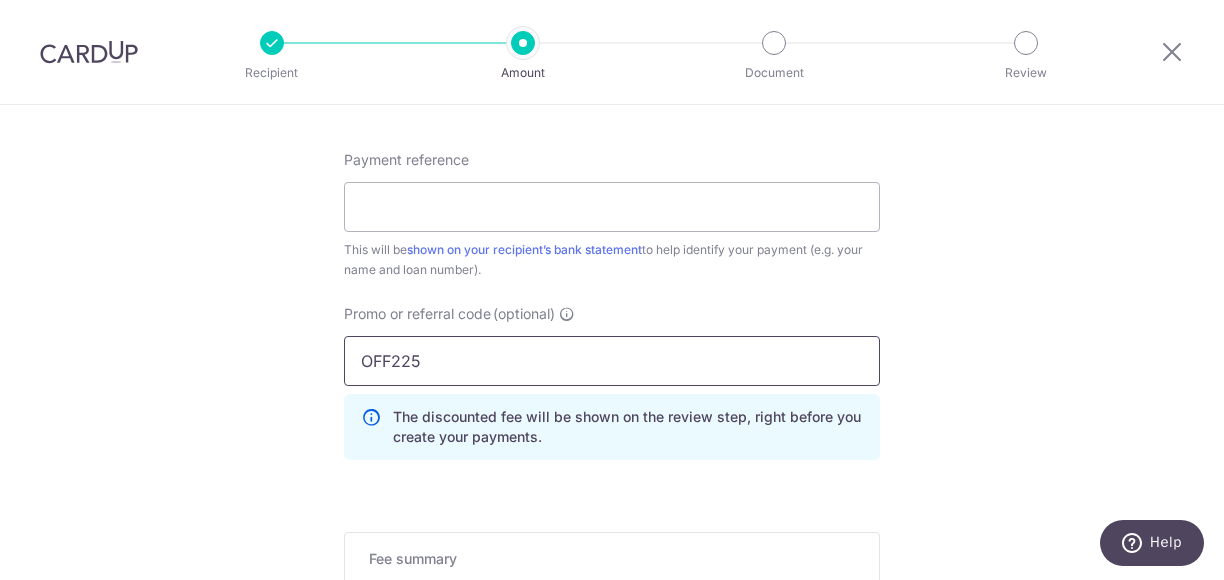 type on "OFF225" 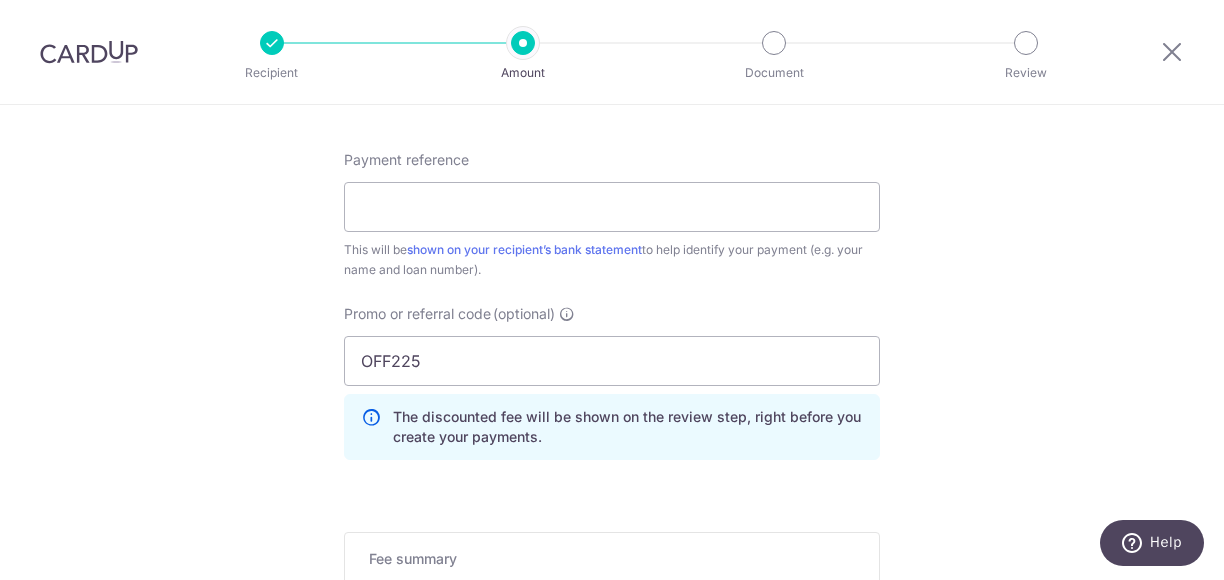 click on "Tell us more about your payment
Enter payment amount
SGD
462.00
462.00
Recipient added successfully!
Select Card
**** 1680
Add credit card
Your Cards
**** 4394
**** 1680
Secure 256-bit SSL
Text
New card details
Card" at bounding box center [612, -111] 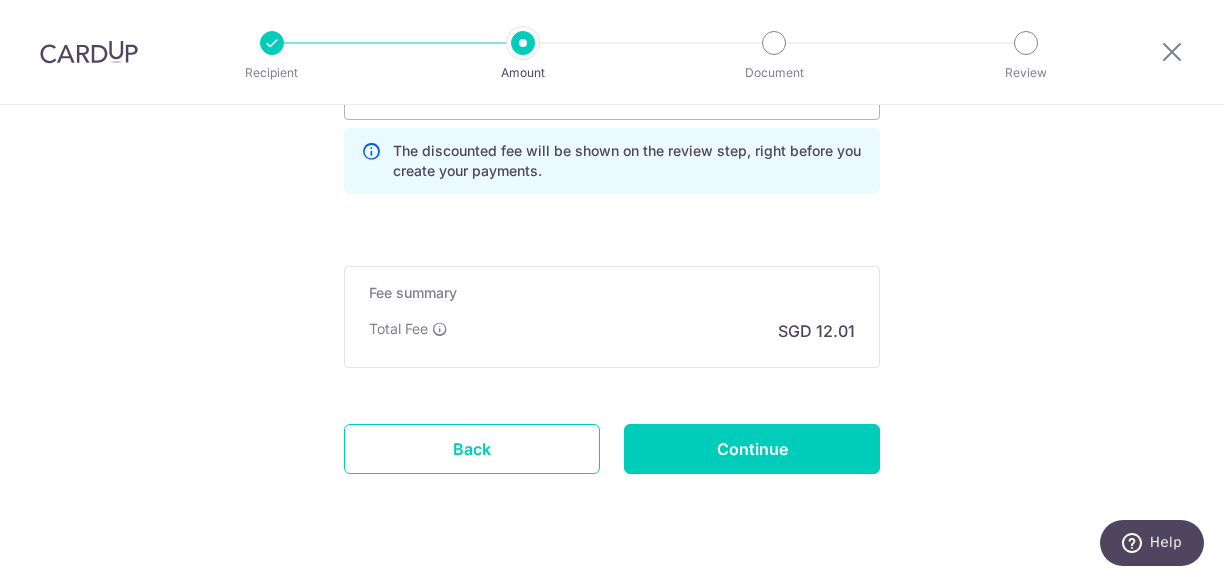 scroll, scrollTop: 1496, scrollLeft: 0, axis: vertical 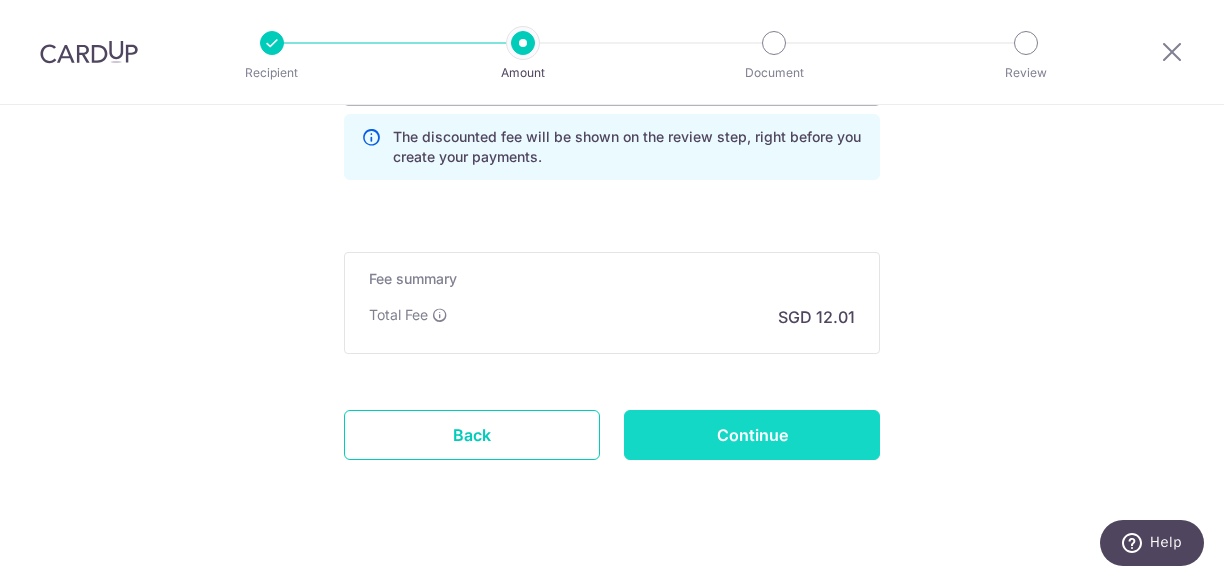 click on "Continue" at bounding box center (752, 435) 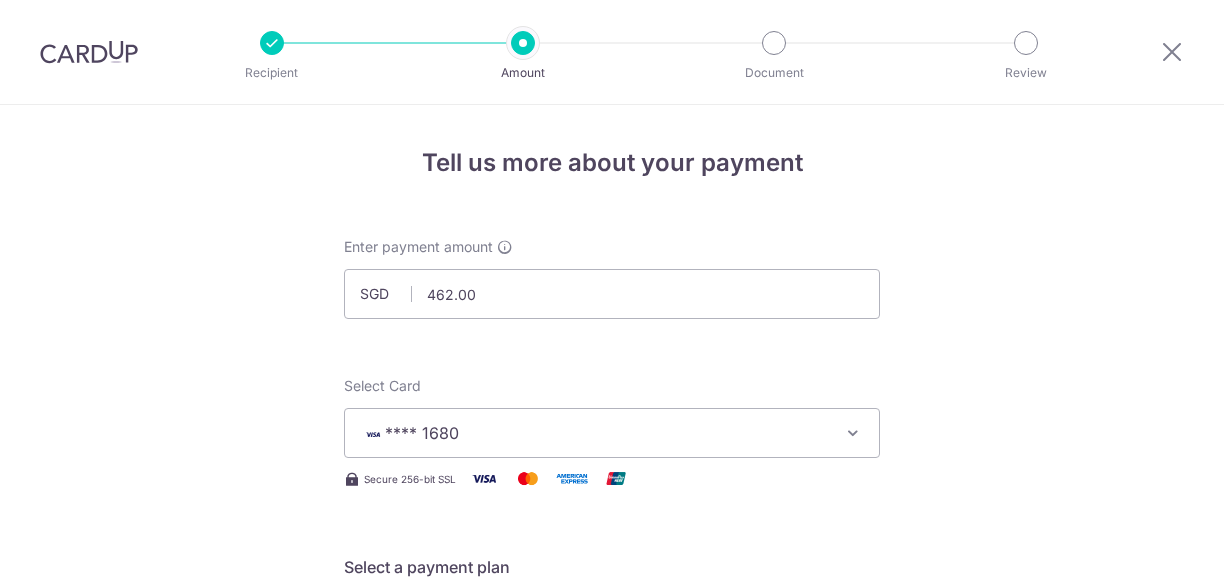 scroll, scrollTop: 0, scrollLeft: 0, axis: both 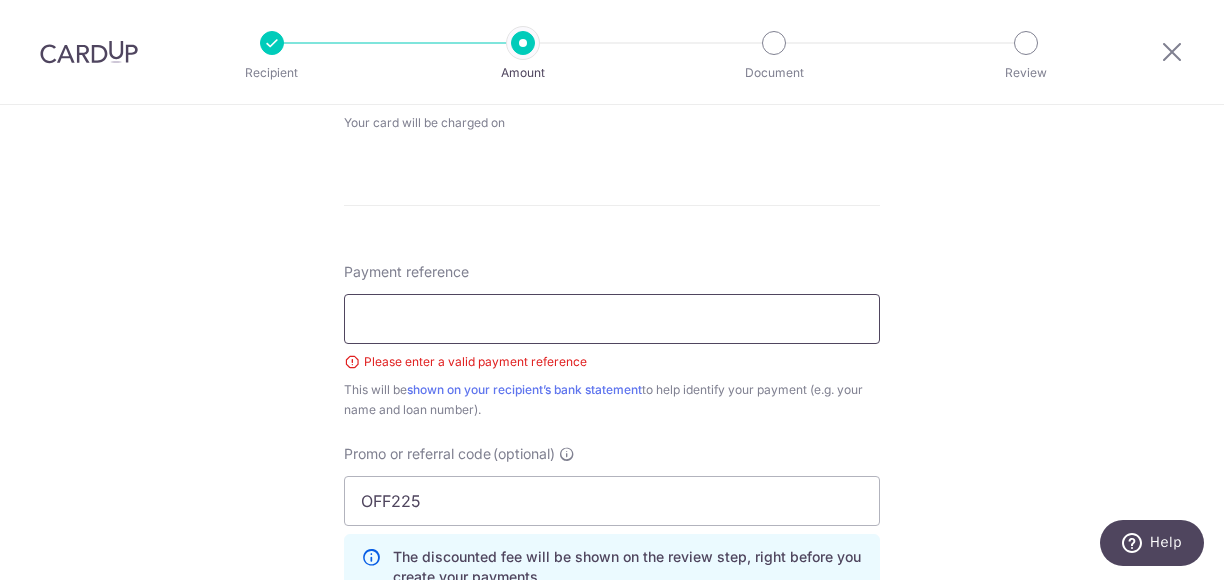 click on "Payment reference" at bounding box center [612, 319] 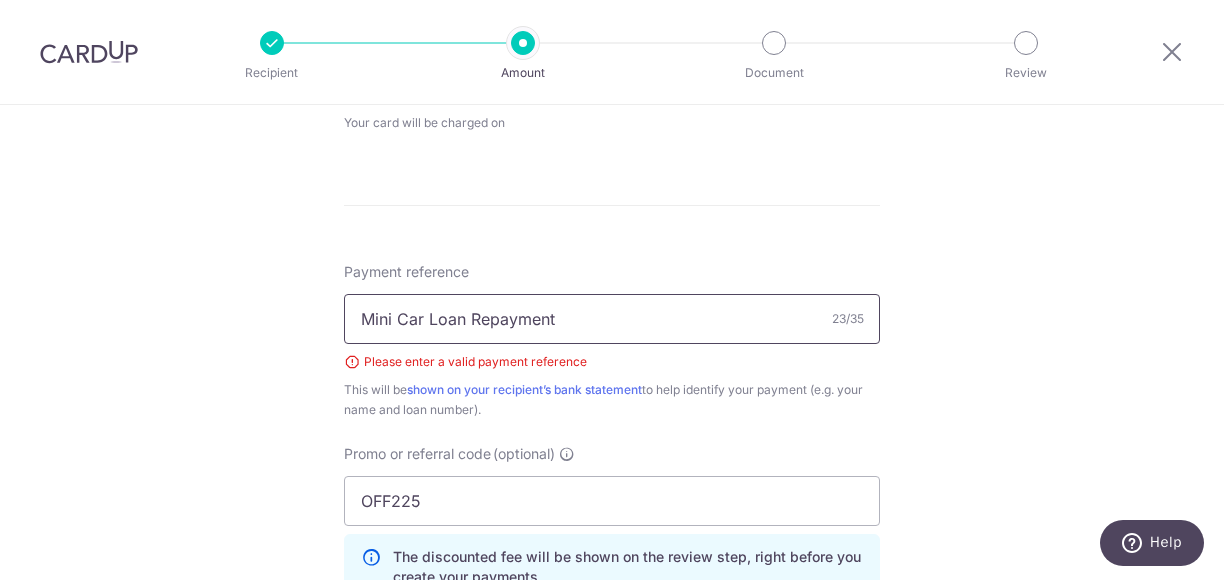 type on "Mini Car Loan Repayment" 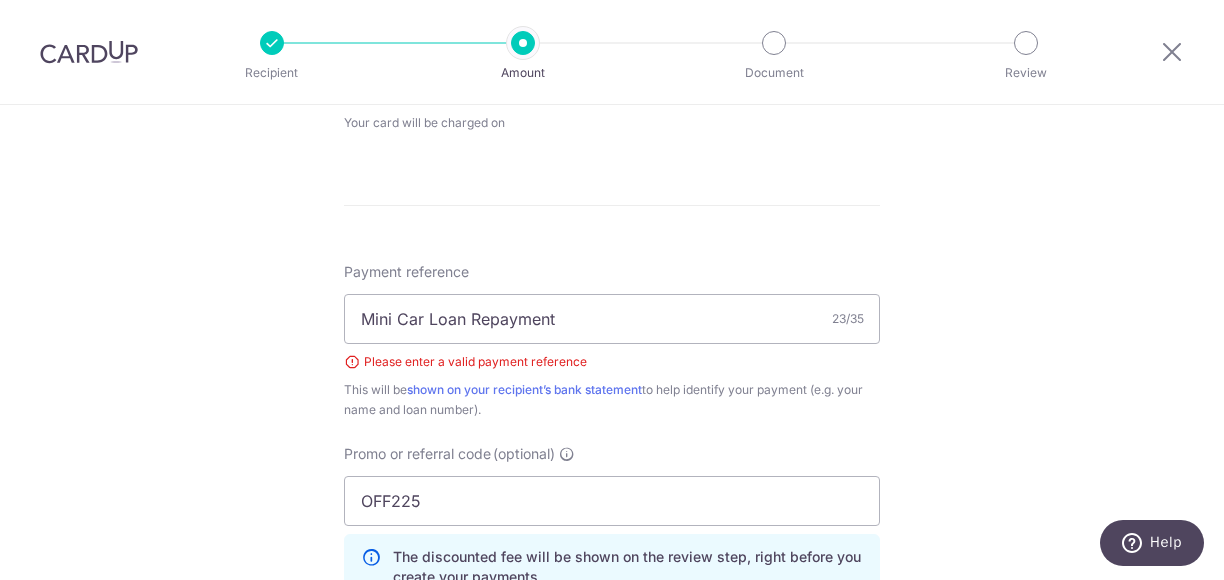 click on "Tell us more about your payment
Enter payment amount
SGD
462.00
462.00
Select Card
**** 1680
Add credit card
Your Cards
**** 4394
**** 1680
Secure 256-bit SSL
Text
New card details
Card
Secure 256-bit SSL" at bounding box center [612, 66] 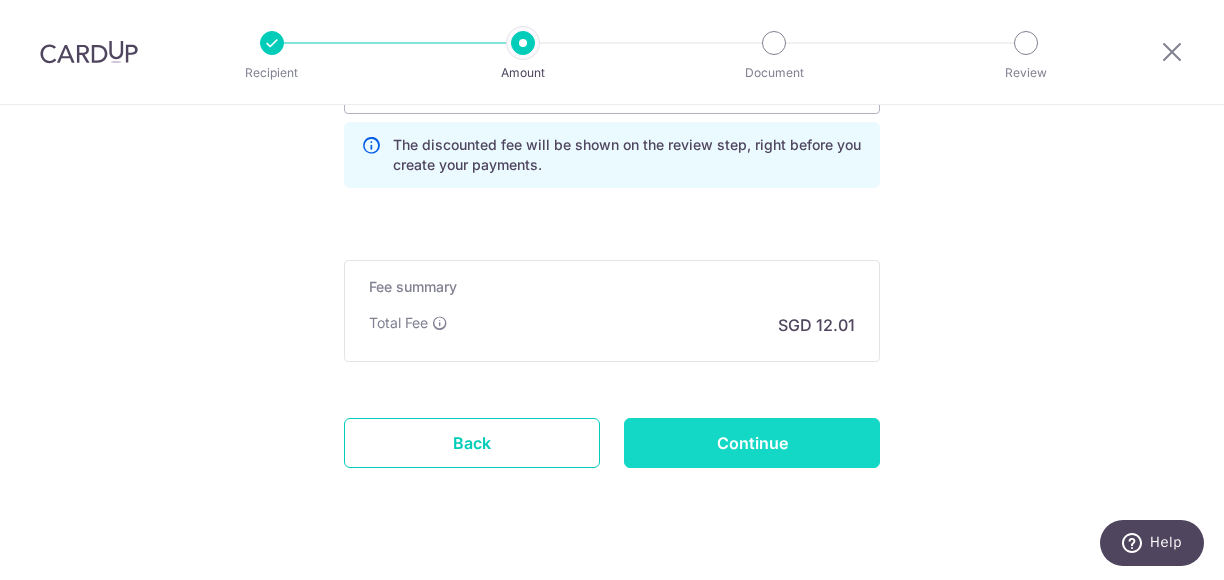 scroll, scrollTop: 1415, scrollLeft: 0, axis: vertical 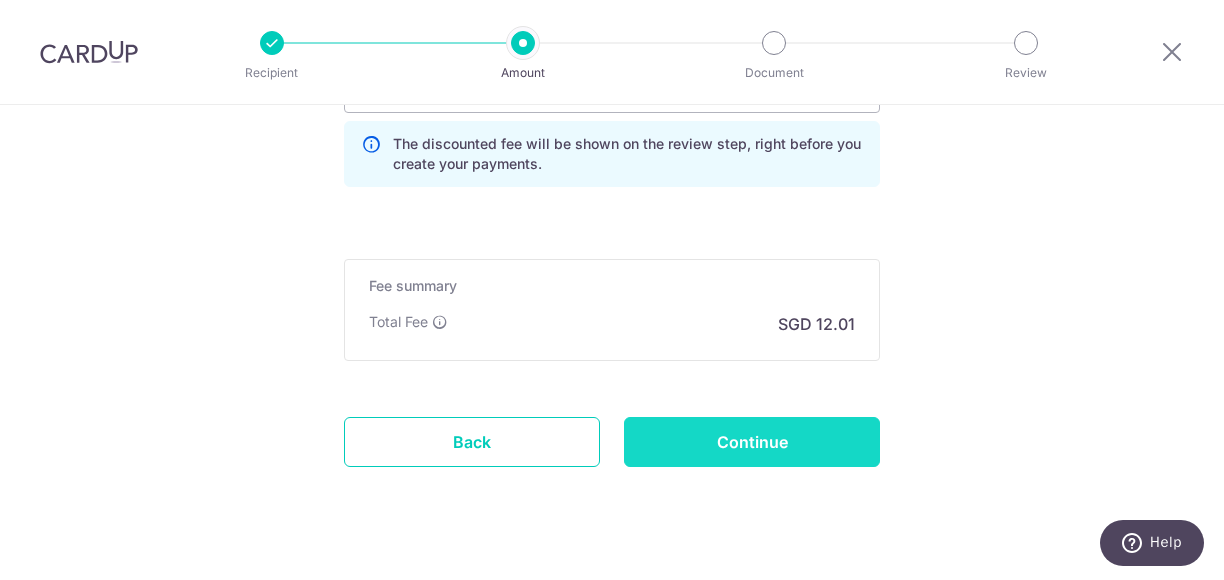 click on "Continue" at bounding box center (752, 442) 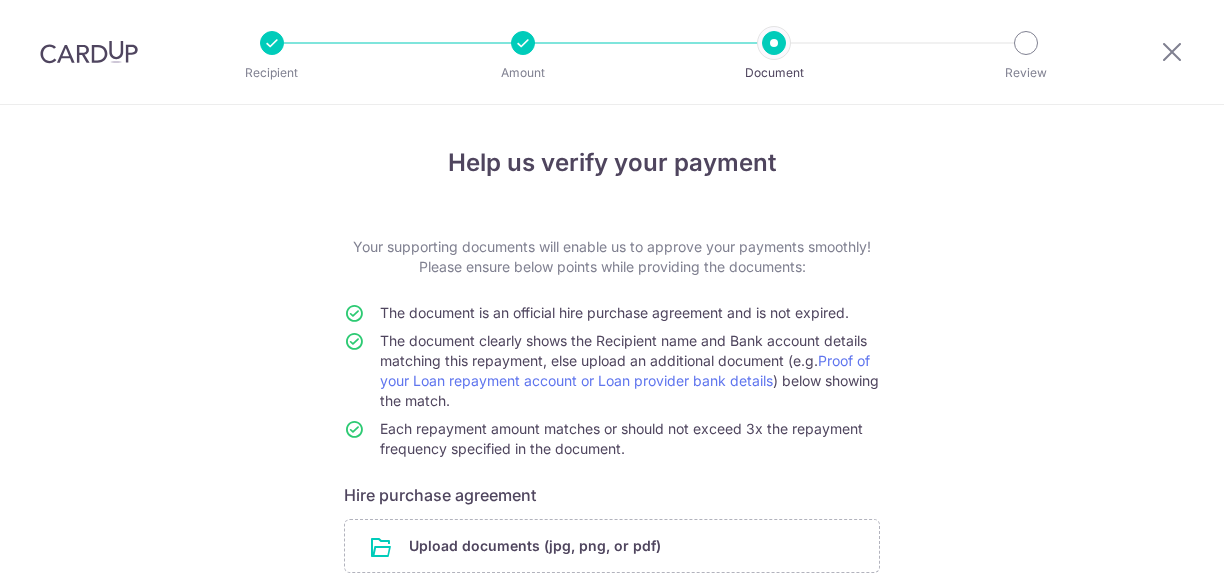 scroll, scrollTop: 0, scrollLeft: 0, axis: both 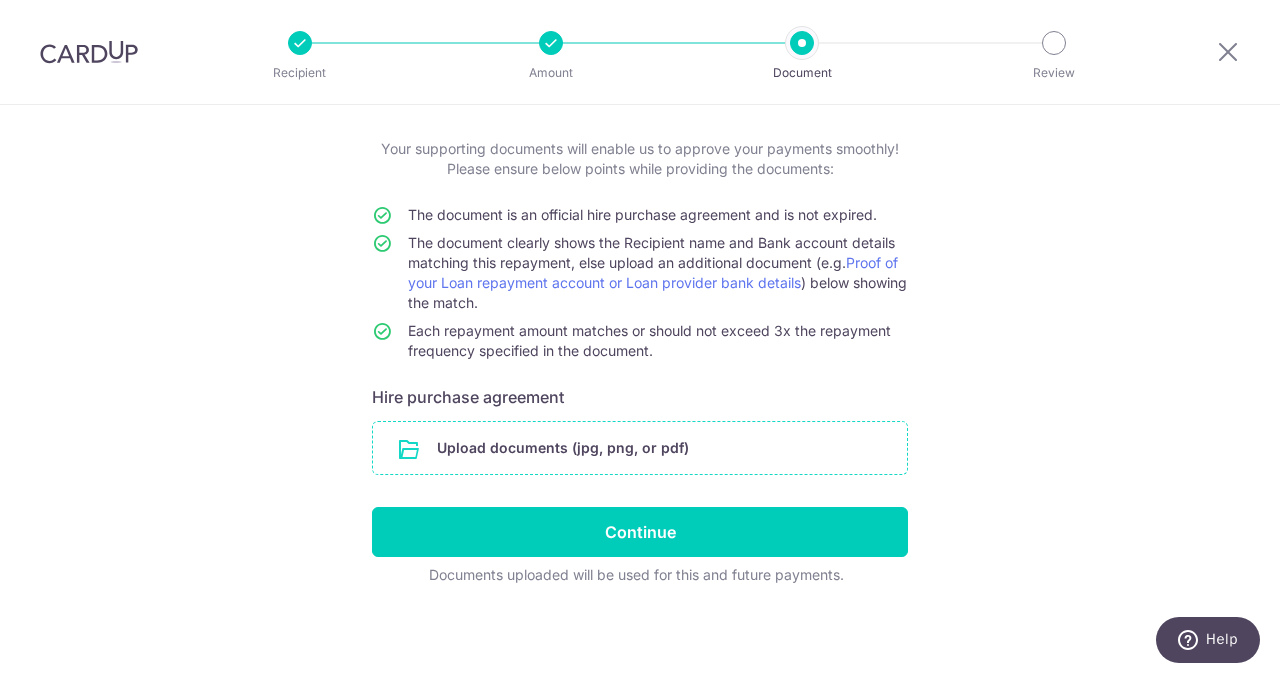 click at bounding box center [640, 448] 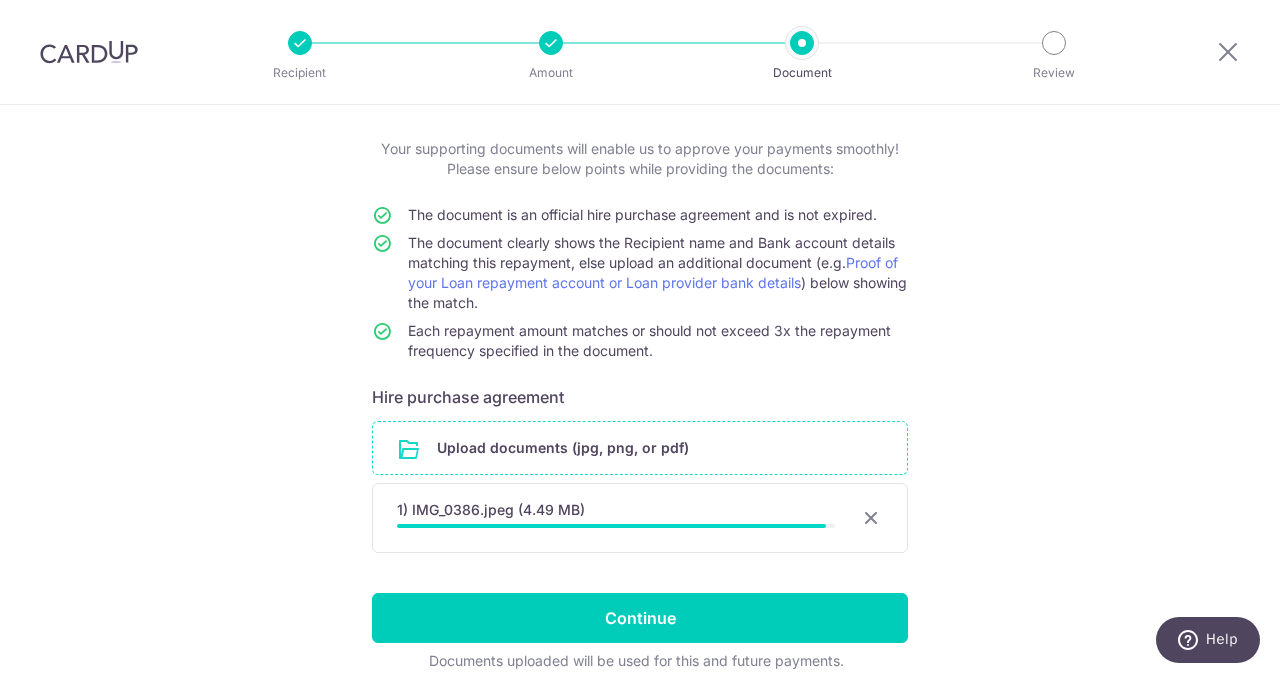 scroll, scrollTop: 182, scrollLeft: 0, axis: vertical 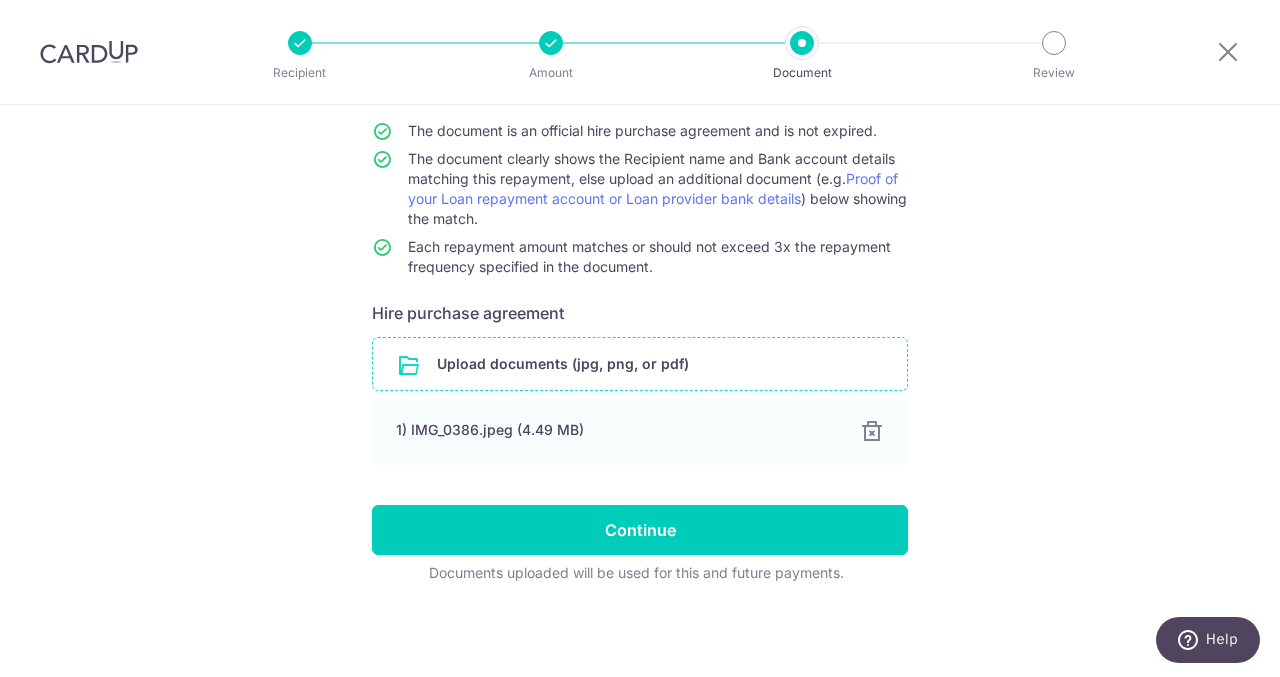 click at bounding box center (640, 364) 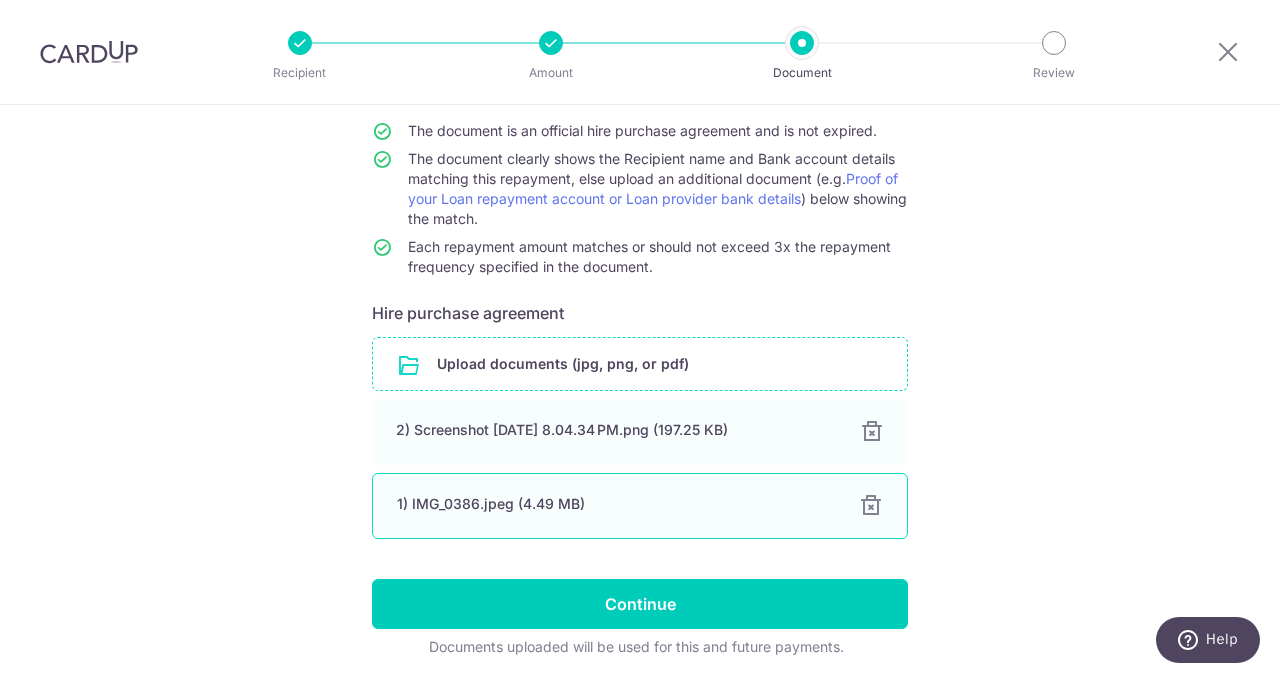 click on "1) IMG_0386.jpeg (4.49 MB)" at bounding box center (616, 504) 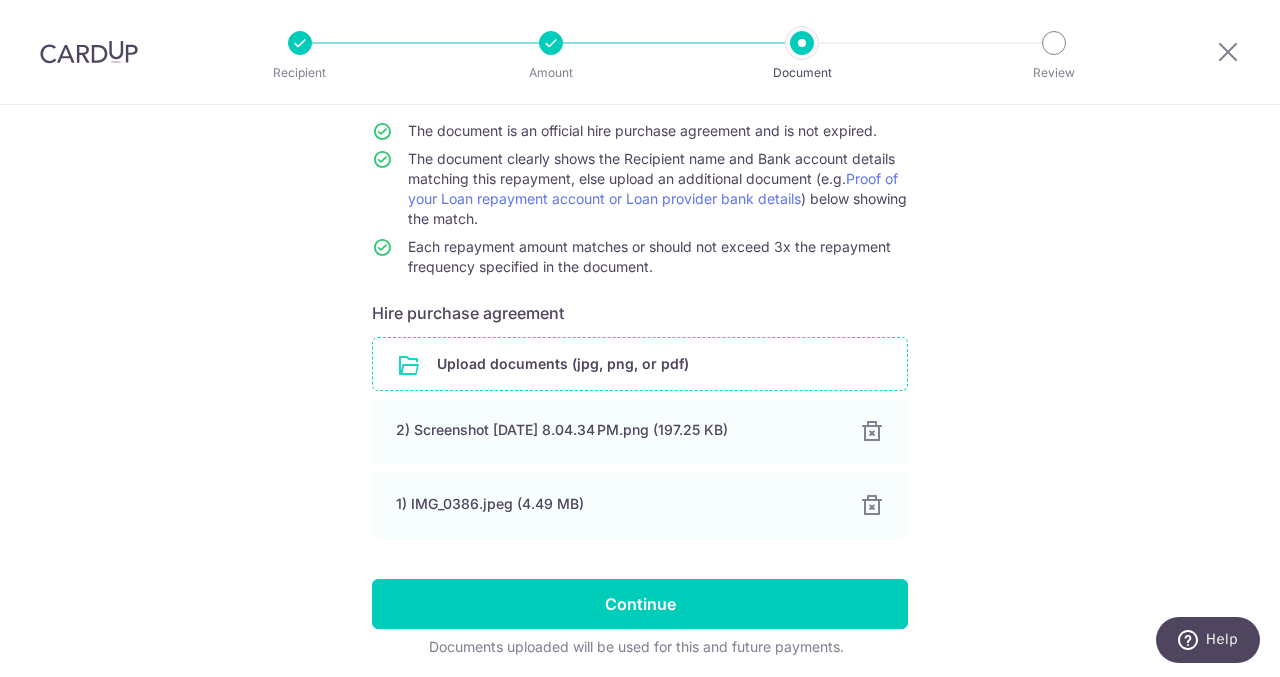 click at bounding box center [640, 364] 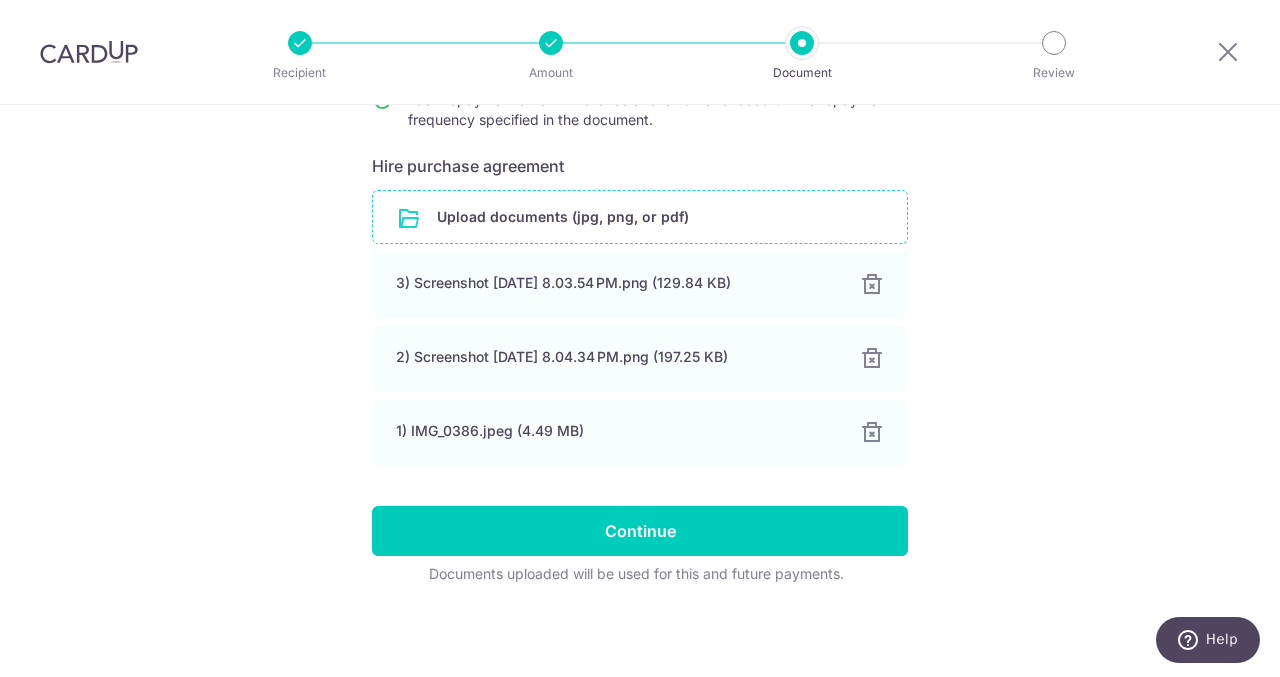 scroll, scrollTop: 330, scrollLeft: 0, axis: vertical 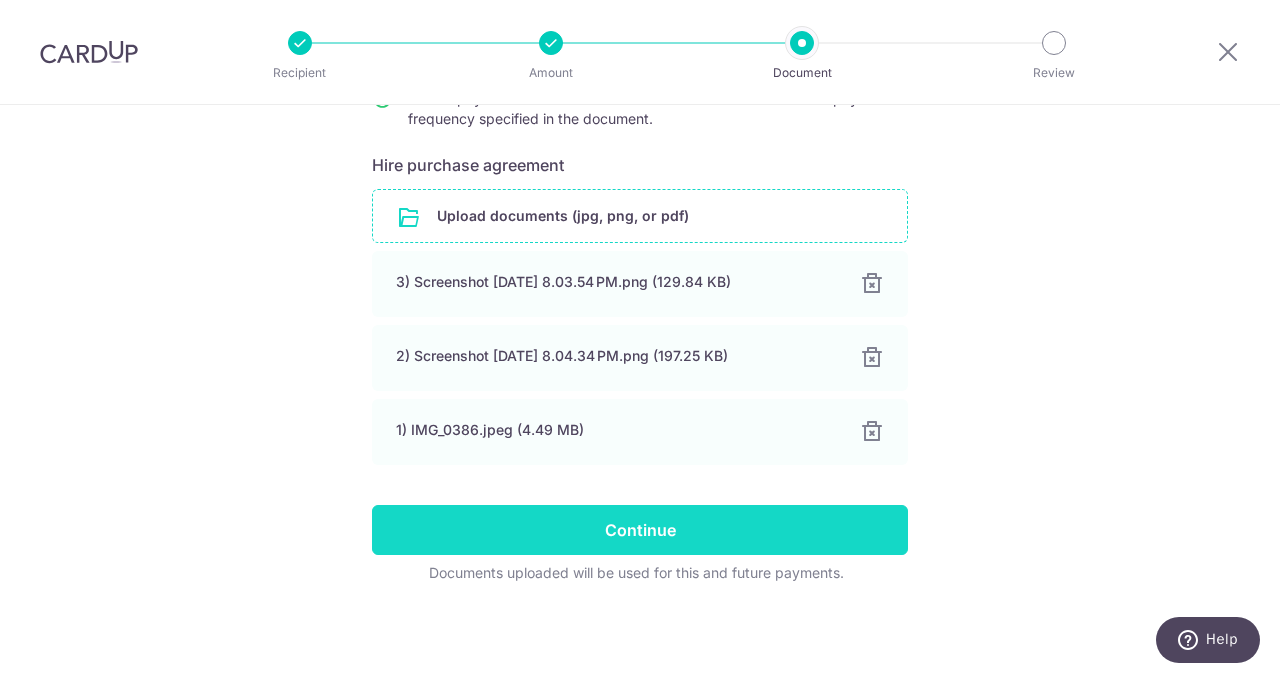 click on "Continue" at bounding box center (640, 530) 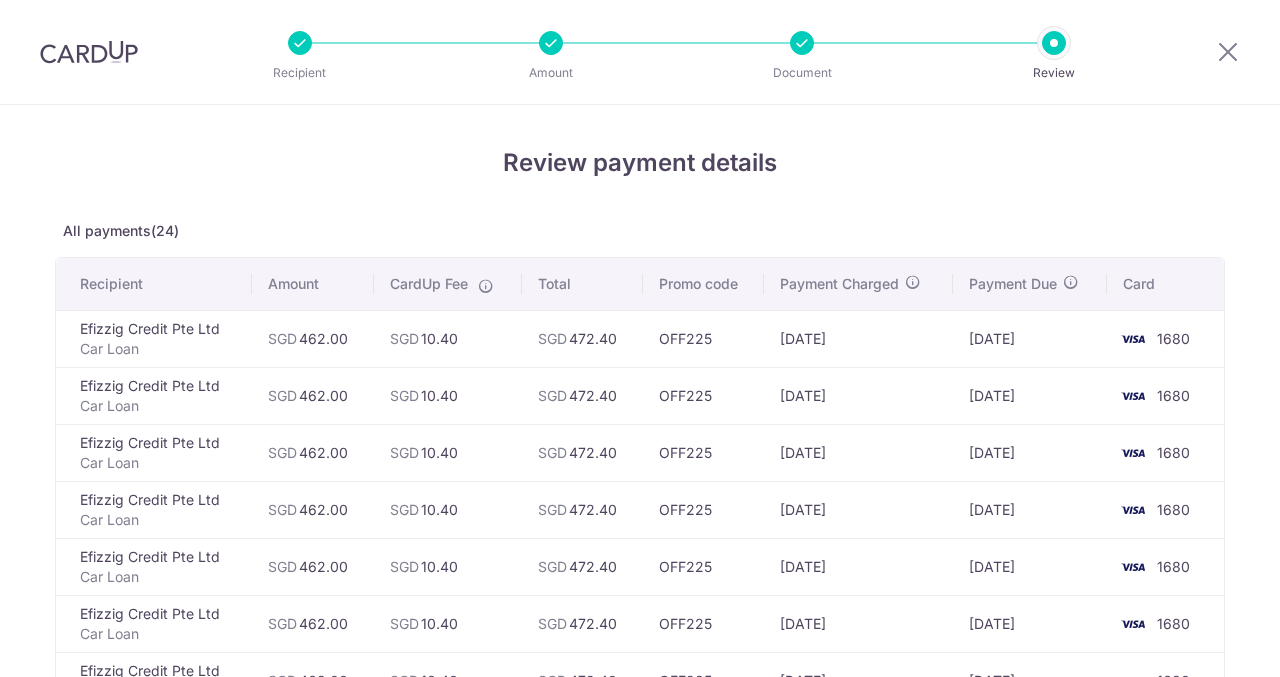 scroll, scrollTop: 0, scrollLeft: 0, axis: both 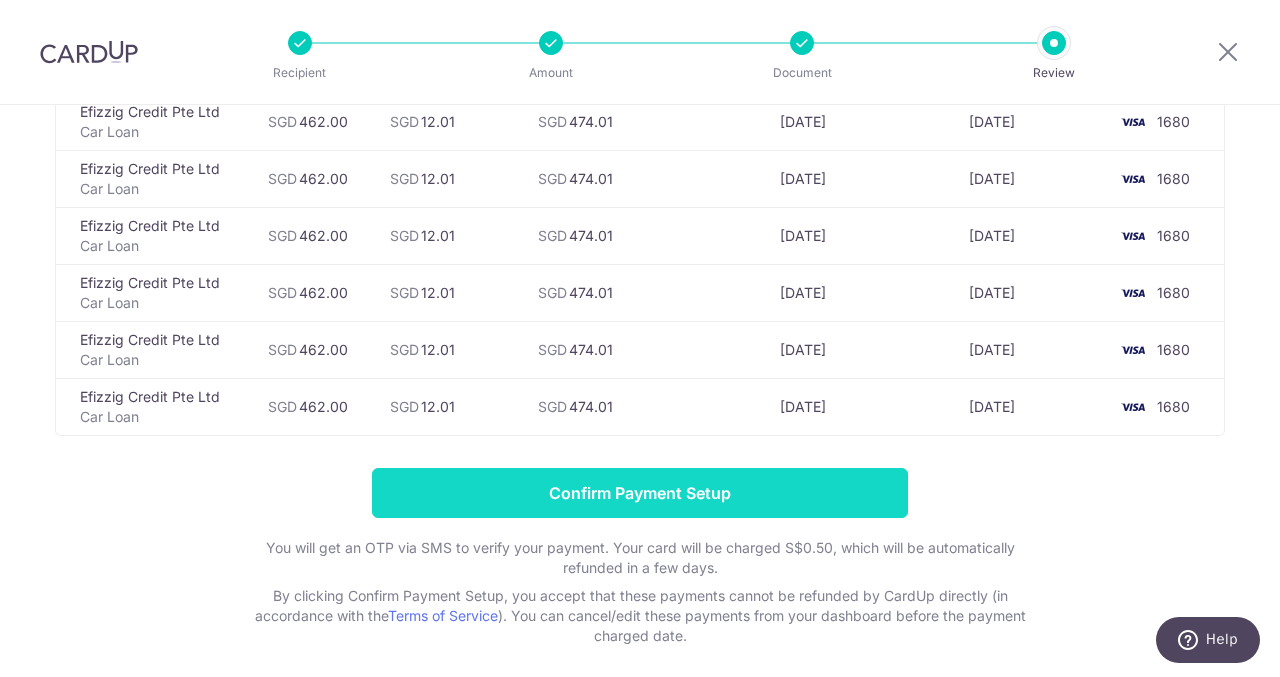 click on "Confirm Payment Setup" at bounding box center [640, 493] 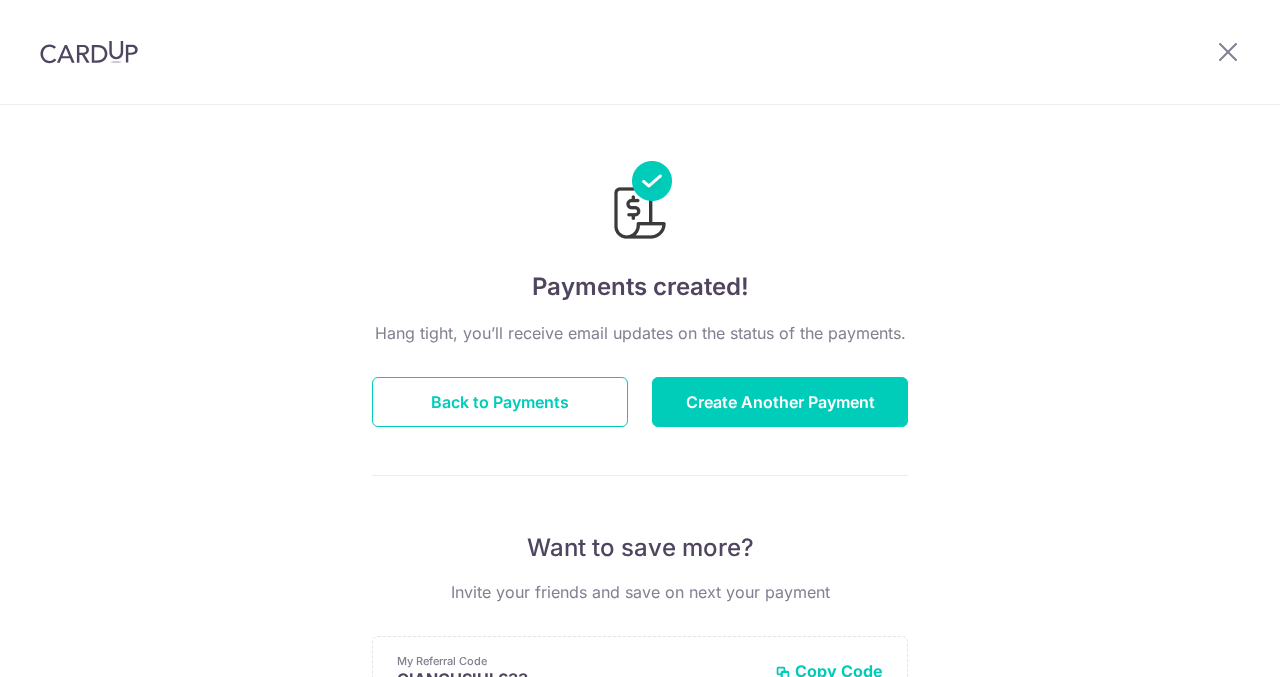 scroll, scrollTop: 0, scrollLeft: 0, axis: both 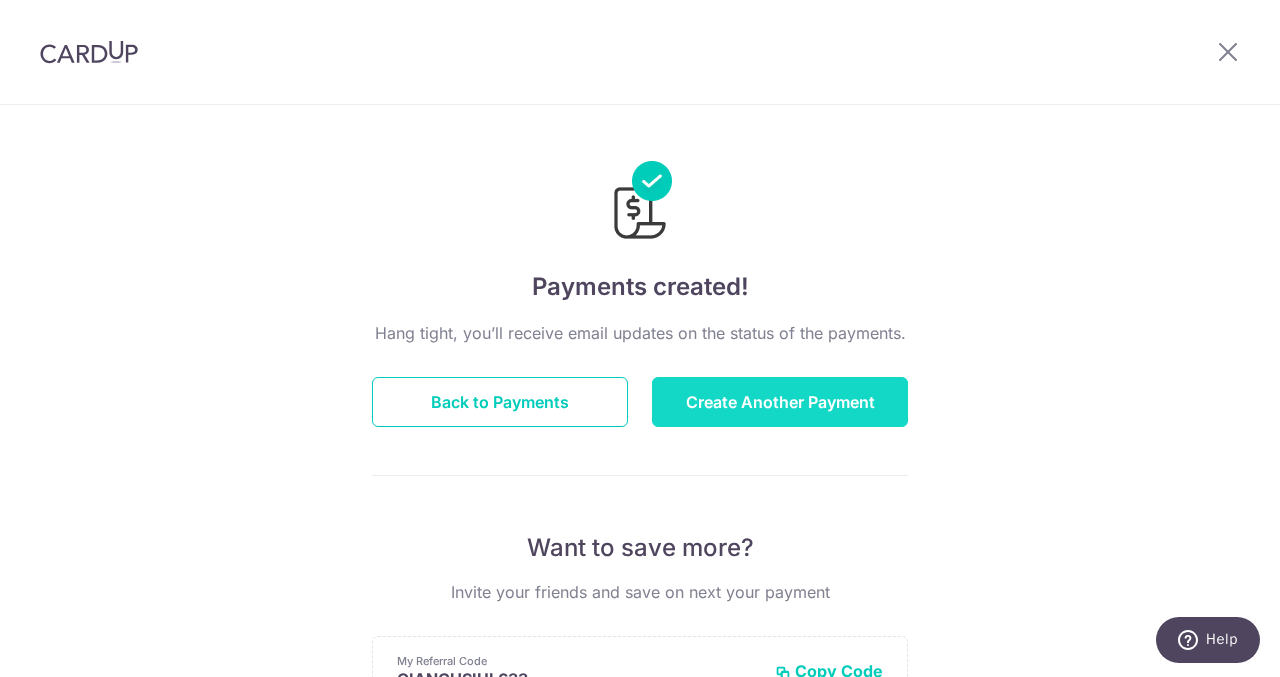 click on "Create Another Payment" at bounding box center (780, 402) 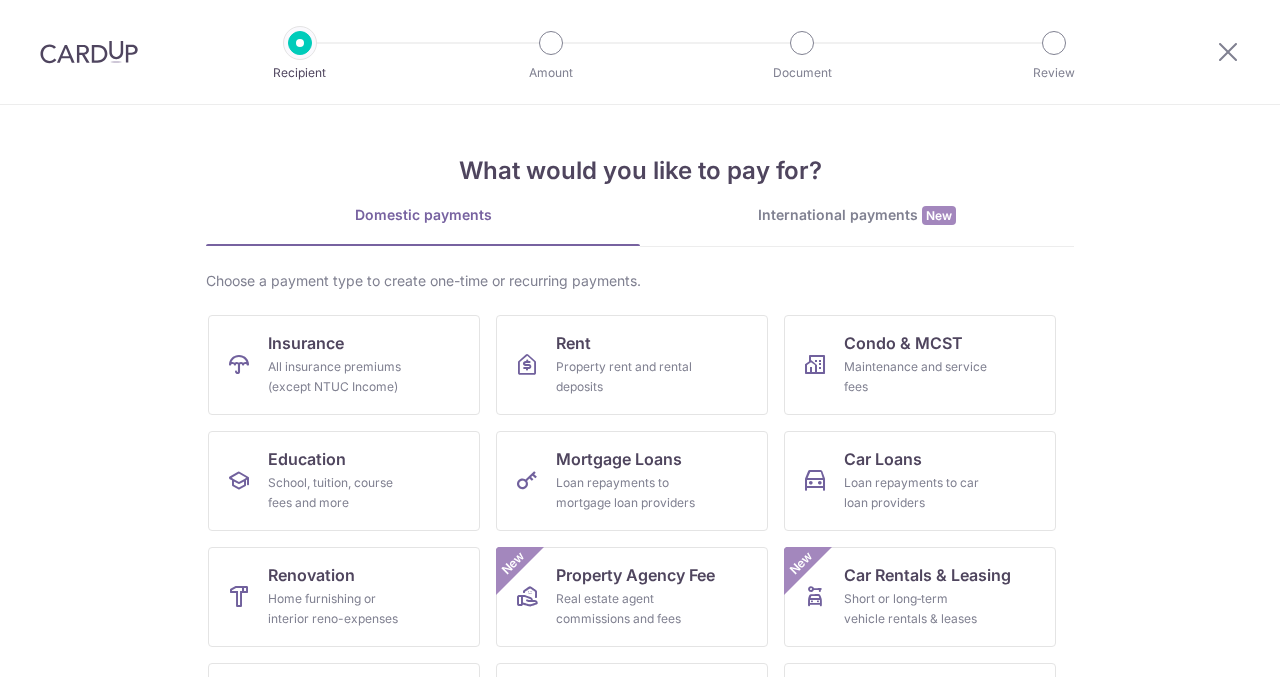 scroll, scrollTop: 0, scrollLeft: 0, axis: both 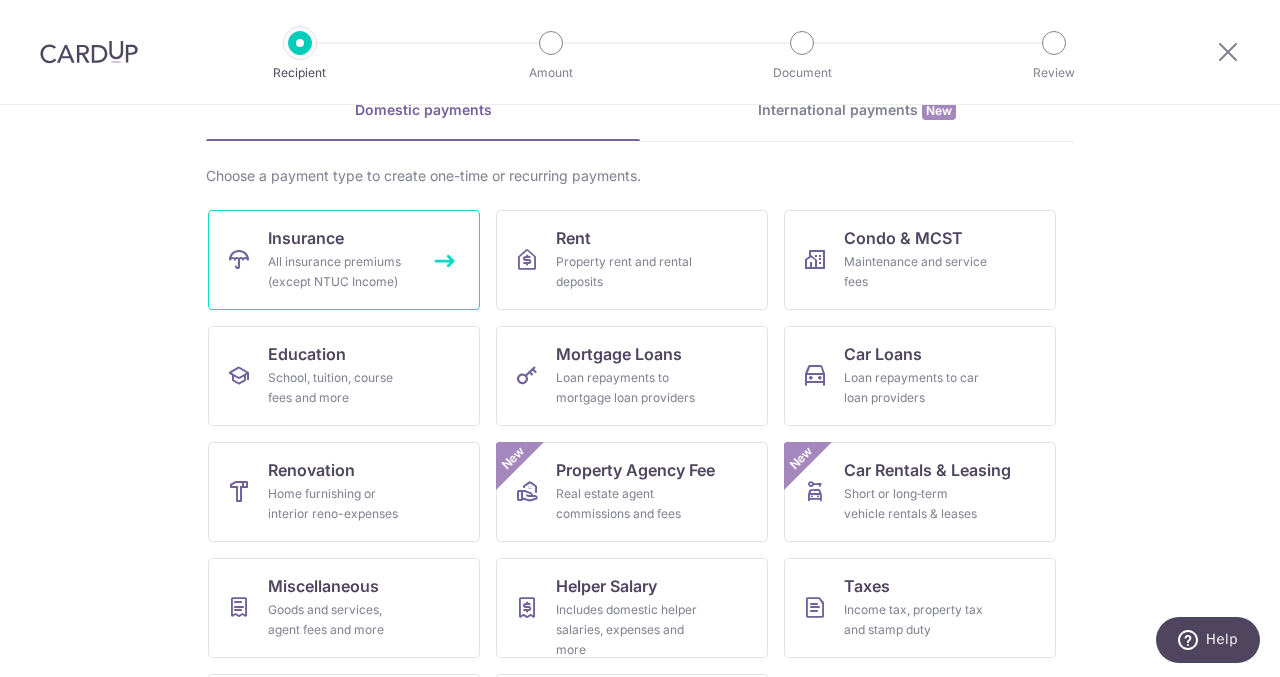 click on "All insurance premiums (except NTUC Income)" at bounding box center [340, 272] 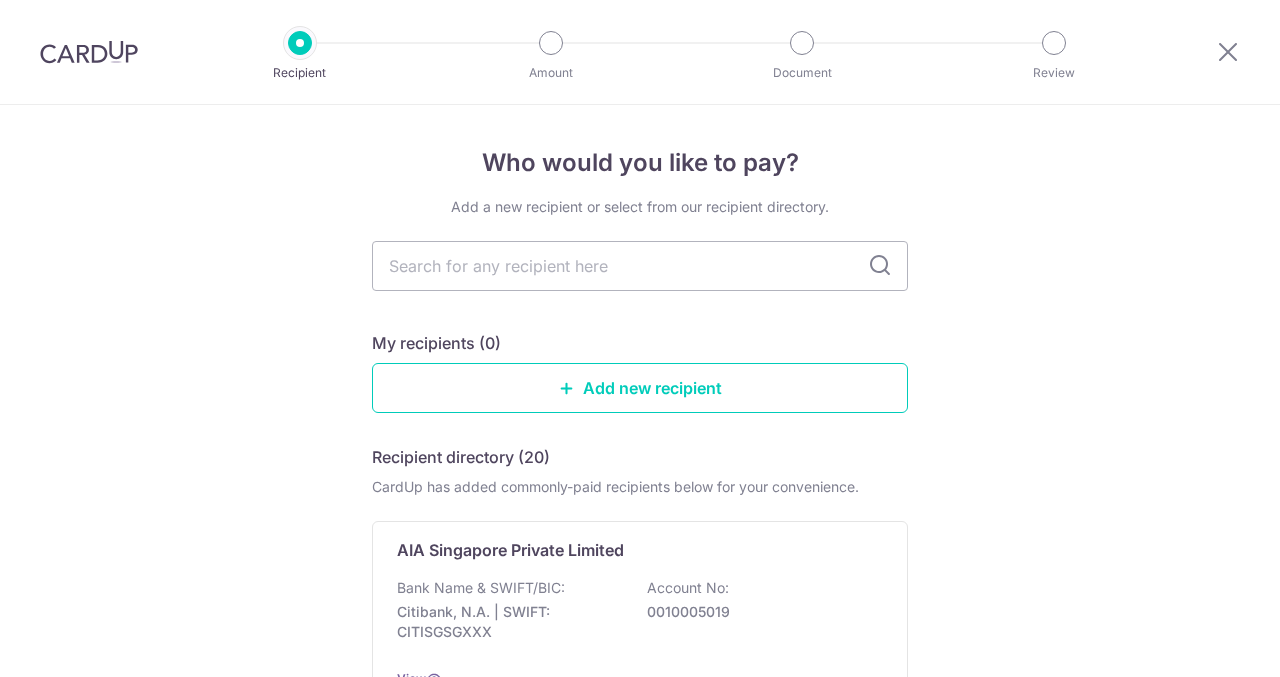 scroll, scrollTop: 0, scrollLeft: 0, axis: both 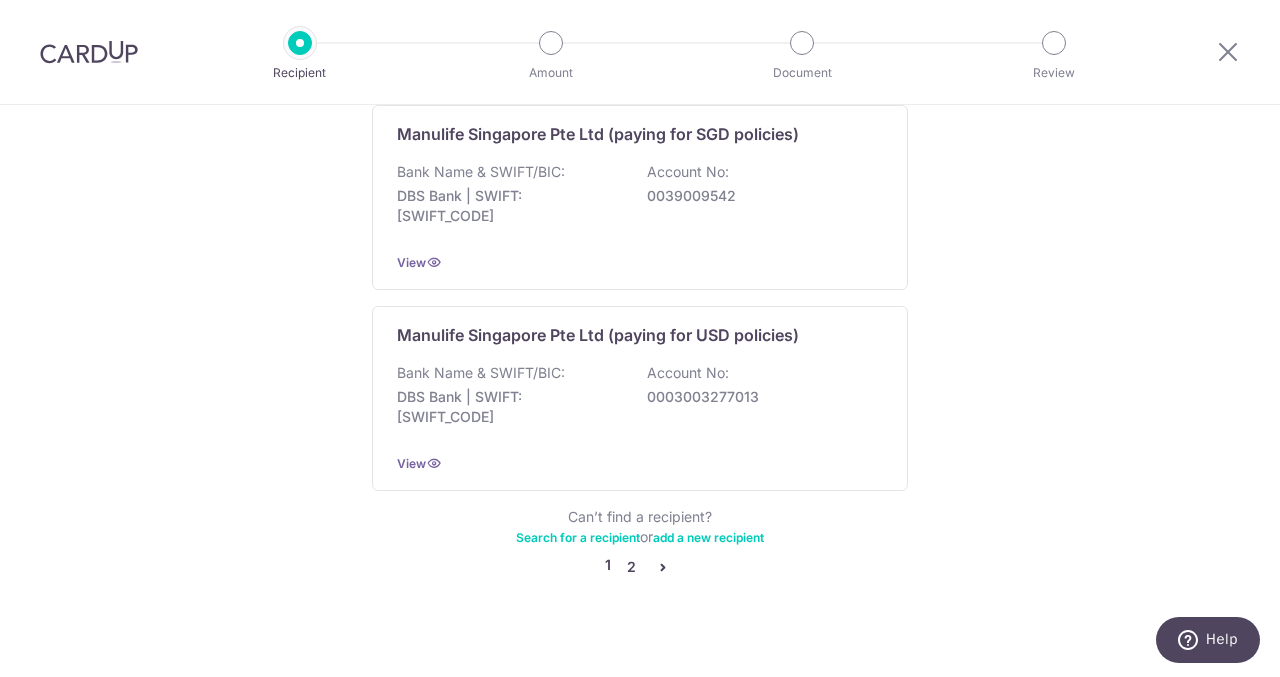 click on "2" at bounding box center (631, 567) 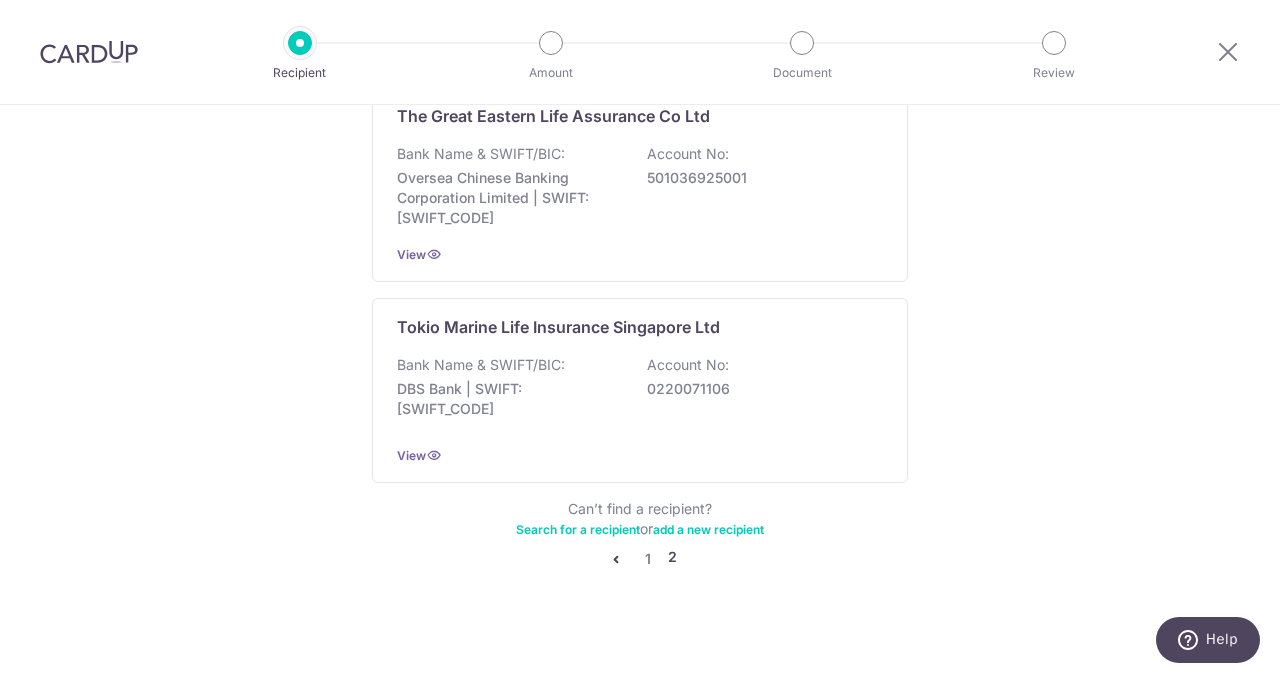 scroll, scrollTop: 2056, scrollLeft: 0, axis: vertical 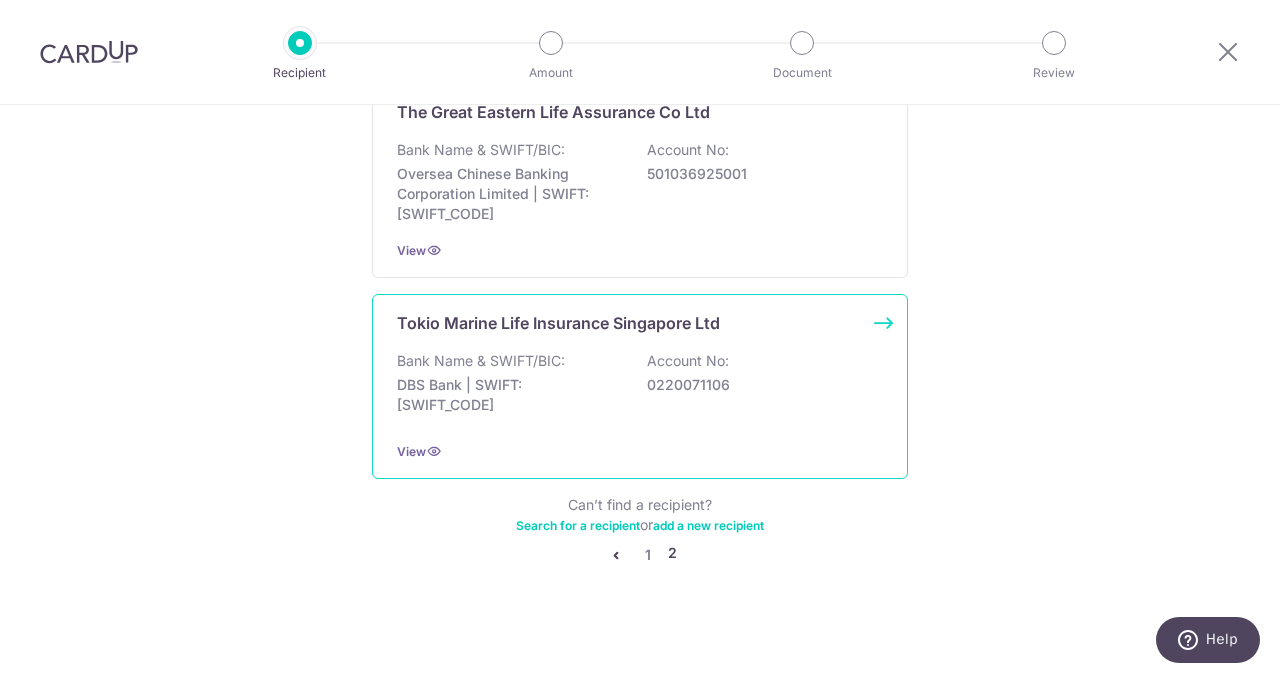 click on "DBS Bank | SWIFT: DBSSSGSGXXX" at bounding box center (509, 395) 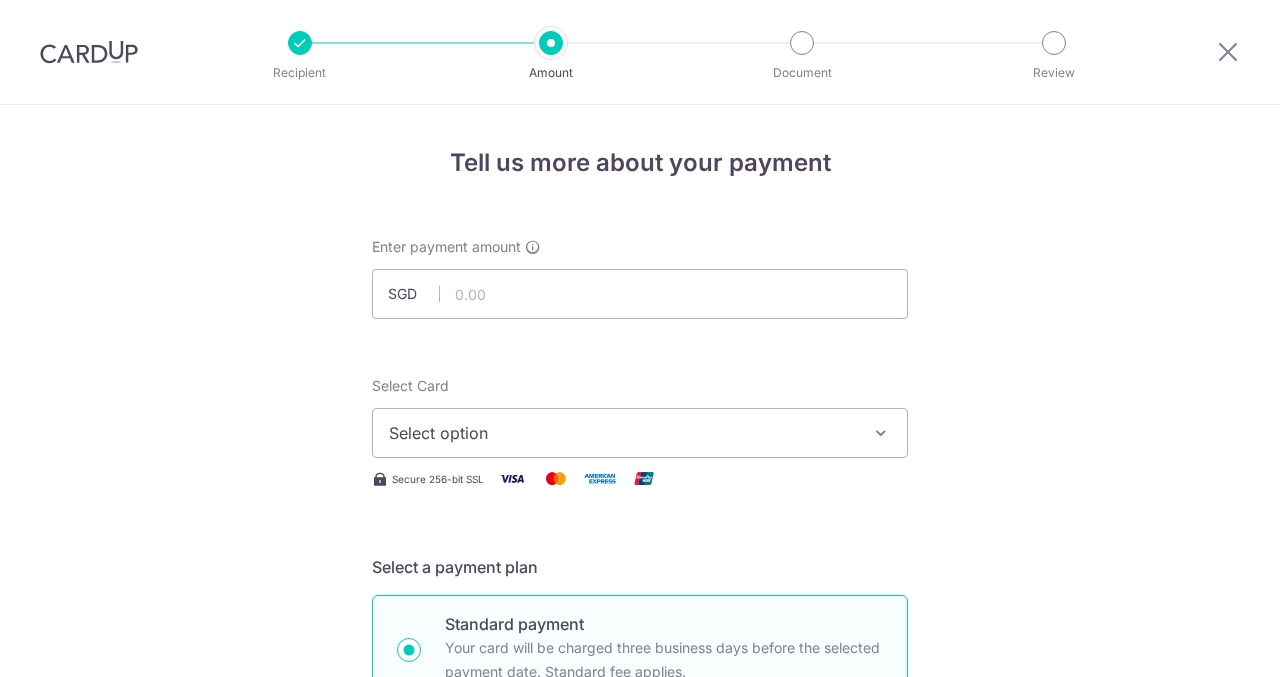 scroll, scrollTop: 0, scrollLeft: 0, axis: both 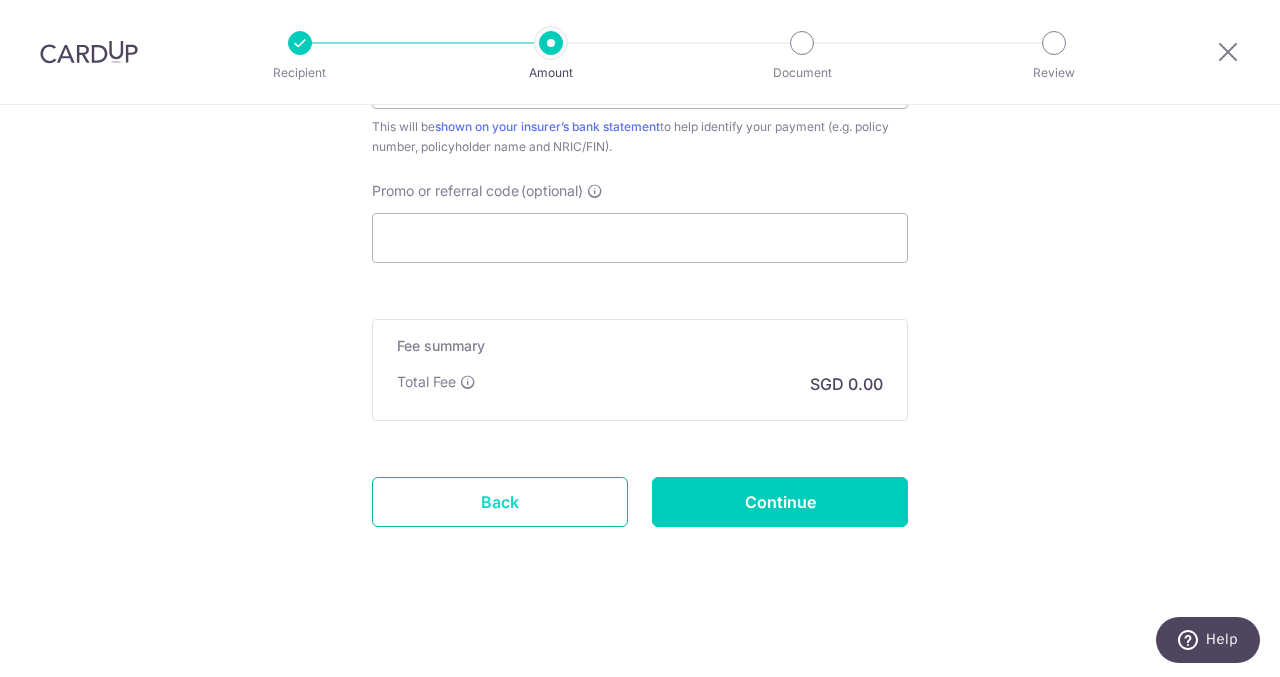 click on "Back" at bounding box center (500, 502) 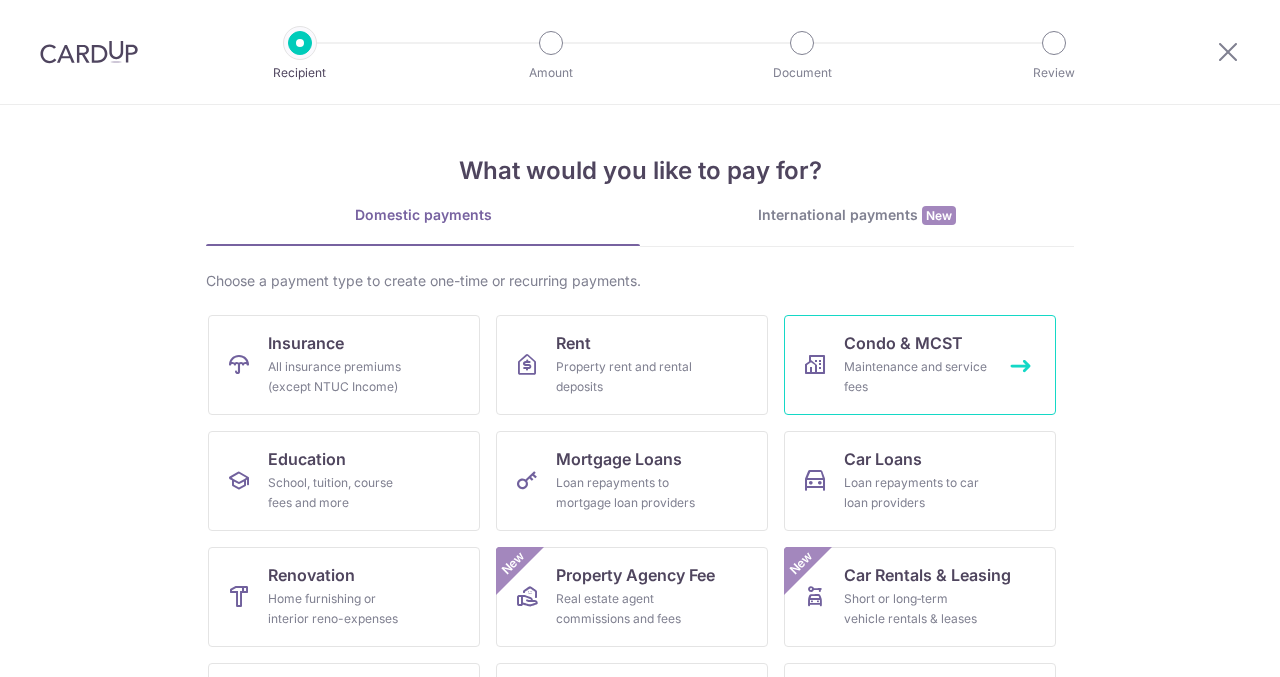 click on "Maintenance and service fees" at bounding box center (916, 377) 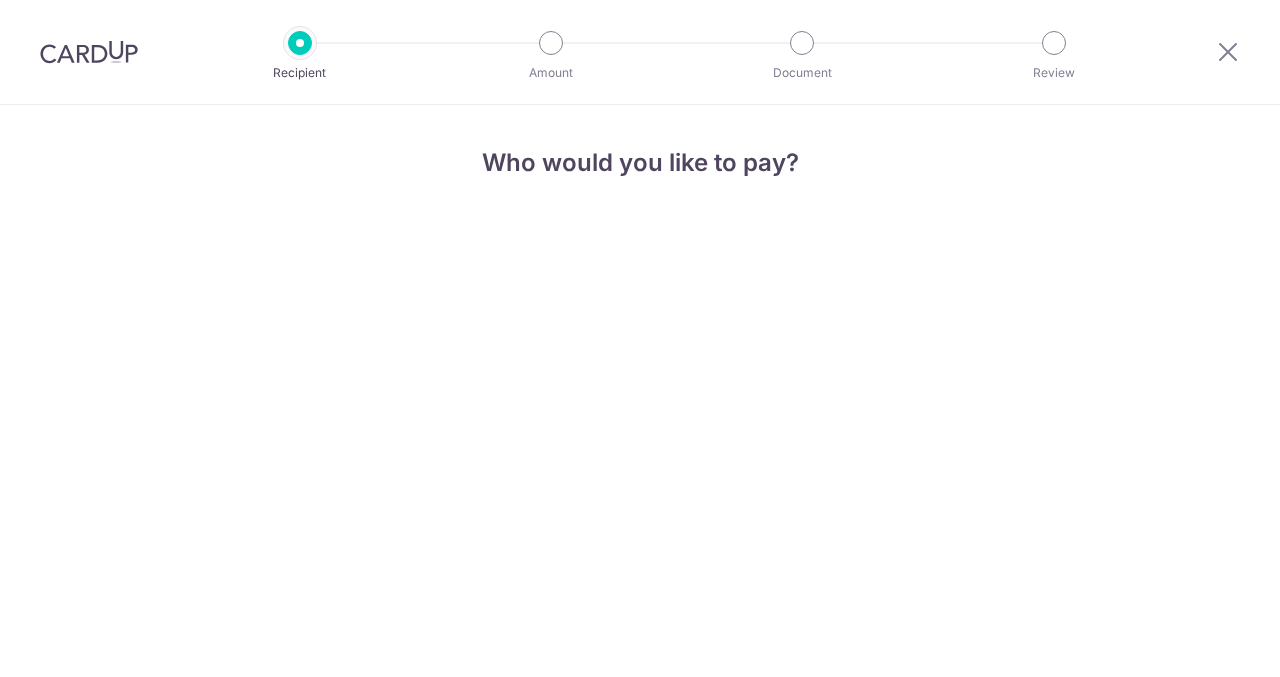 scroll, scrollTop: 0, scrollLeft: 0, axis: both 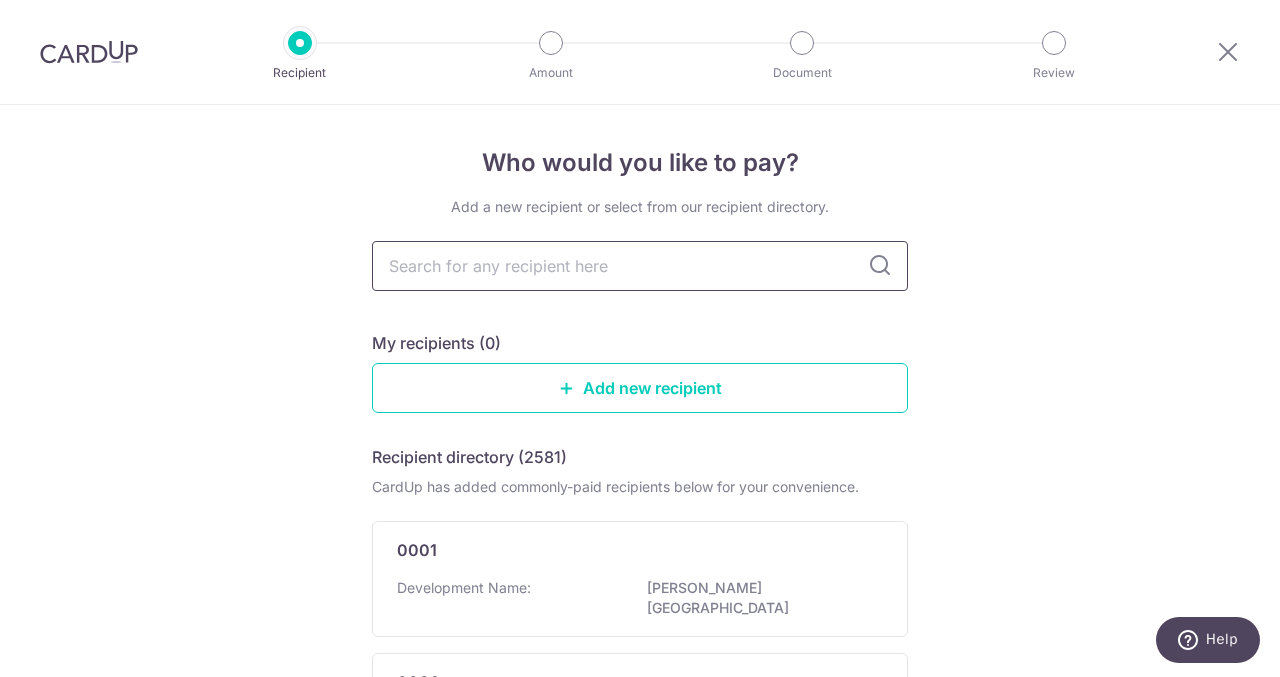 click at bounding box center [640, 266] 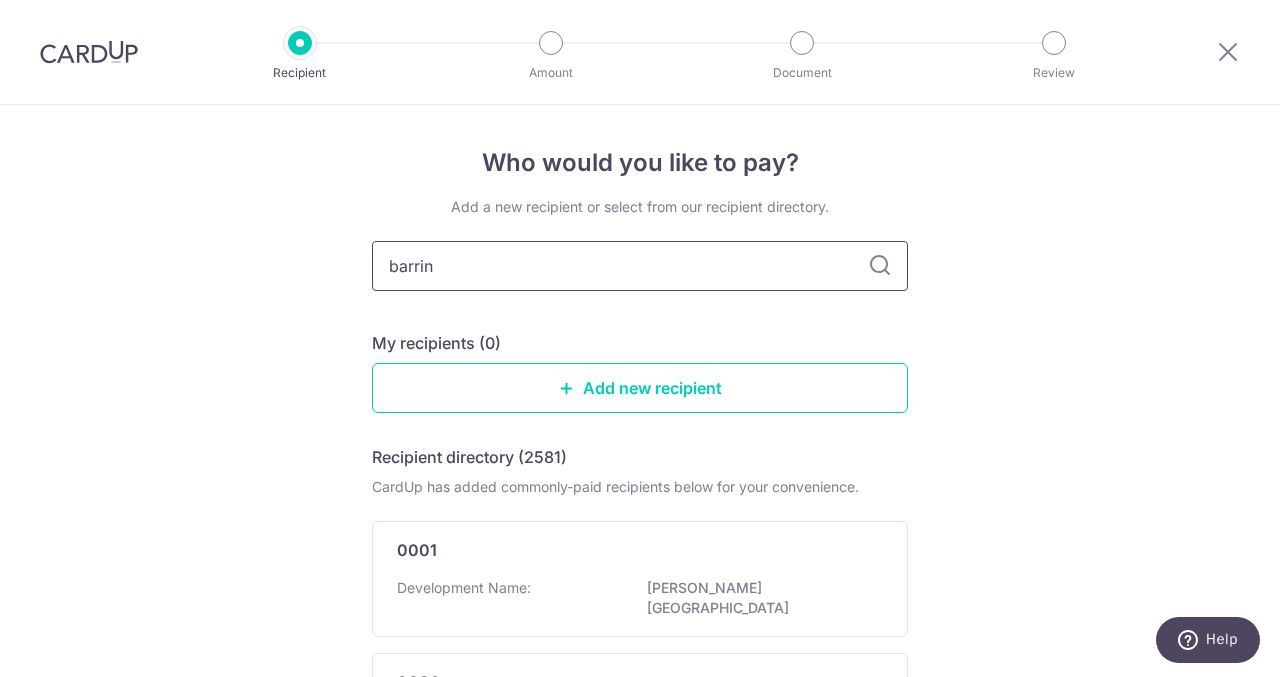 type on "barring" 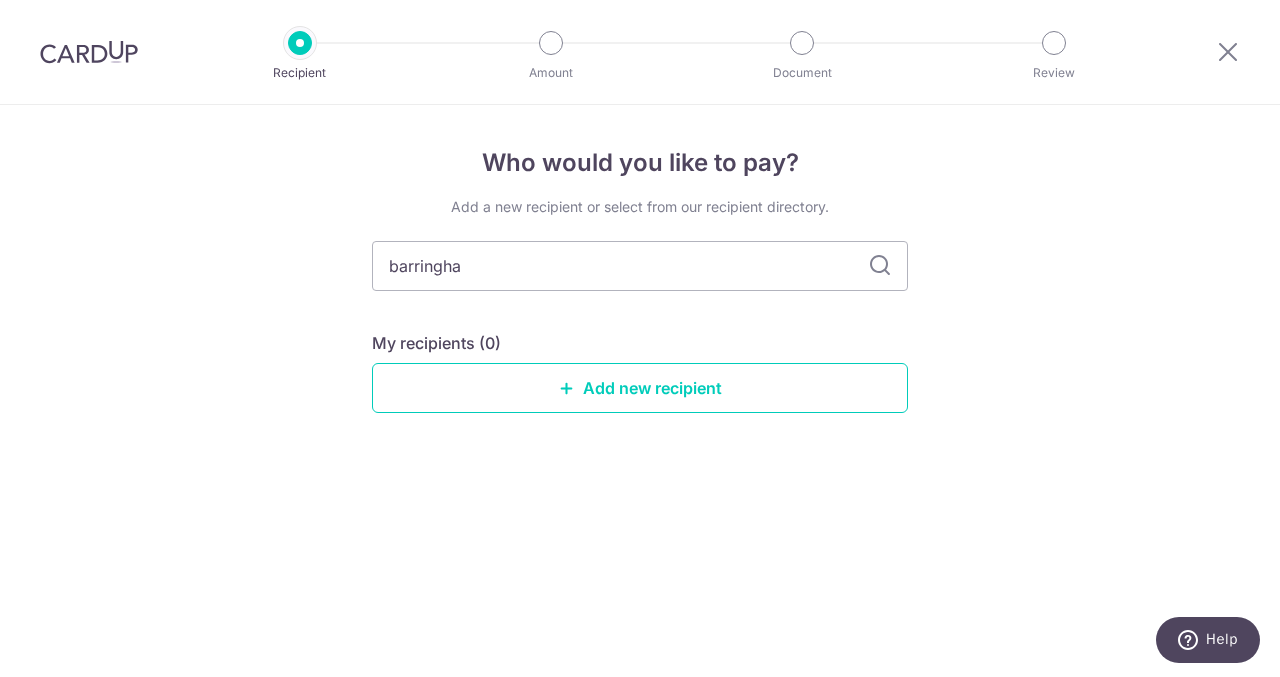 type on "barringham" 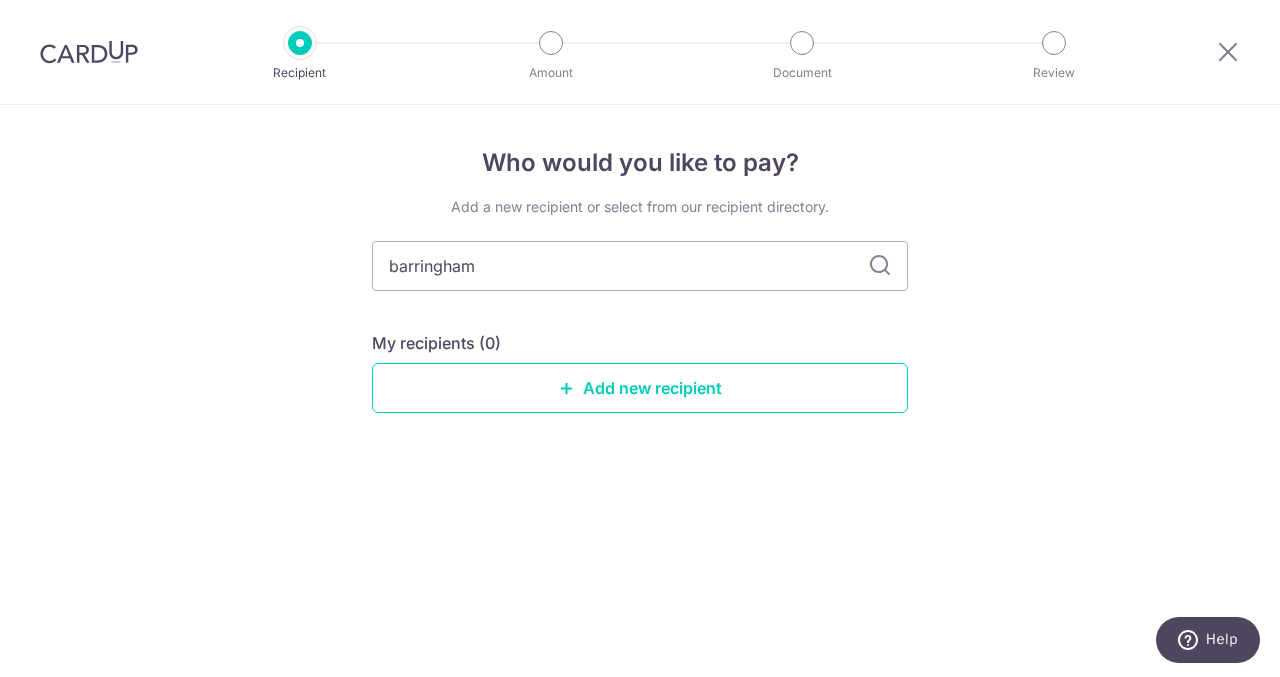 type on "barringham" 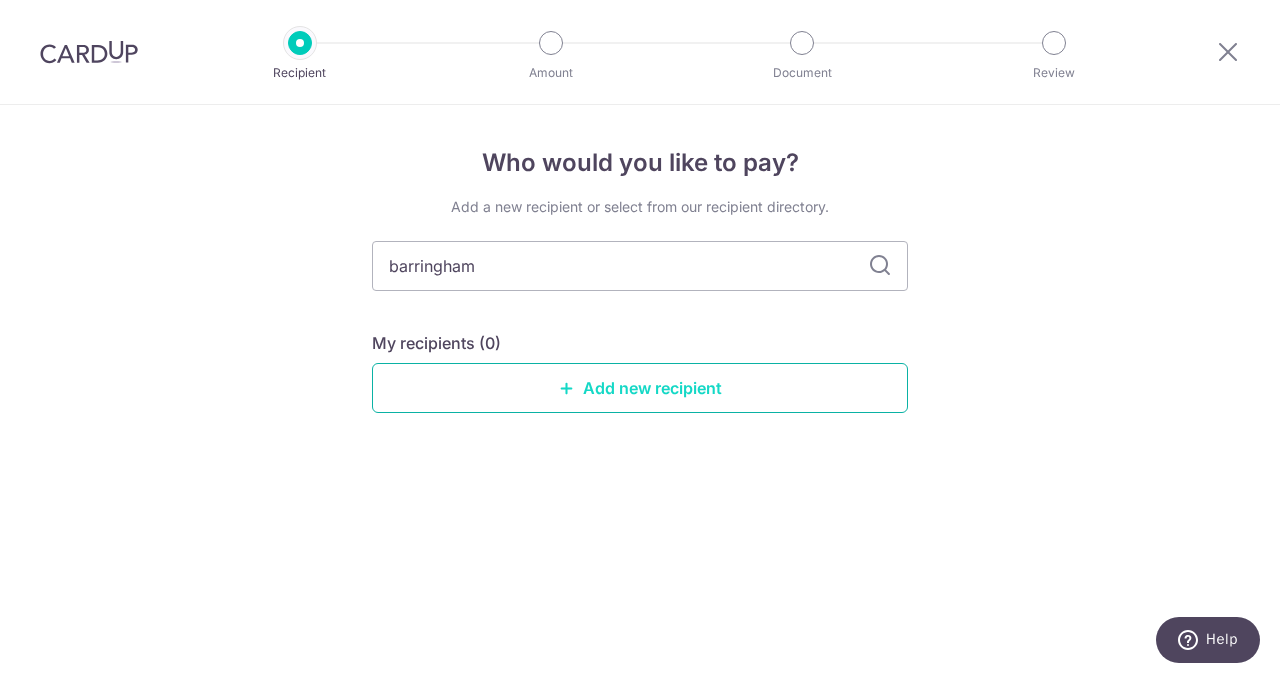 click on "Add new recipient" at bounding box center [640, 388] 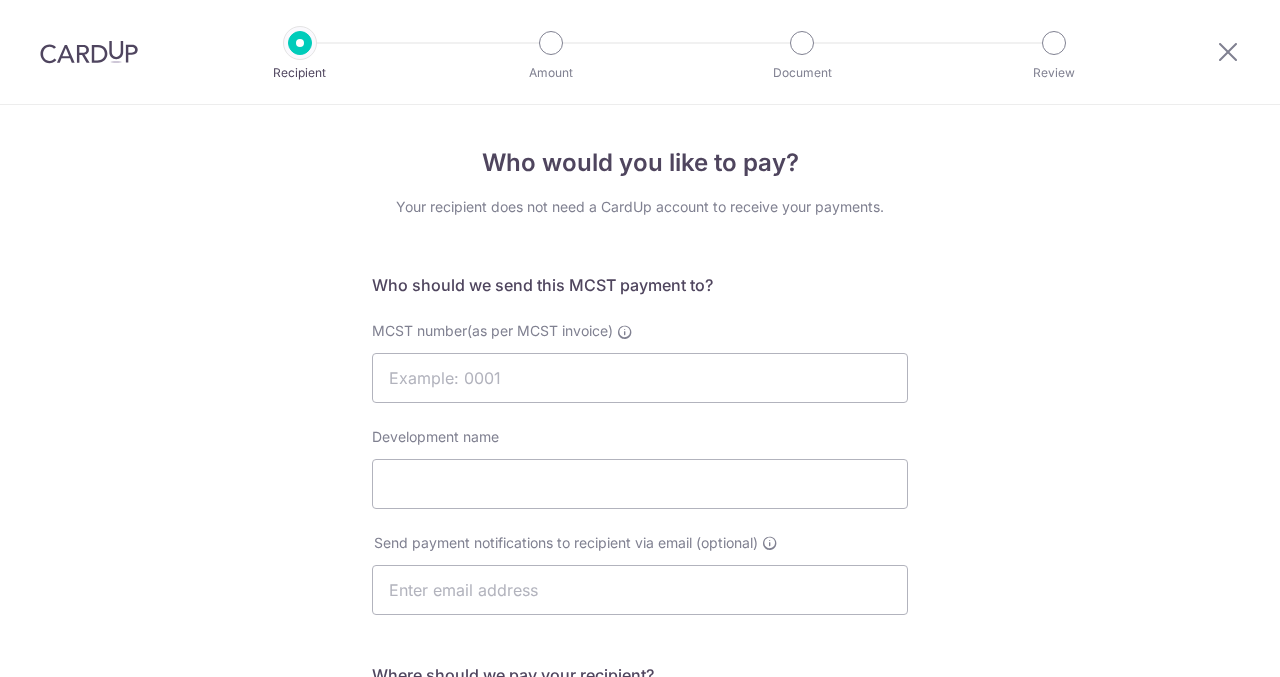 scroll, scrollTop: 0, scrollLeft: 0, axis: both 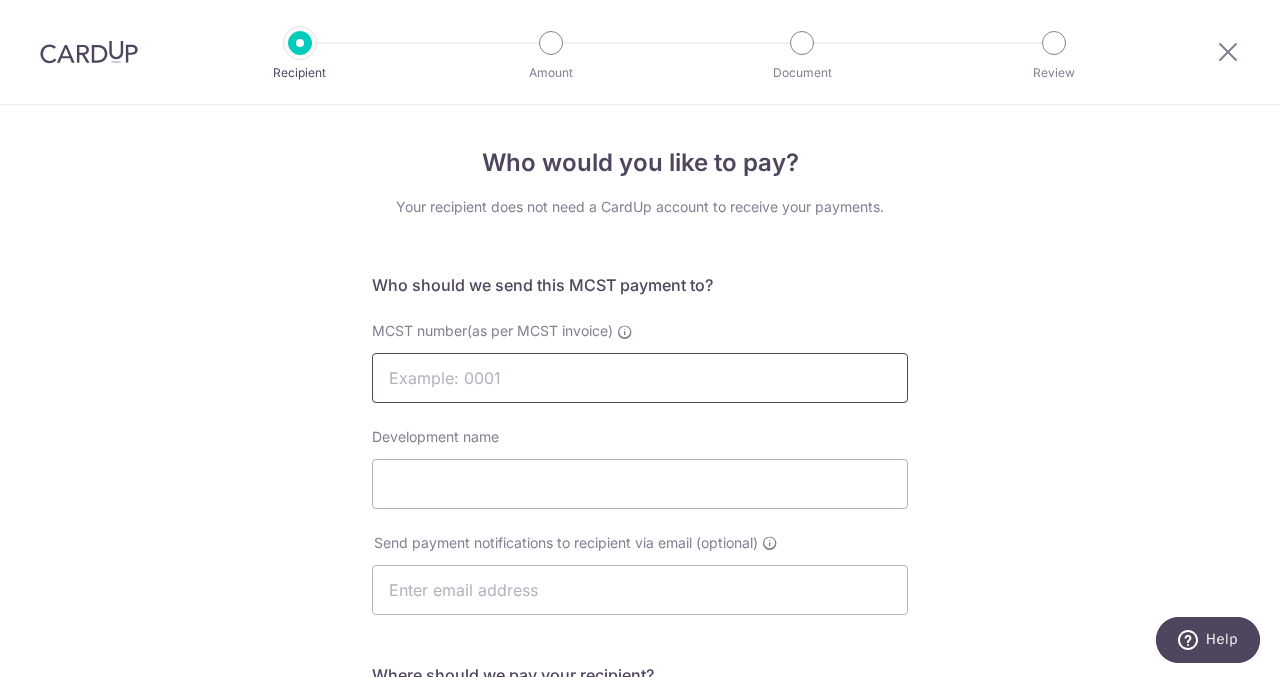 click on "MCST number(as per MCST invoice)" at bounding box center [640, 378] 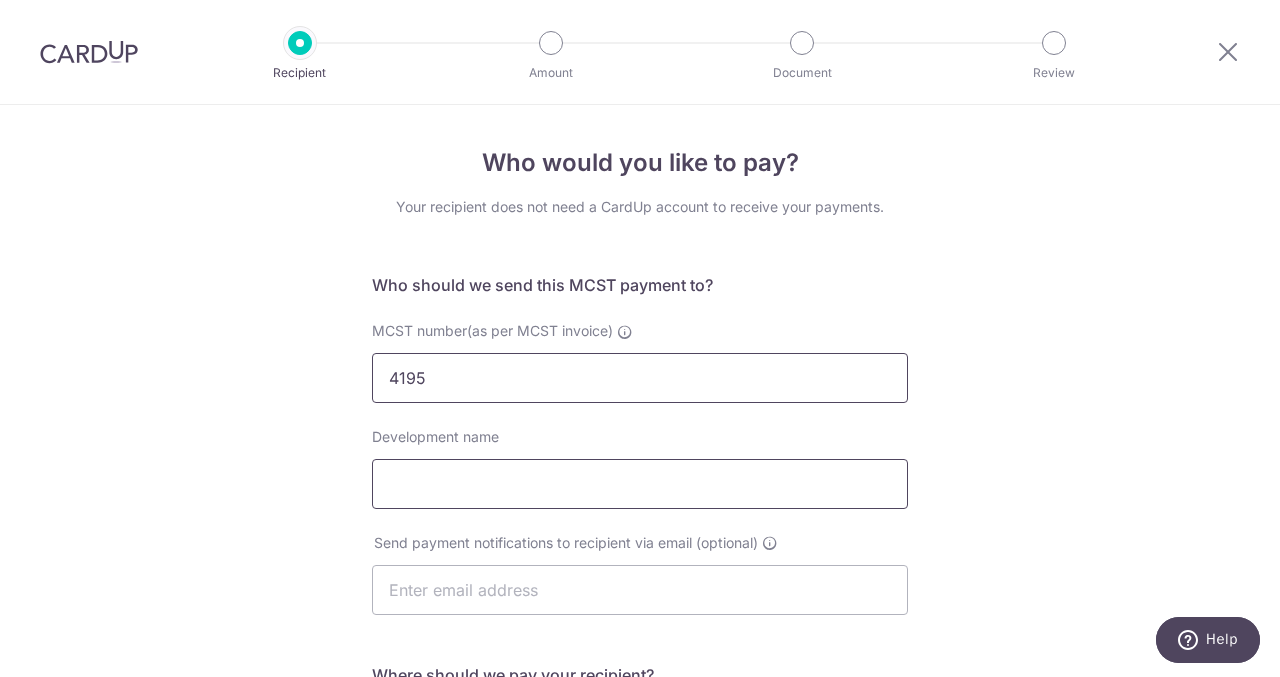 type on "4195" 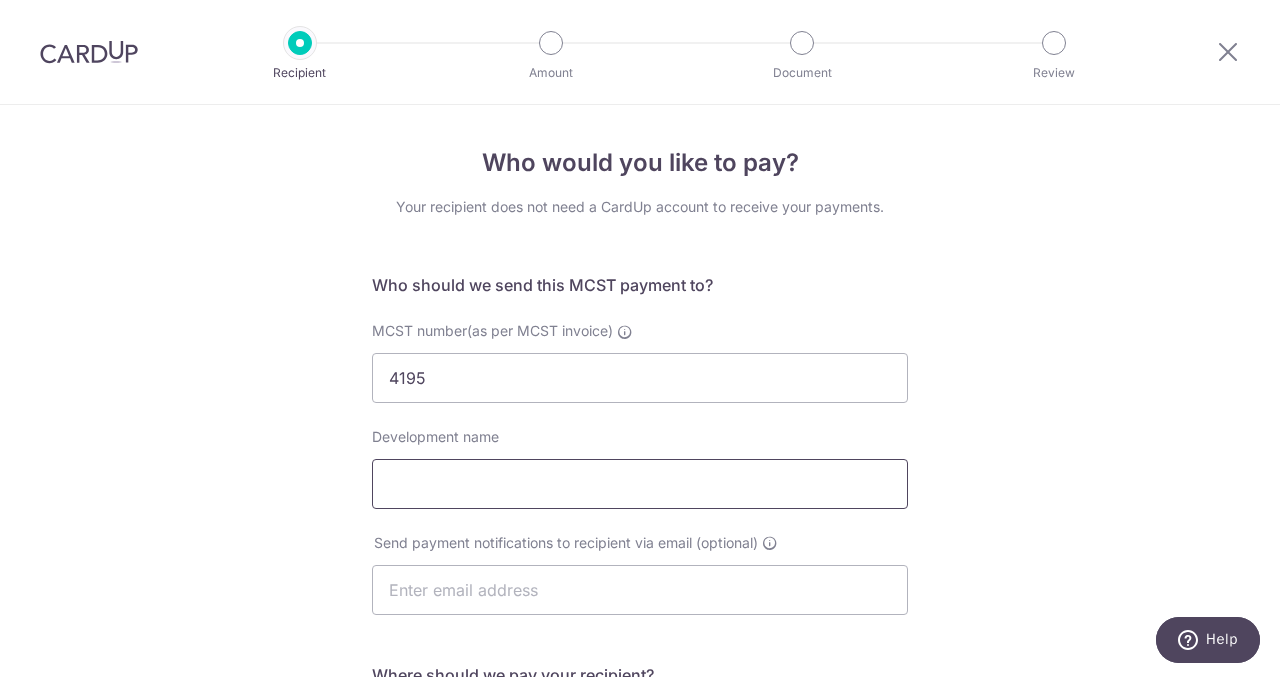 click on "Development name" at bounding box center [640, 484] 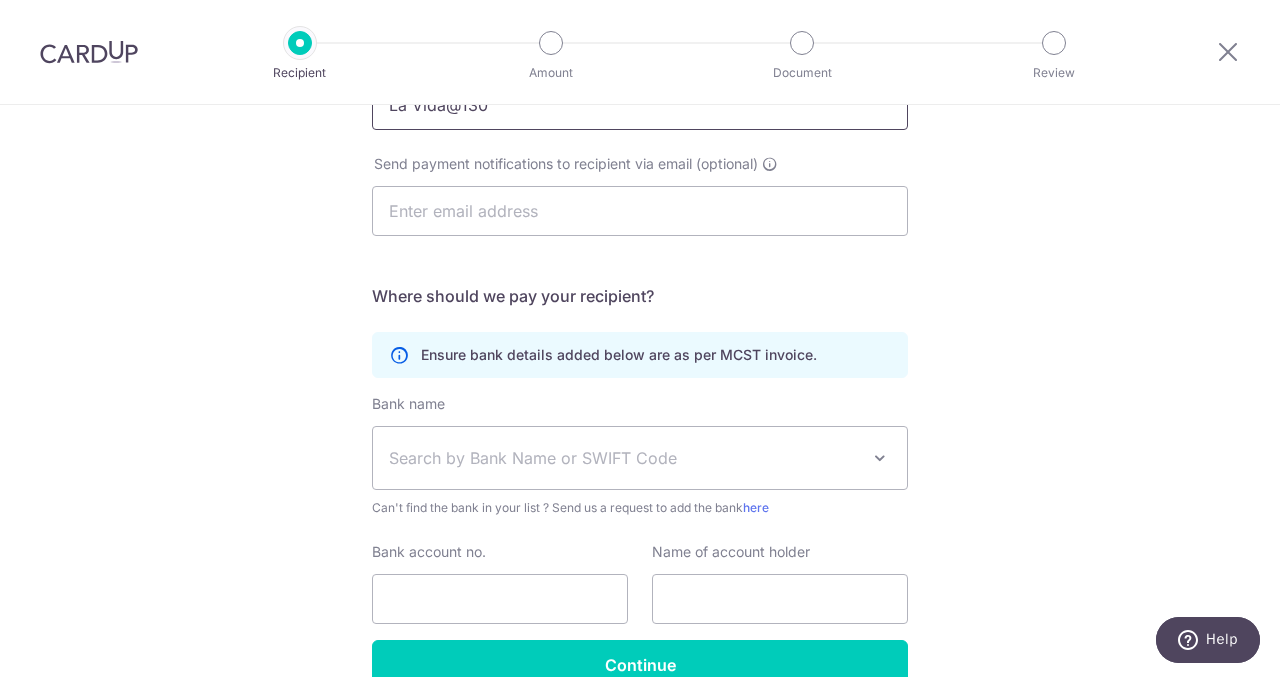 scroll, scrollTop: 388, scrollLeft: 0, axis: vertical 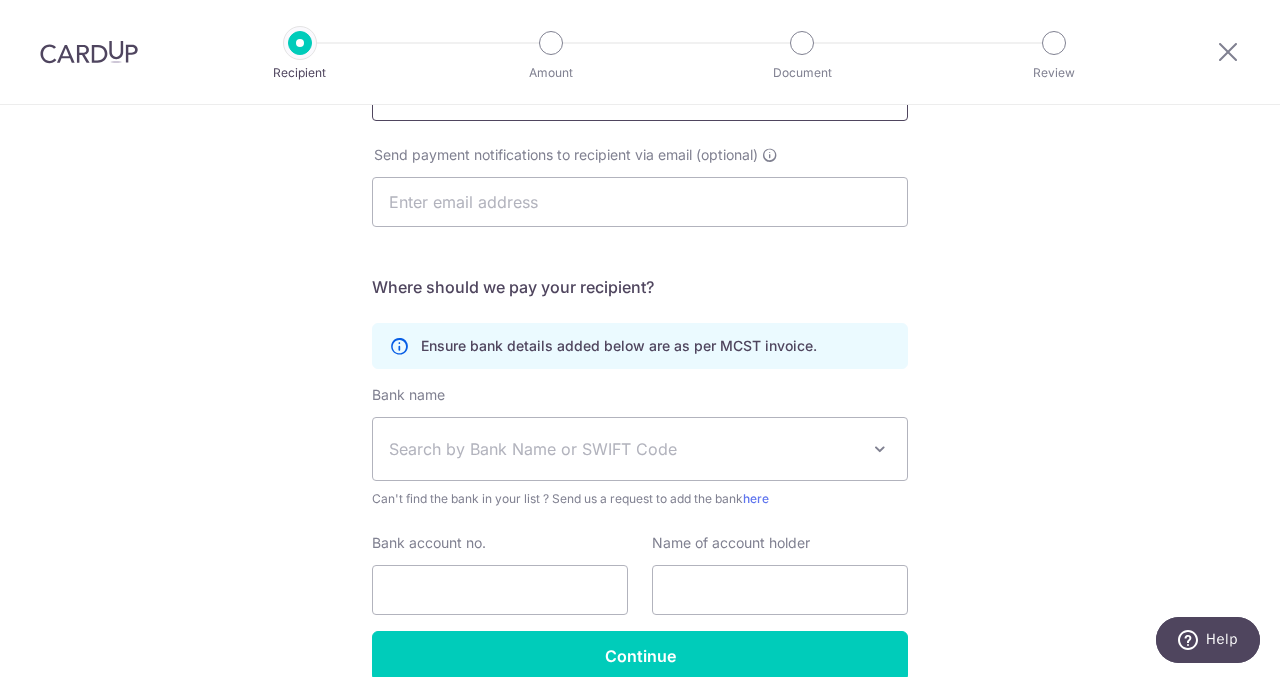 type on "La Vida@130" 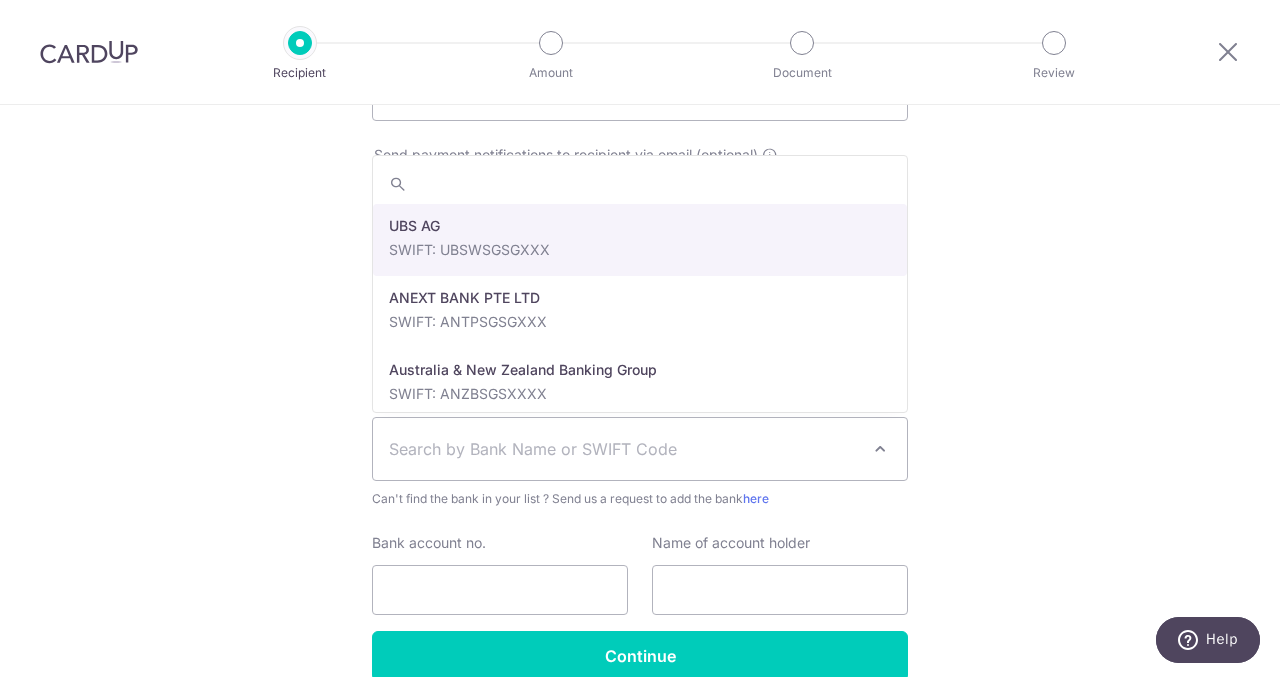 click on "Search by Bank Name or SWIFT Code" at bounding box center [624, 449] 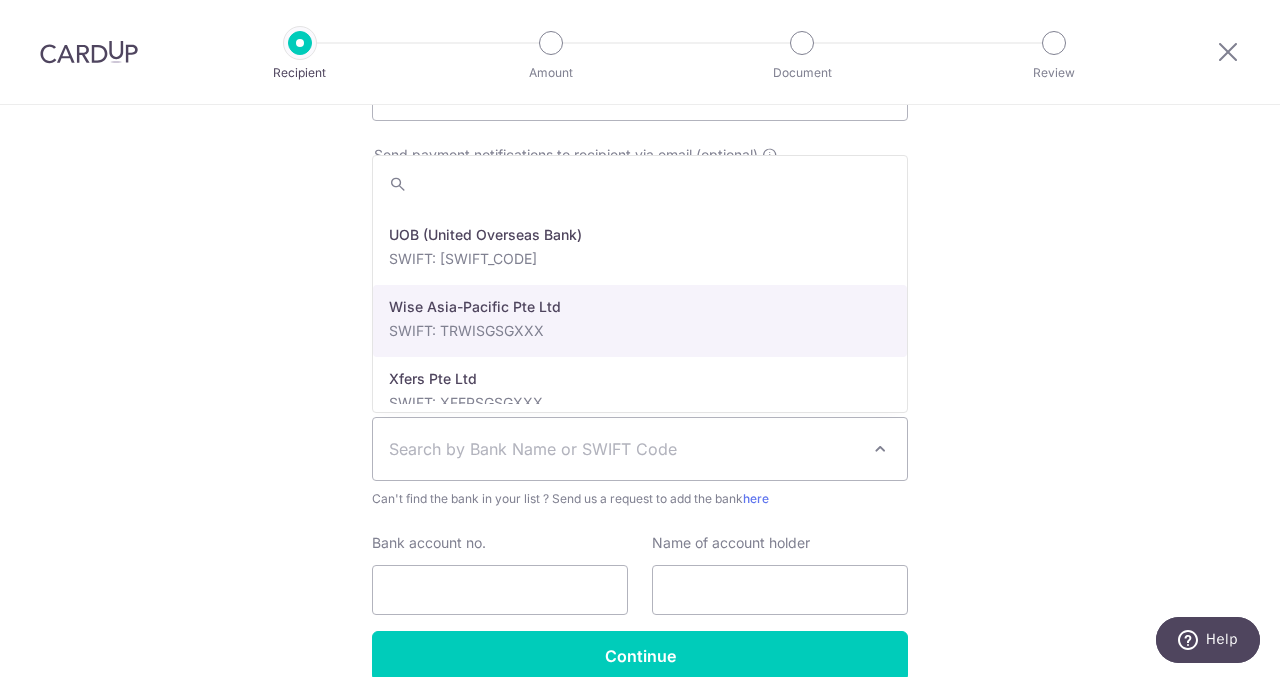scroll, scrollTop: 3808, scrollLeft: 0, axis: vertical 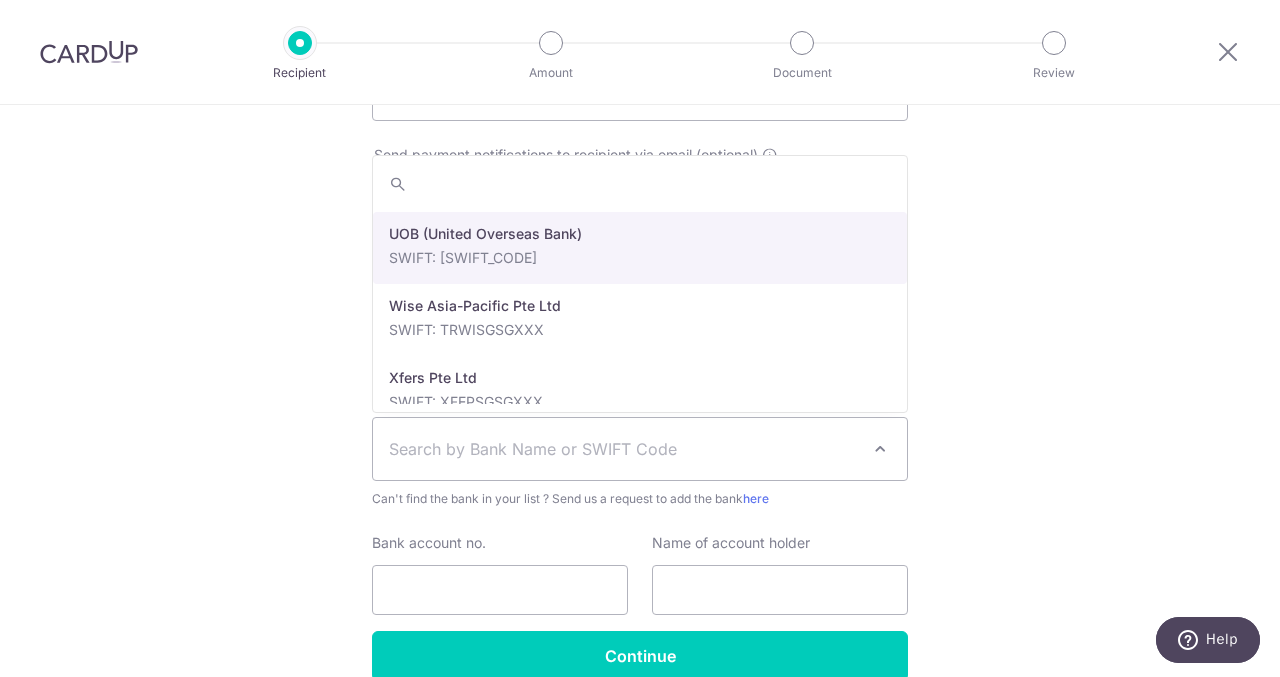 select on "18" 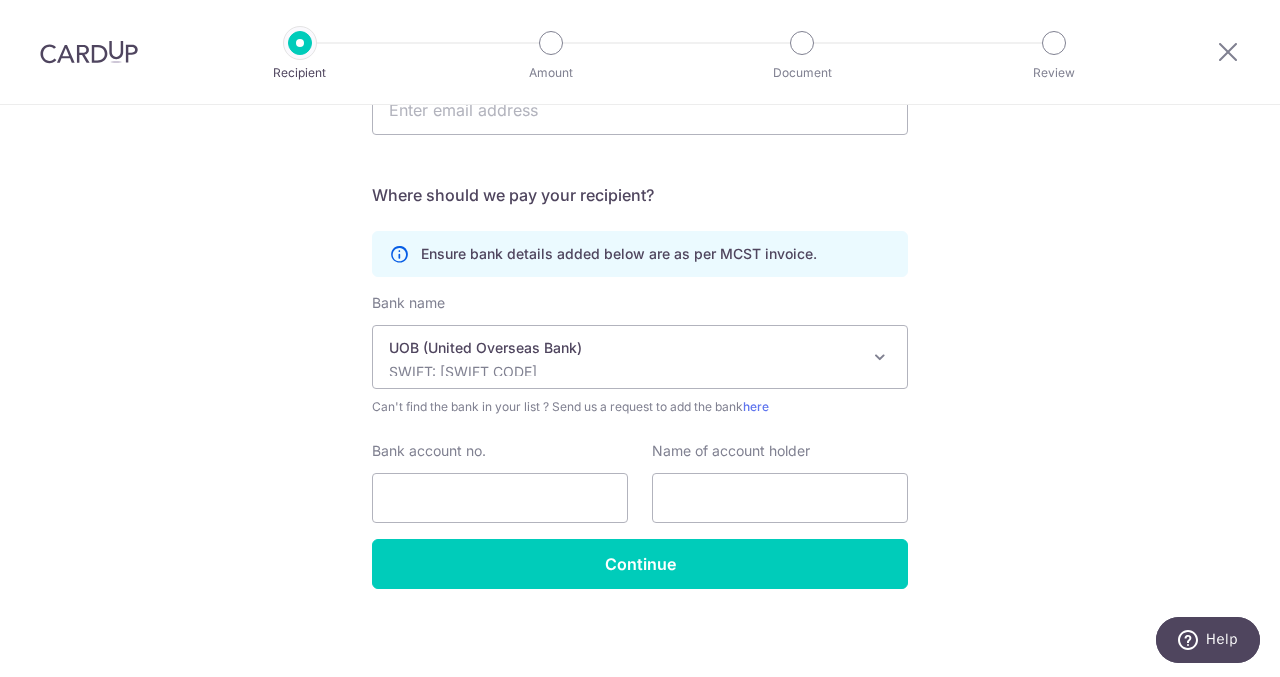 scroll, scrollTop: 486, scrollLeft: 0, axis: vertical 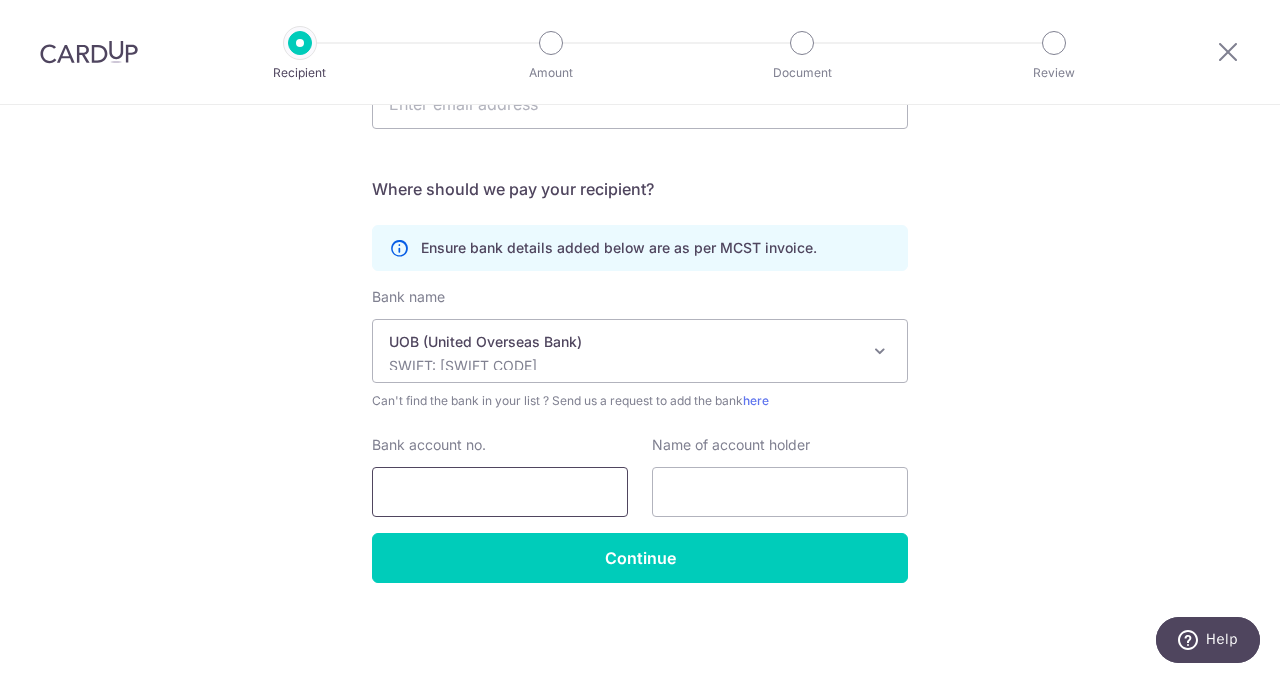 click on "Bank account no." at bounding box center (500, 492) 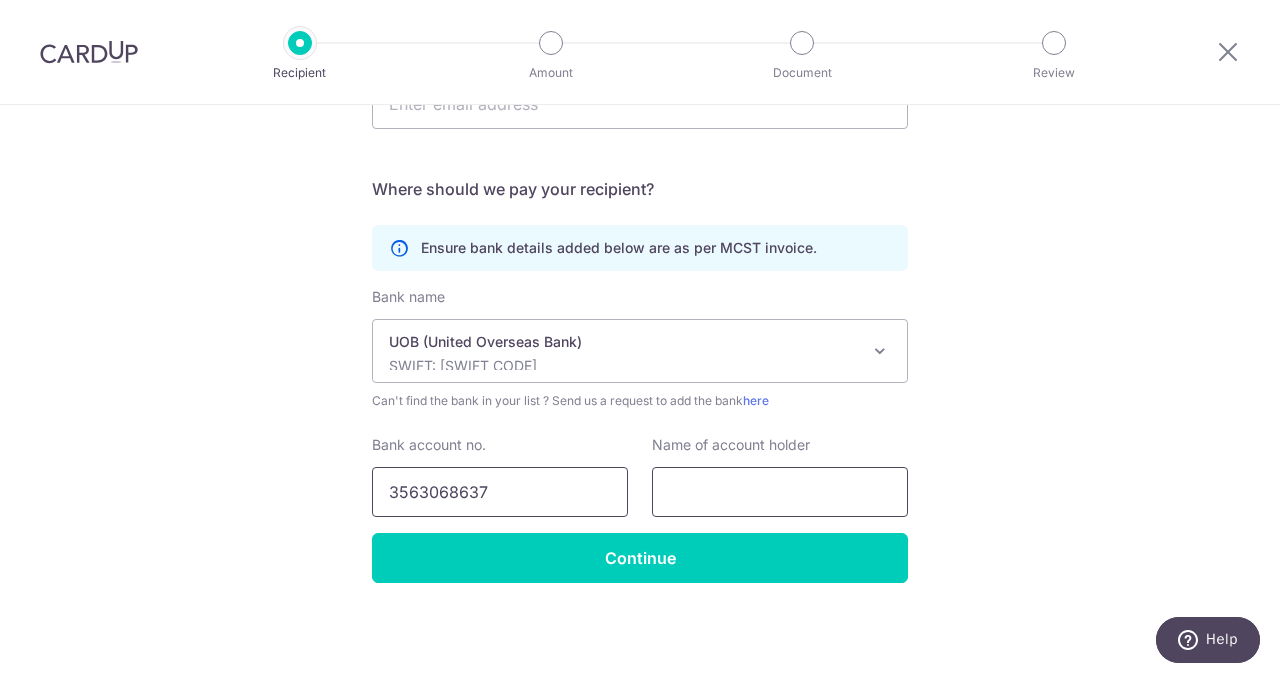type on "3563068637" 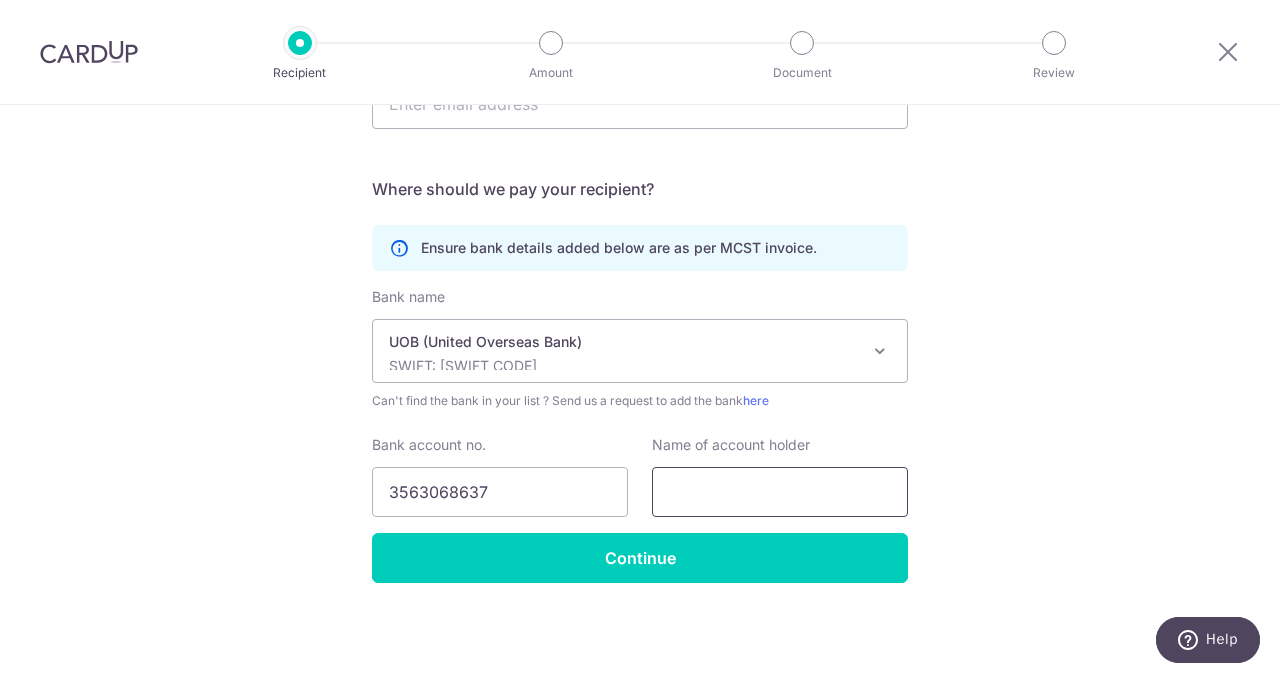 click at bounding box center [780, 492] 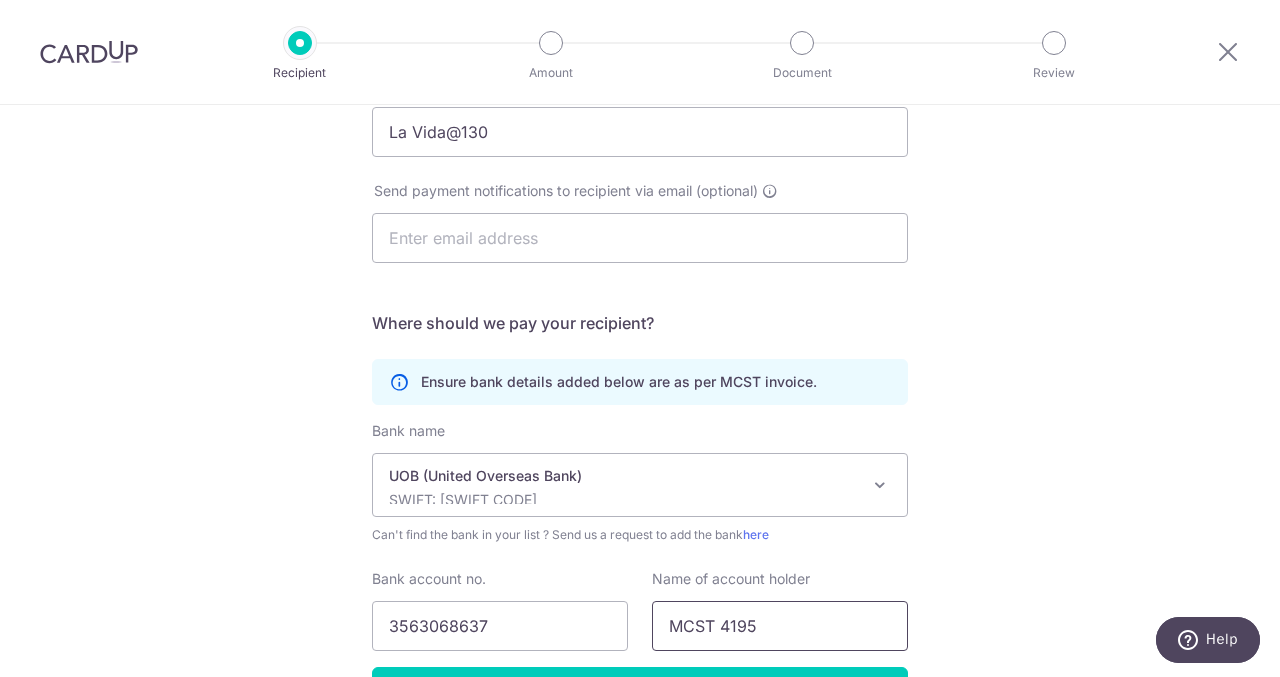 scroll, scrollTop: 341, scrollLeft: 0, axis: vertical 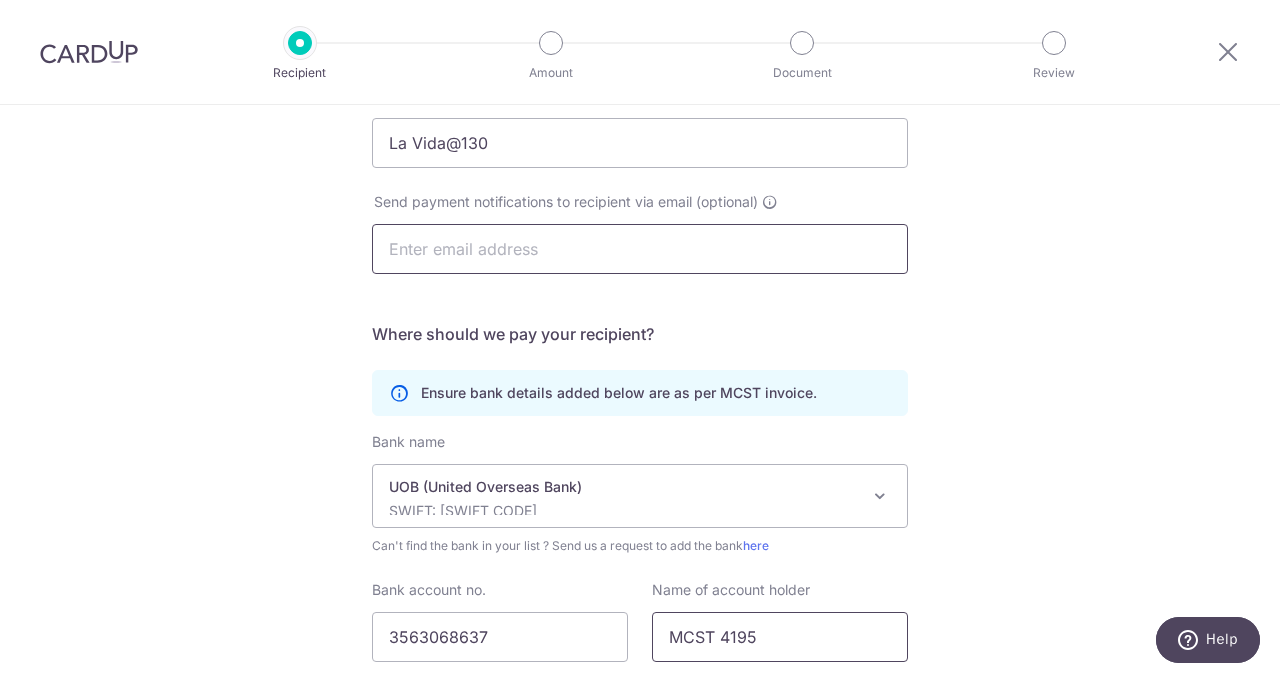 type on "MCST 4195" 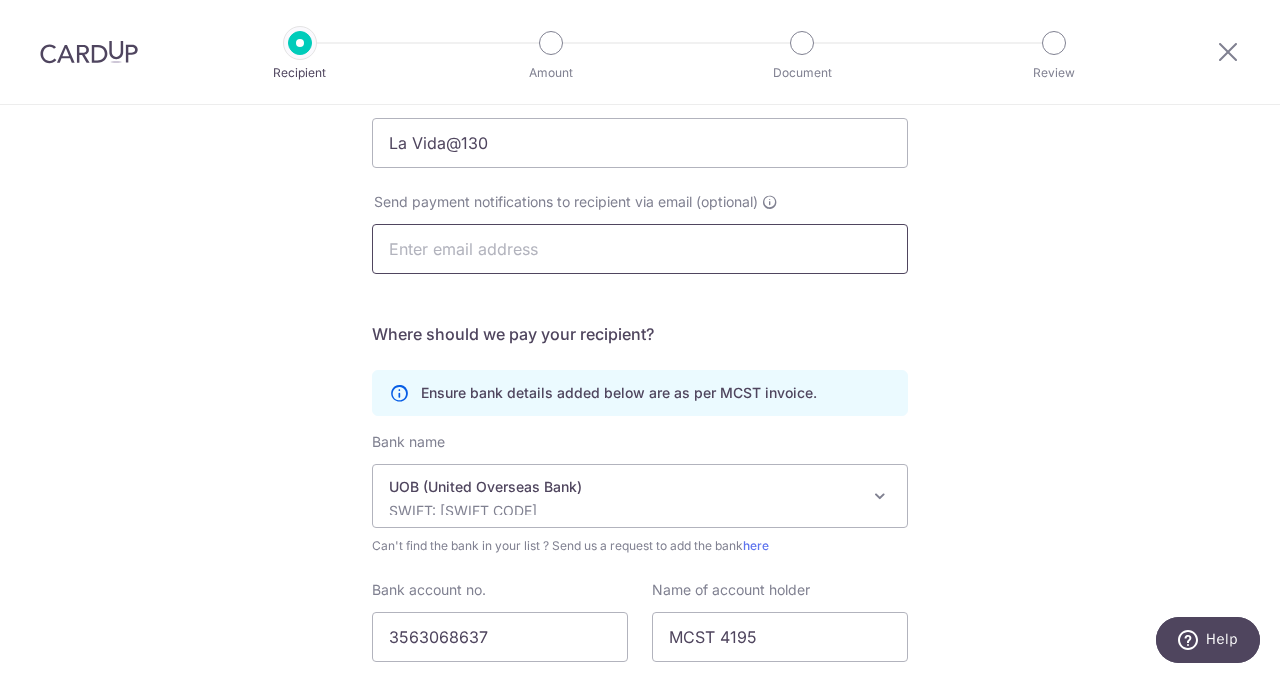 click at bounding box center [640, 249] 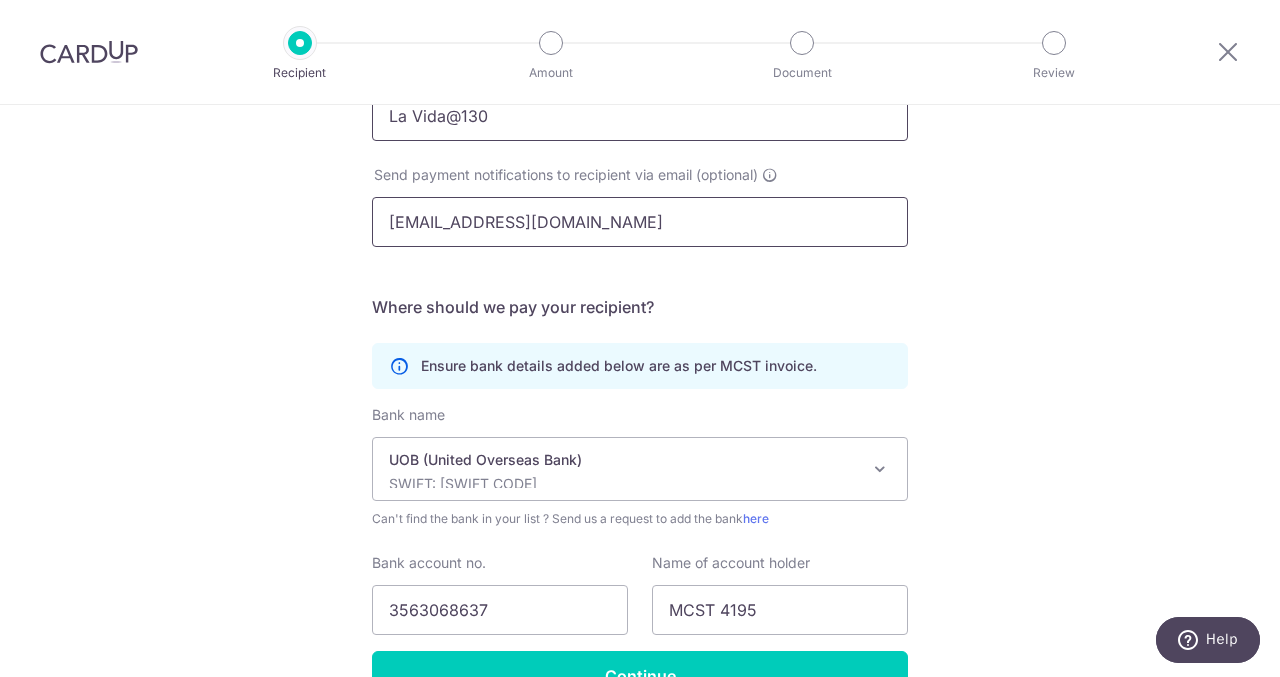 scroll, scrollTop: 486, scrollLeft: 0, axis: vertical 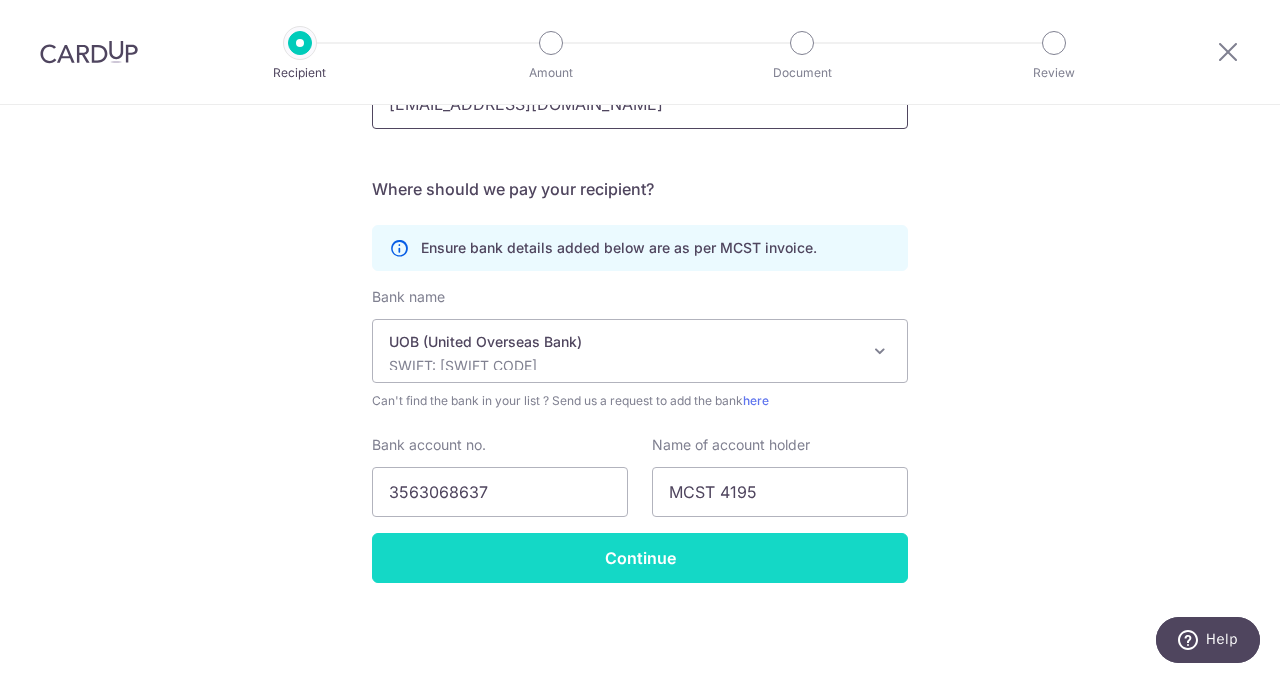type on "accountant3@barringham.com.sg" 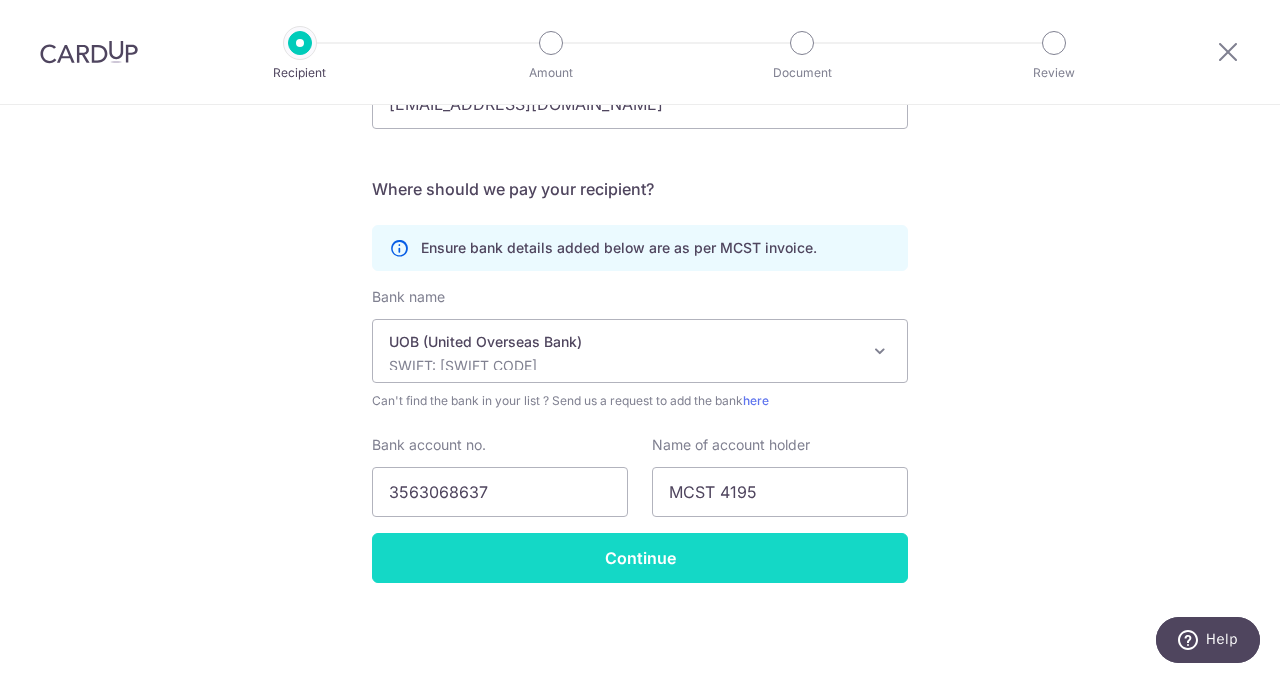 click on "Continue" at bounding box center (640, 558) 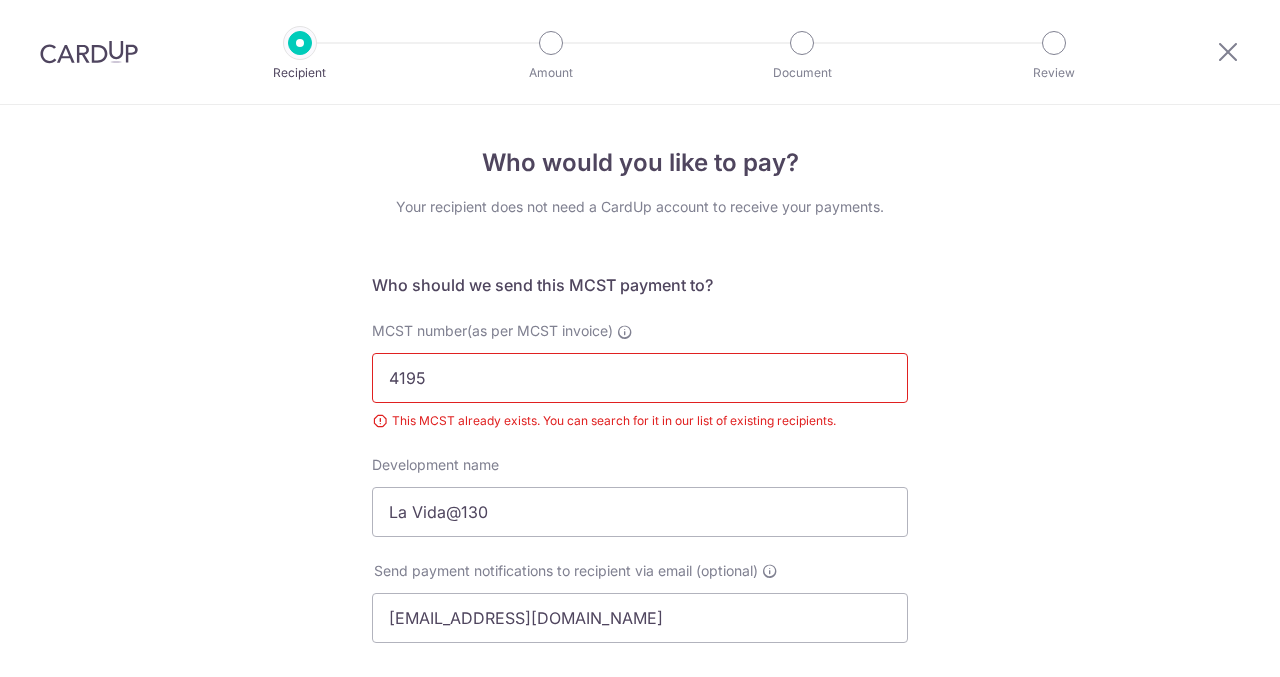 scroll, scrollTop: 0, scrollLeft: 0, axis: both 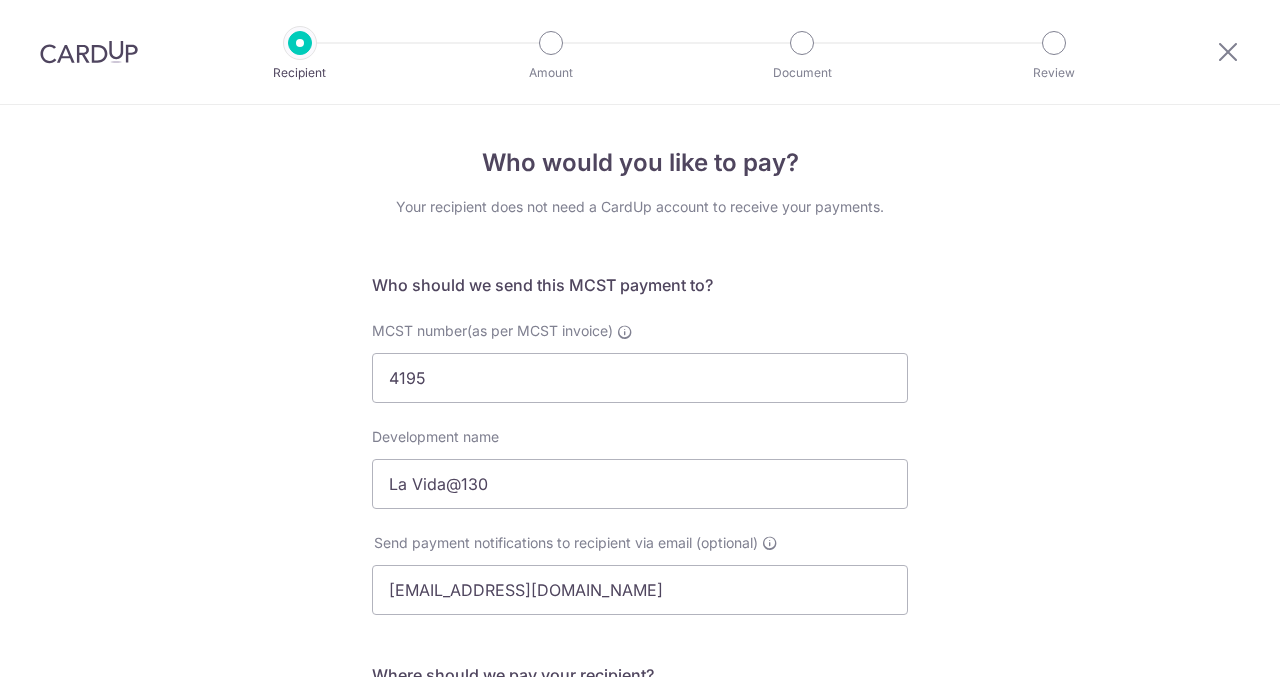 select on "18" 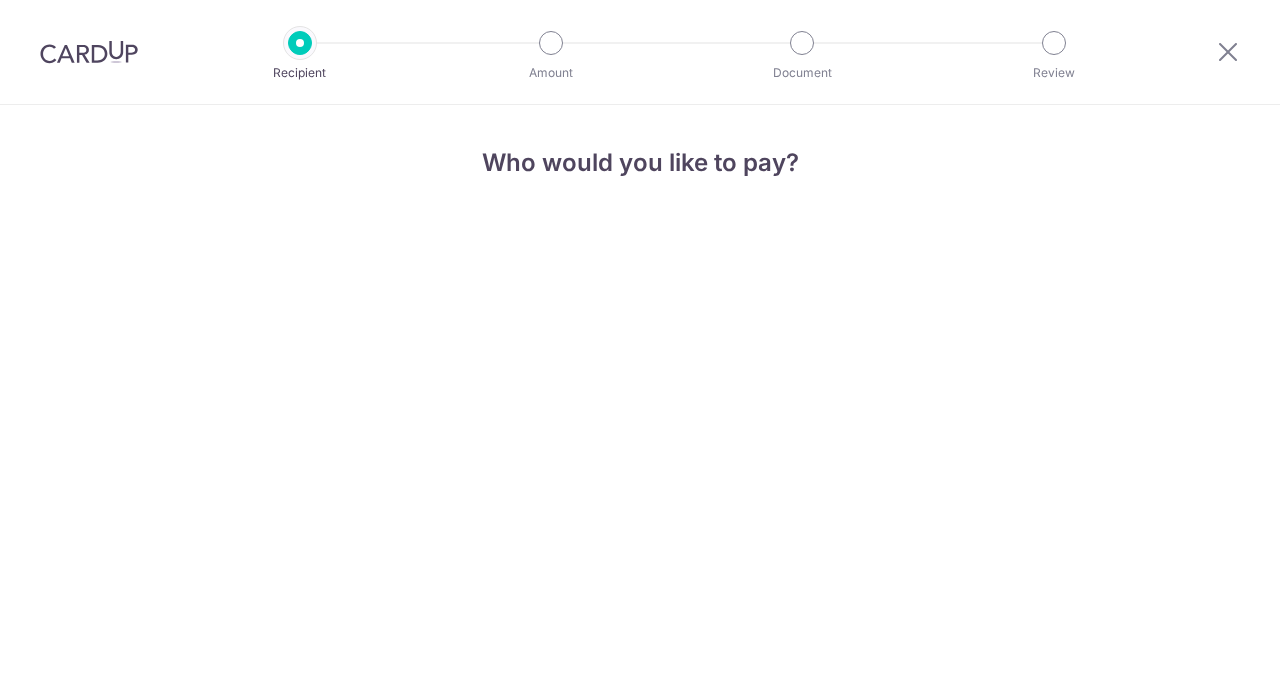 scroll, scrollTop: 0, scrollLeft: 0, axis: both 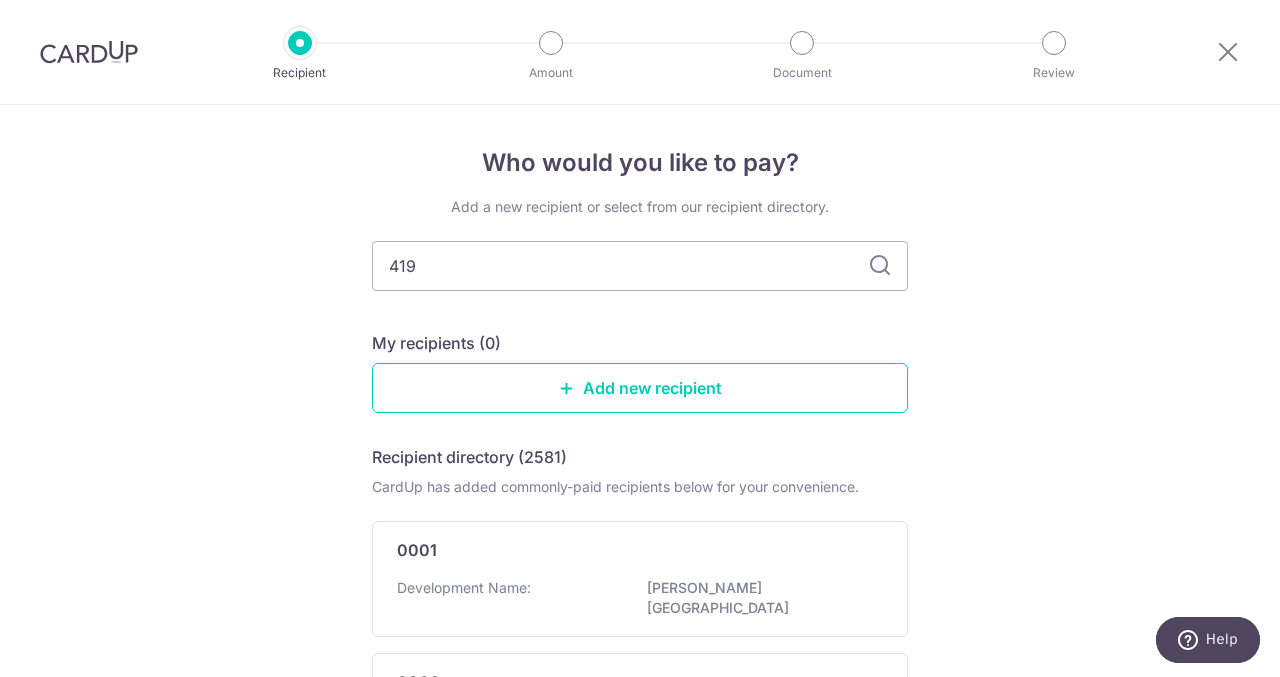 type on "4195" 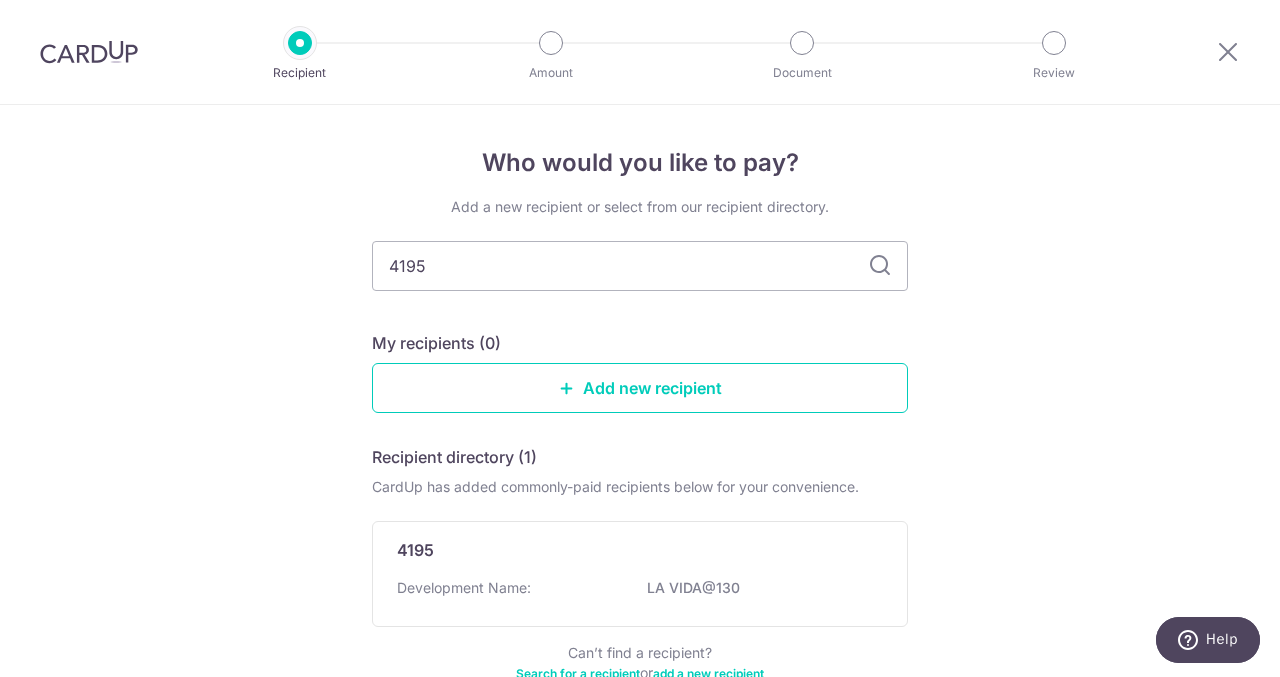 click at bounding box center [880, 266] 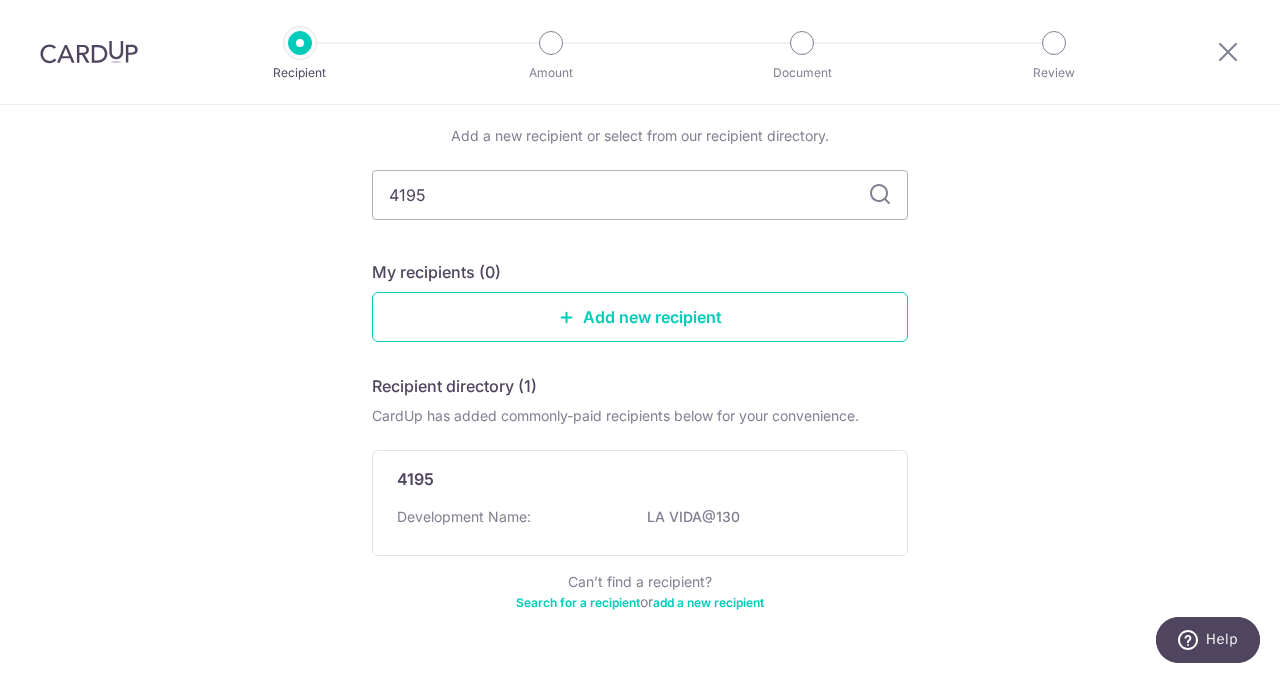 scroll, scrollTop: 124, scrollLeft: 0, axis: vertical 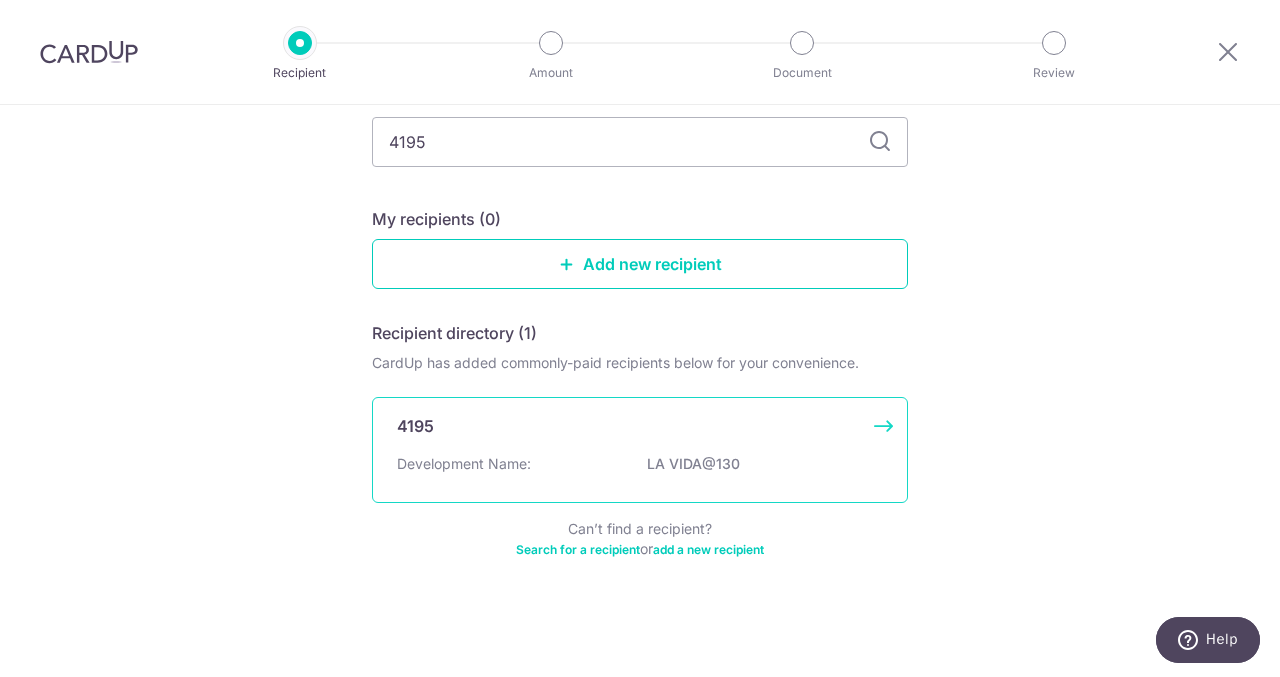 click on "Development Name:
LA VIDA@130" at bounding box center [640, 470] 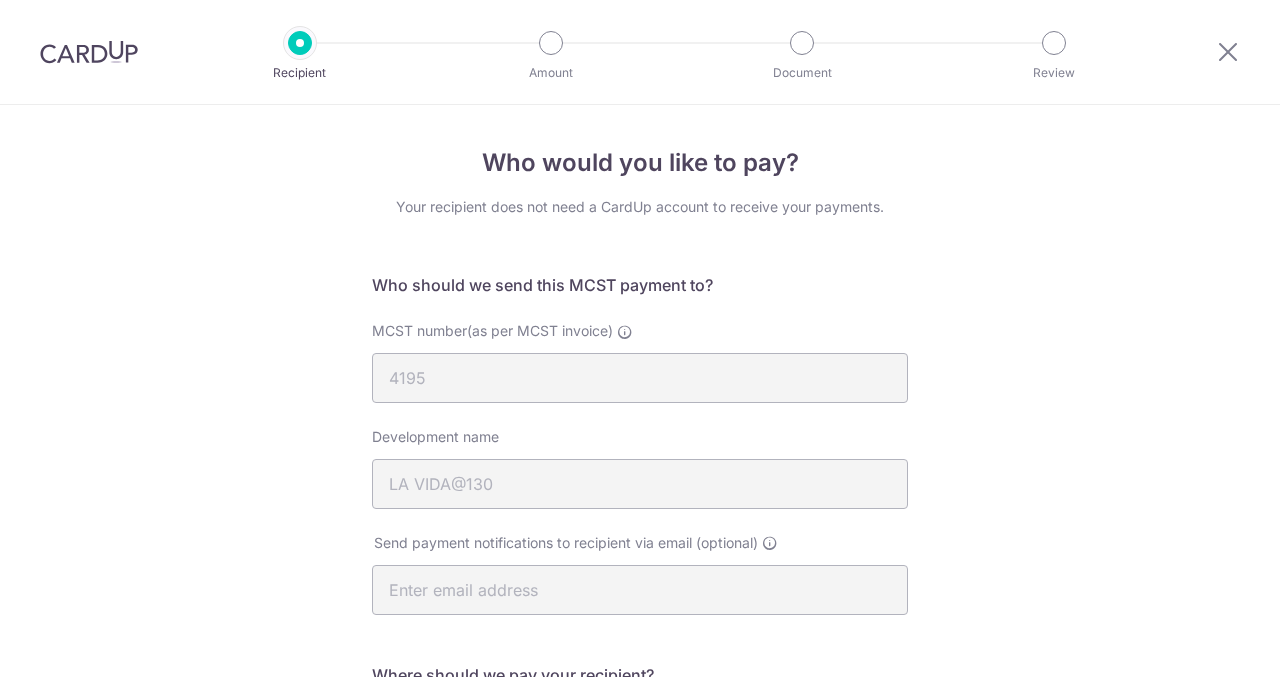 scroll, scrollTop: 0, scrollLeft: 0, axis: both 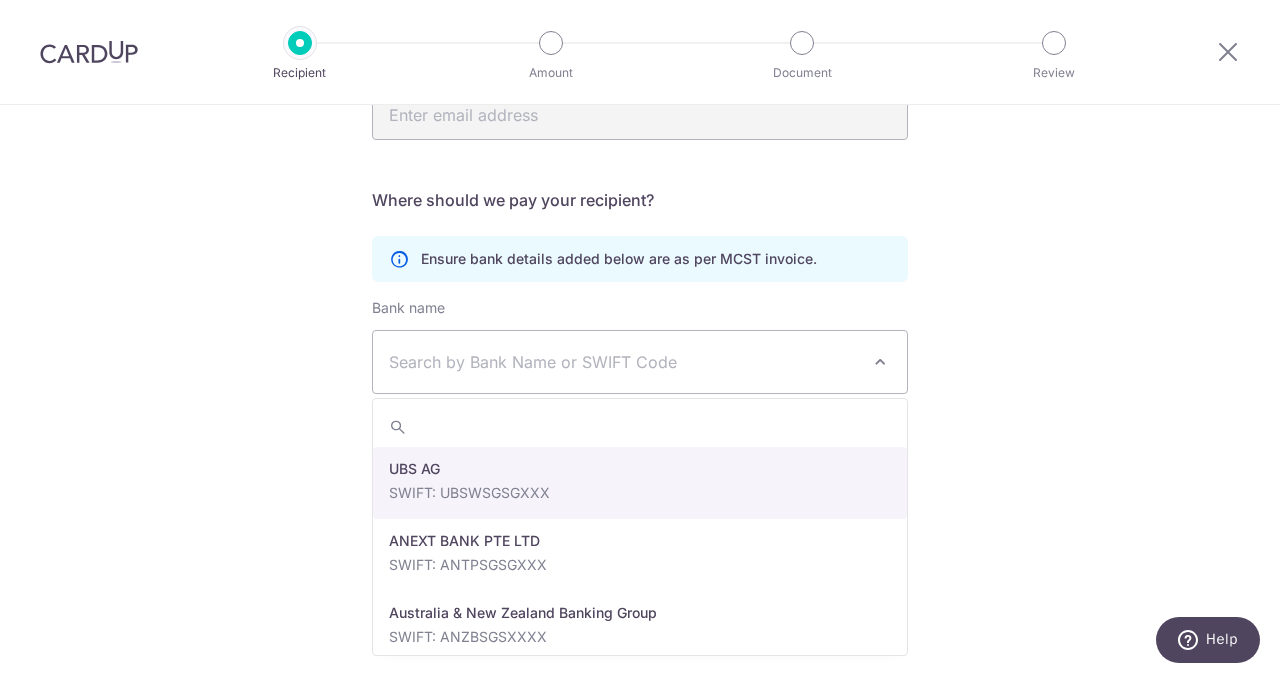 click on "Search by Bank Name or SWIFT Code" at bounding box center (624, 362) 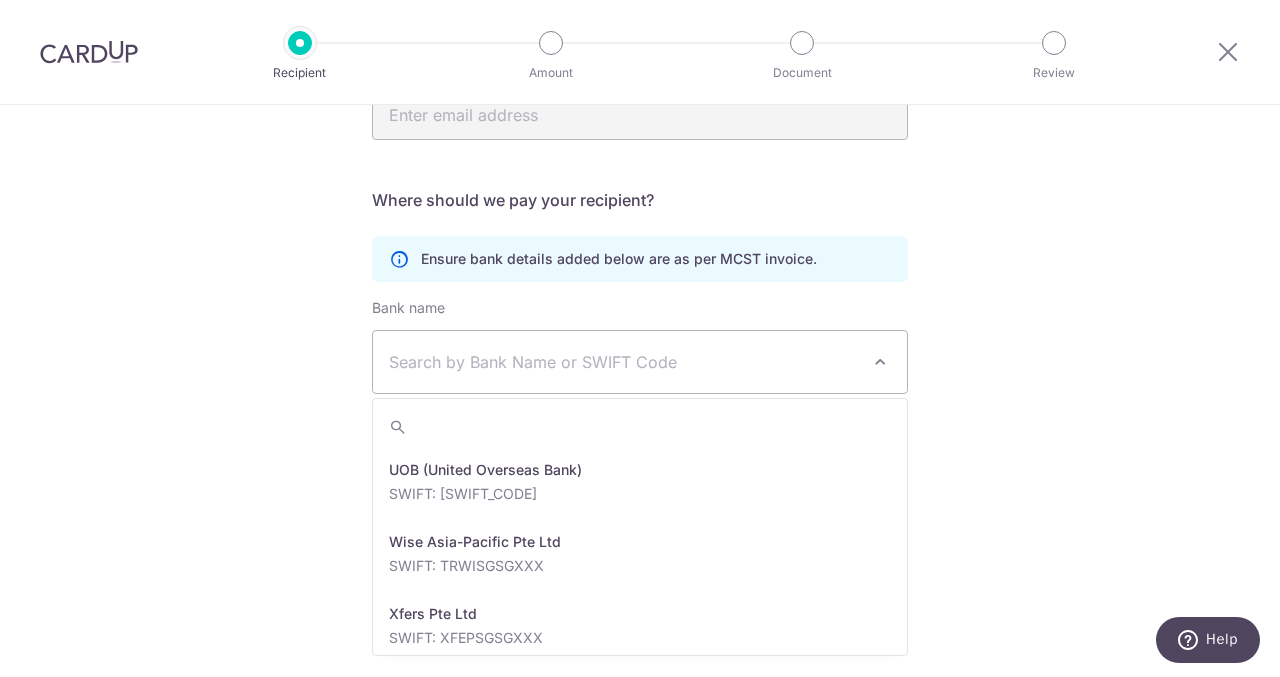 scroll, scrollTop: 3832, scrollLeft: 0, axis: vertical 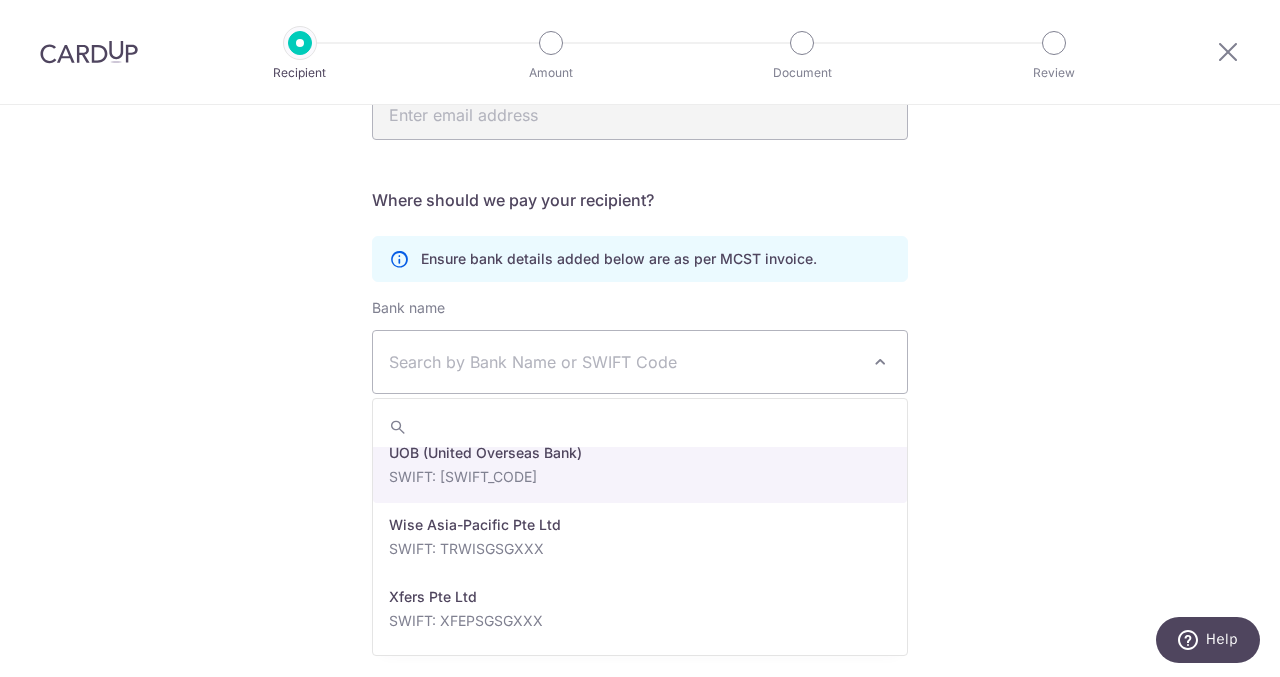 select on "18" 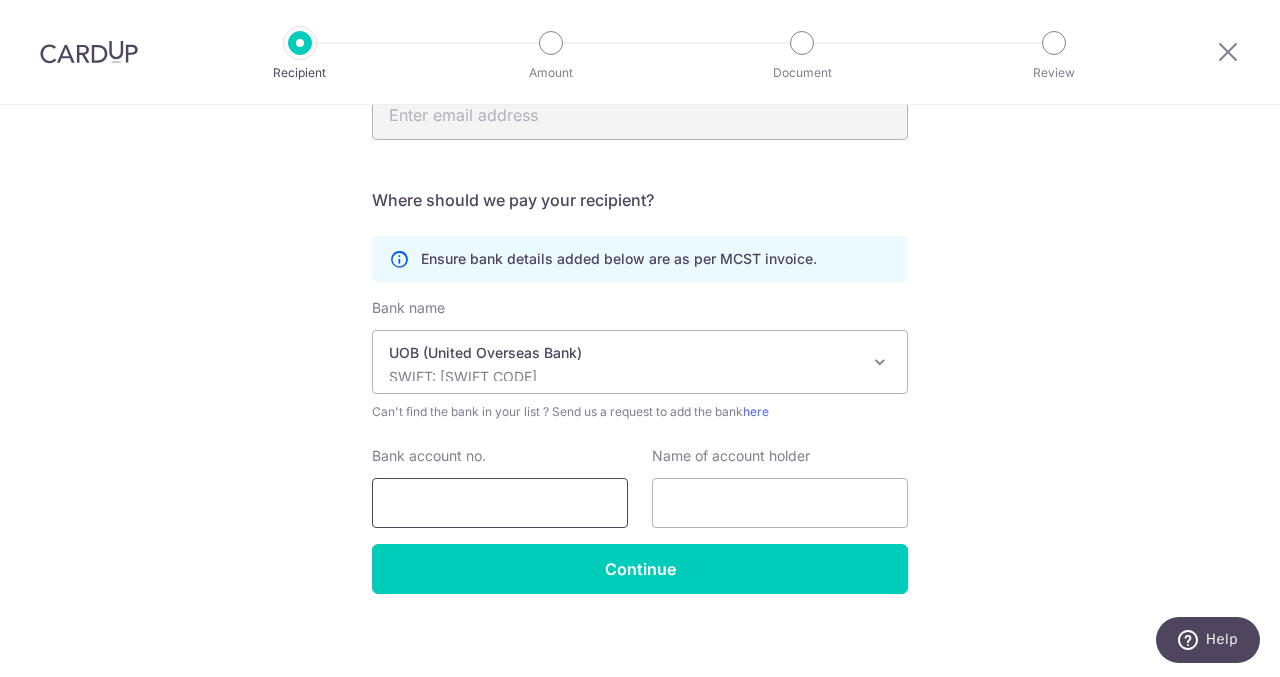 click on "Bank account no." at bounding box center [500, 503] 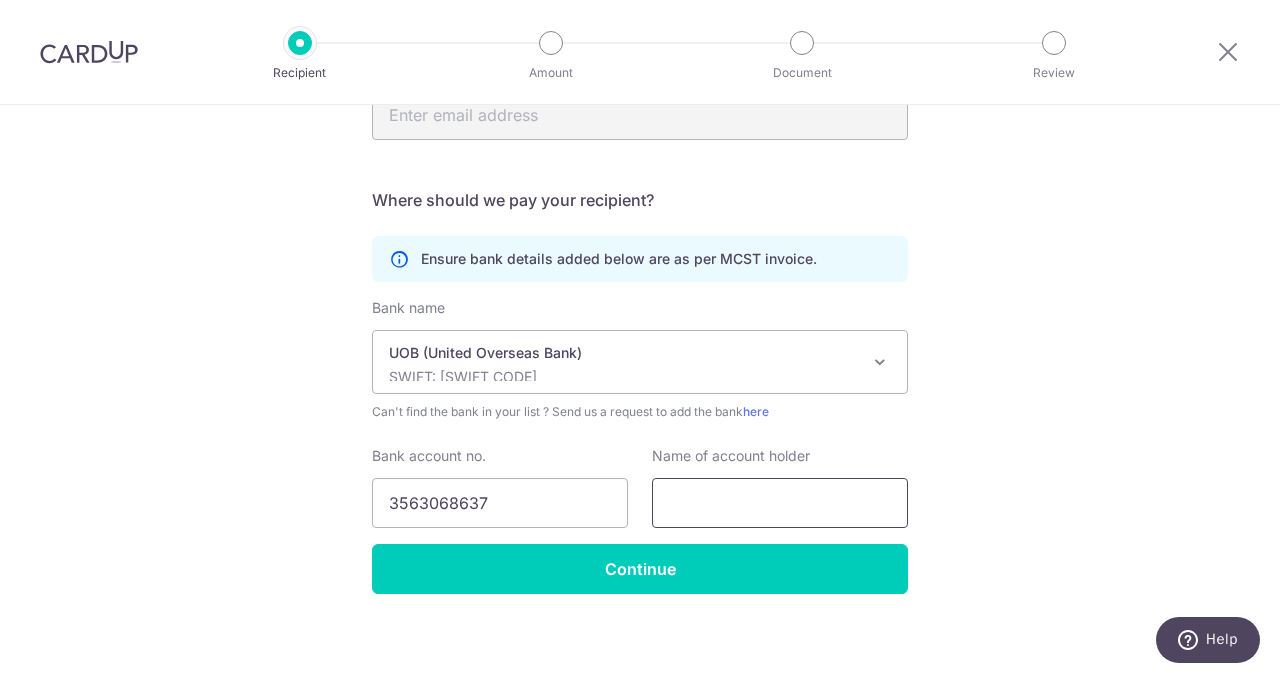 click at bounding box center (780, 503) 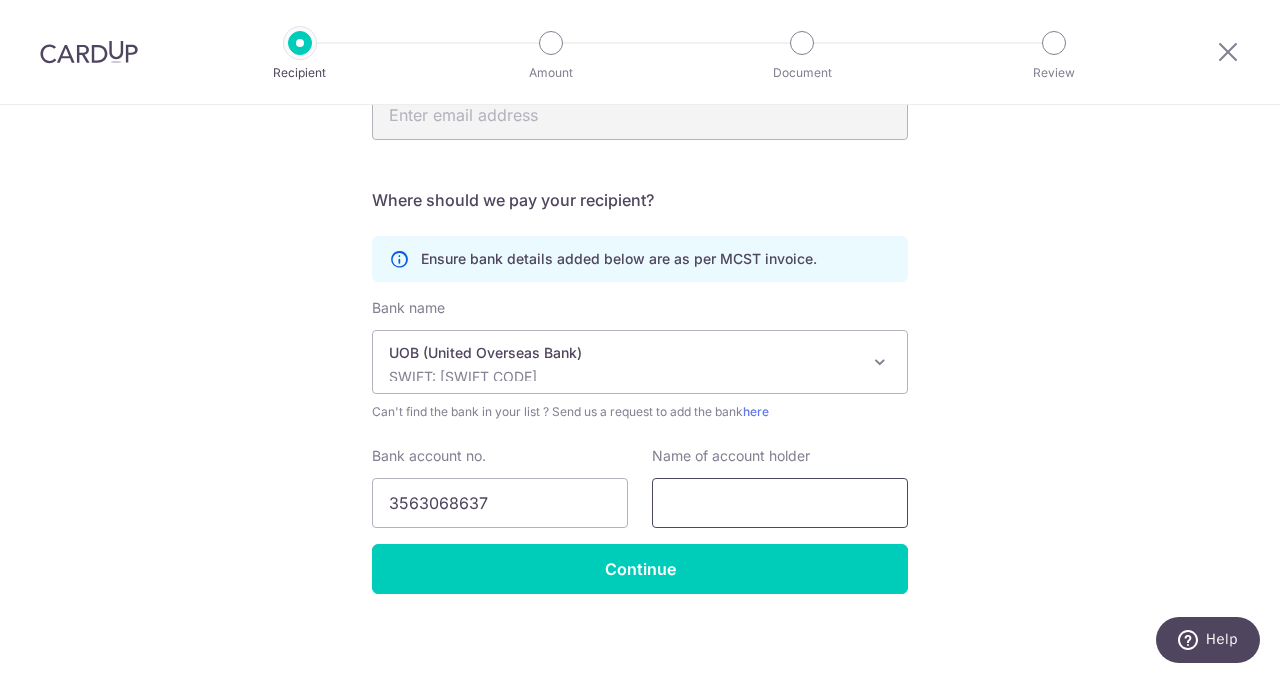 click at bounding box center [780, 503] 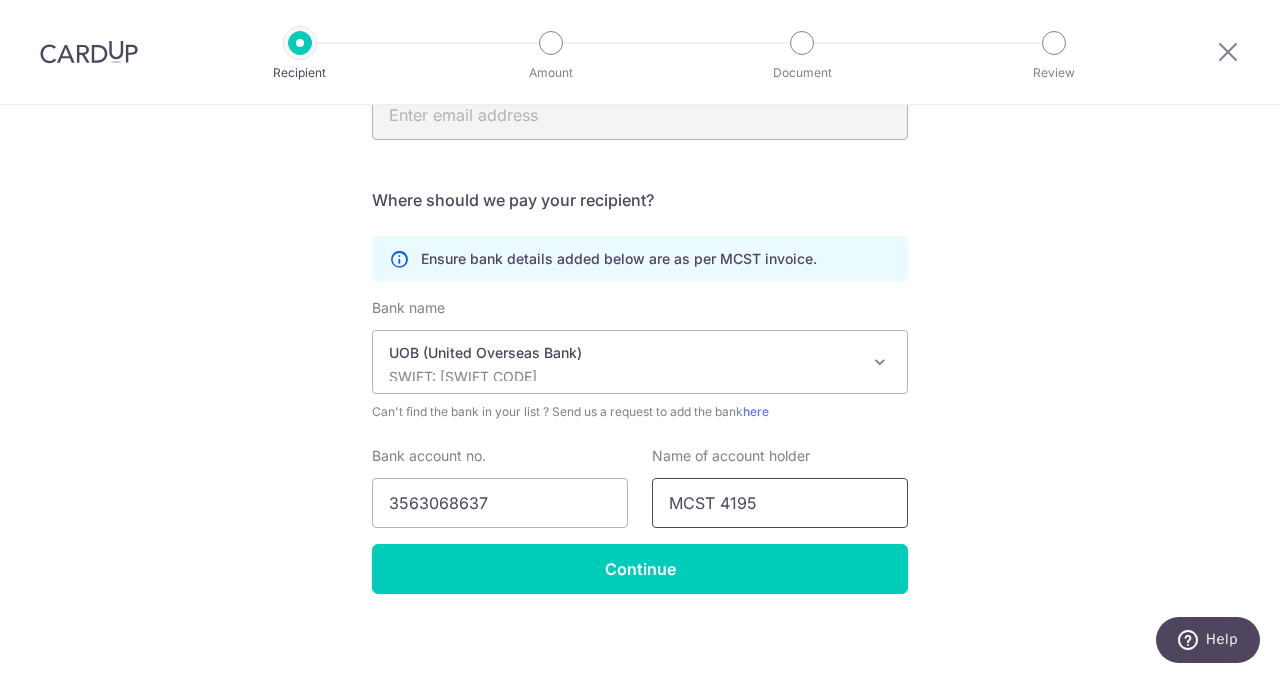 type on "MCST 4195" 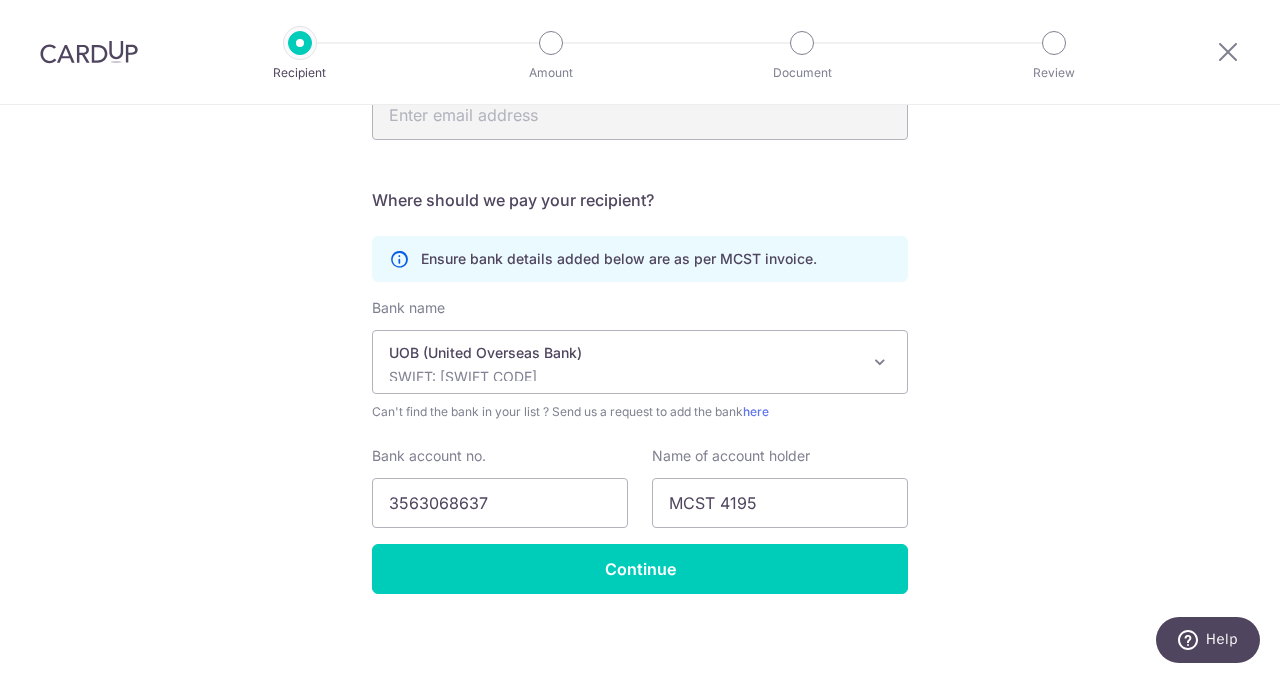 click on "Who would you like to pay?
Your recipient does not need a CardUp account to receive your payments.
Who should we send this MCST payment to?
MCST number(as per MCST invoice)
4195
Development name
LA VIDA@130
Send payment notifications to recipient via email (optional)
translation missing: en.no key
URL" at bounding box center [640, 159] 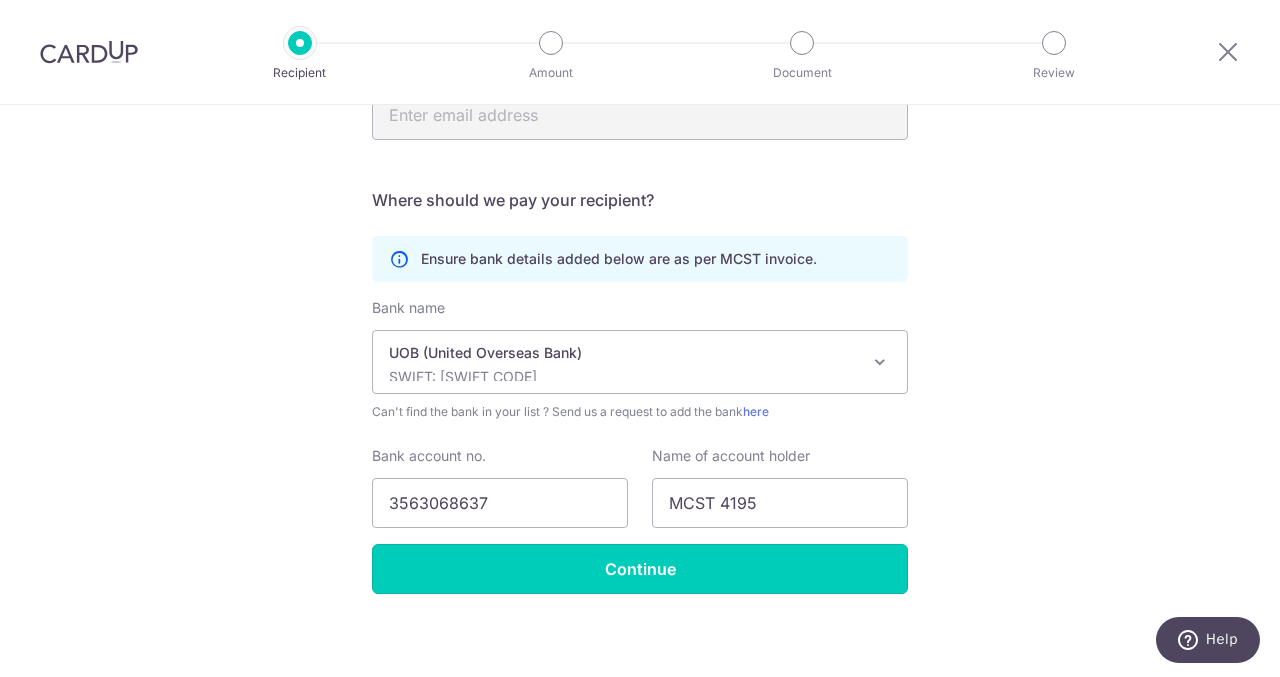 drag, startPoint x: 585, startPoint y: 577, endPoint x: 569, endPoint y: 570, distance: 17.464249 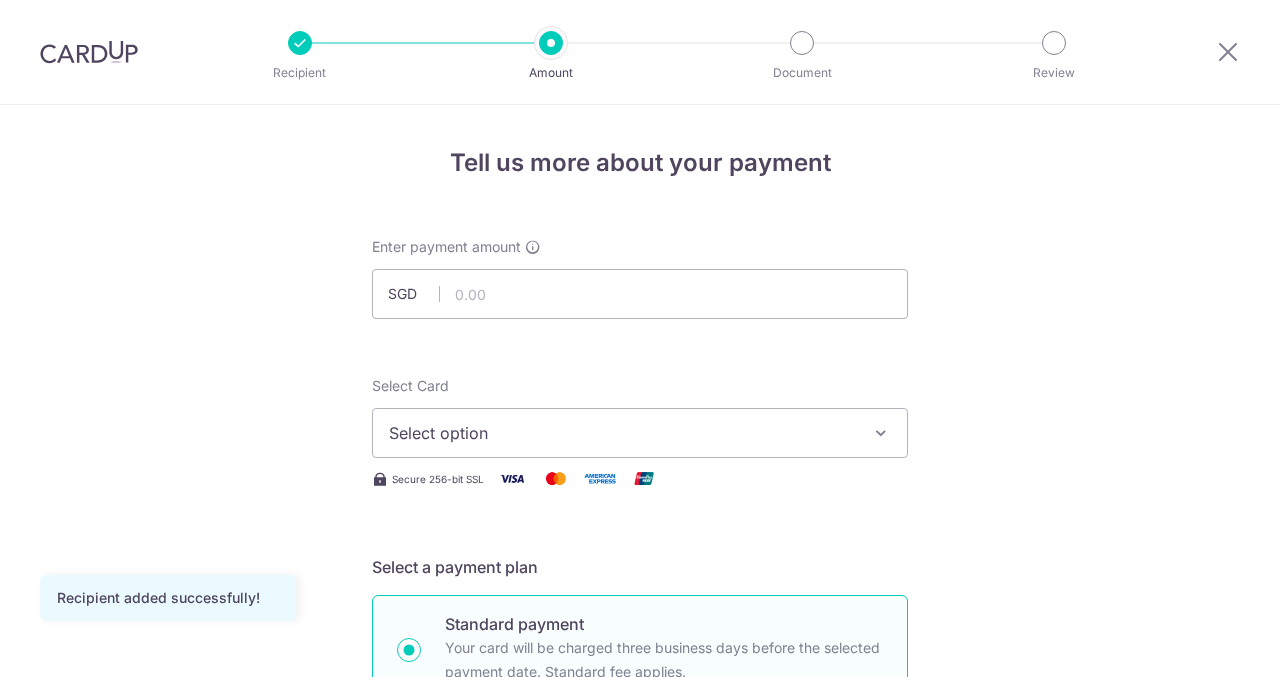 scroll, scrollTop: 0, scrollLeft: 0, axis: both 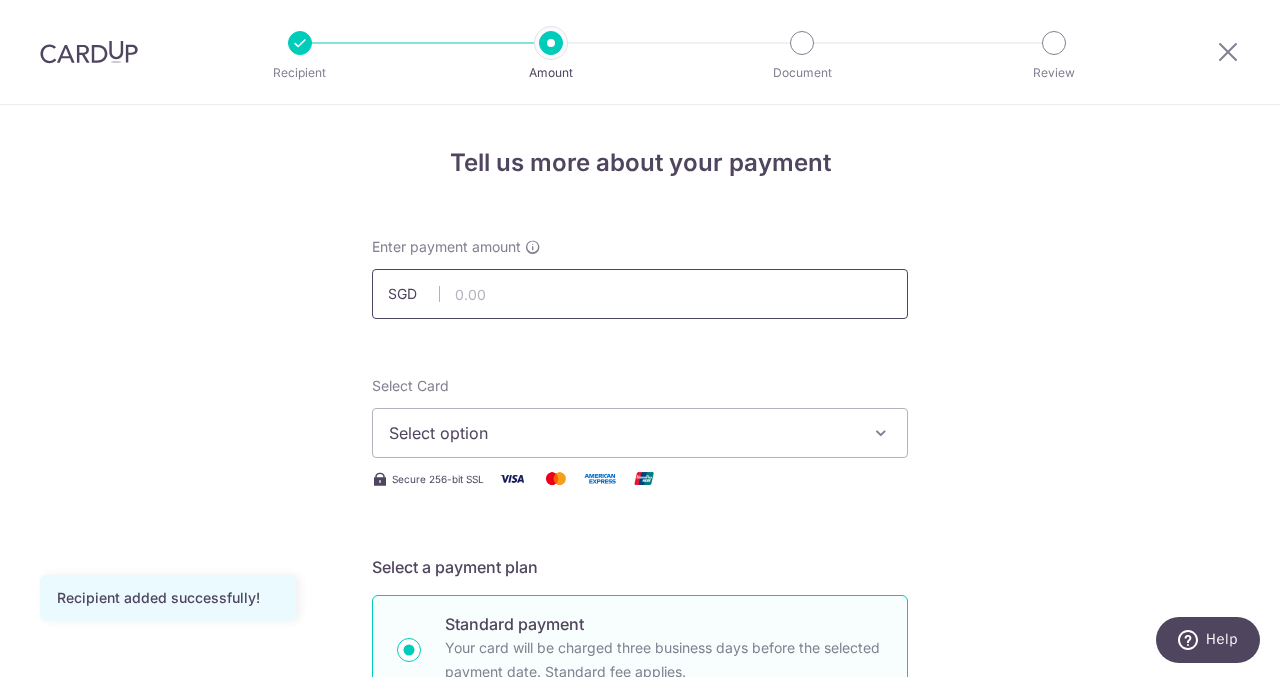 click at bounding box center (640, 294) 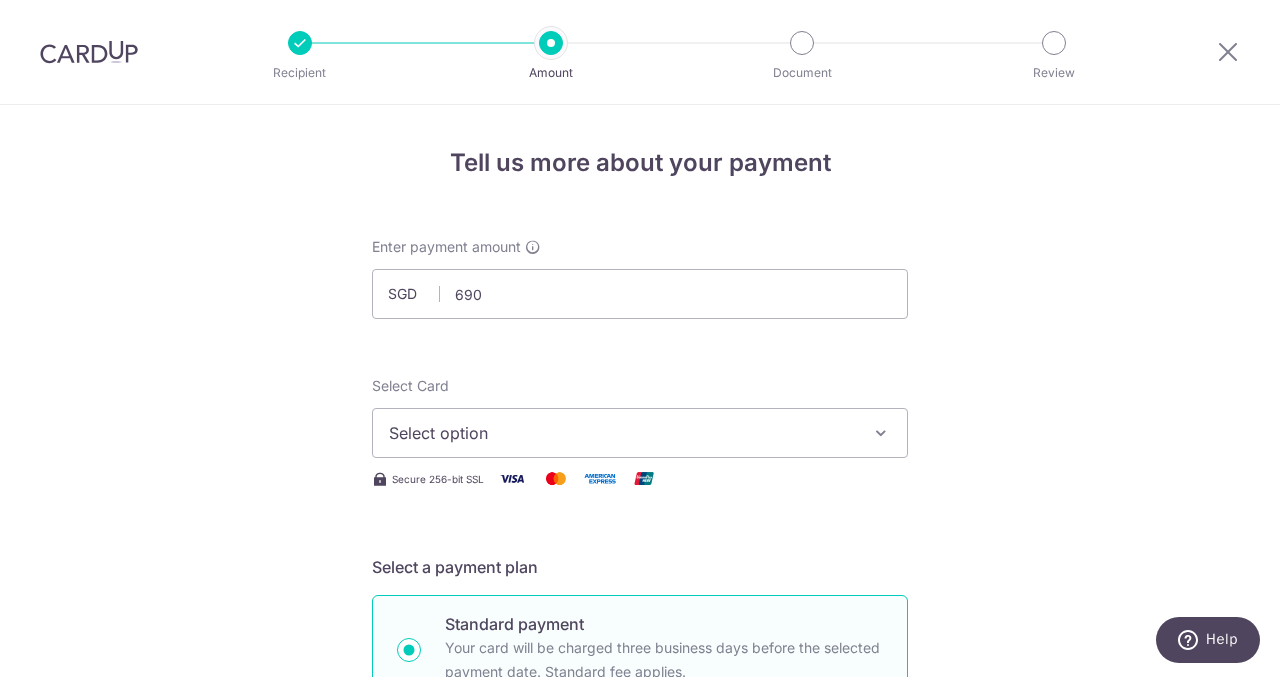 type on "690.00" 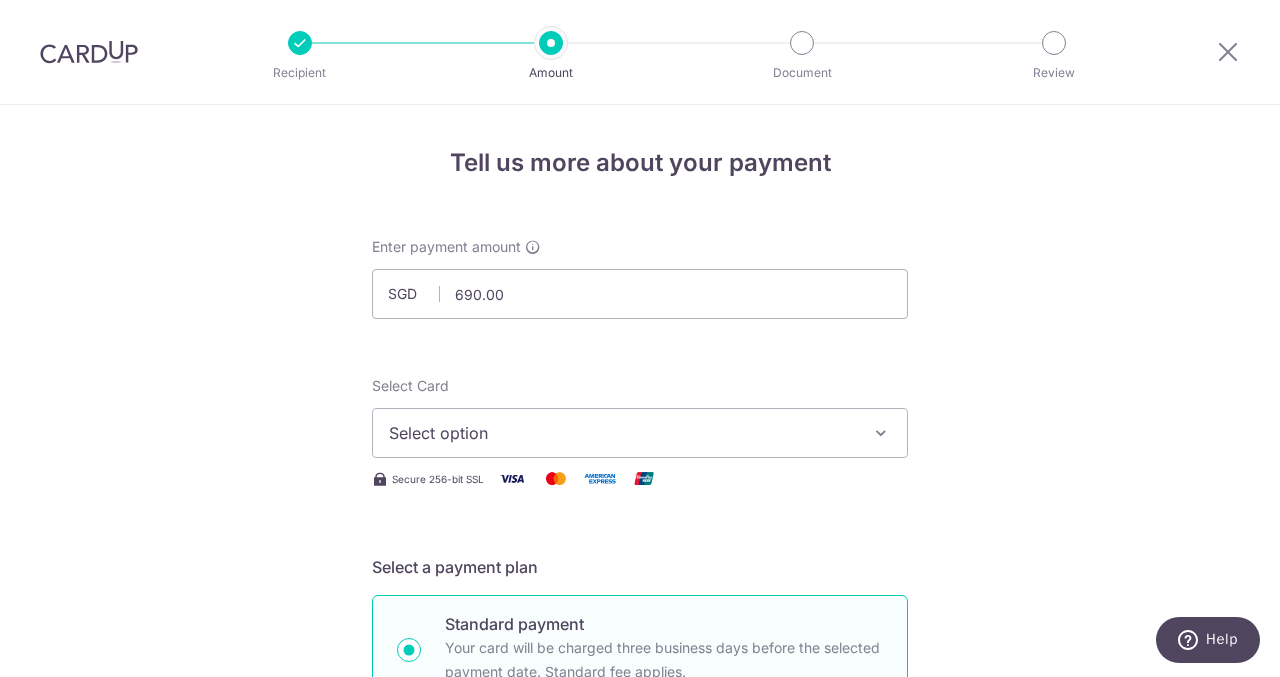 click on "Tell us more about your payment
Enter payment amount
SGD
690.00
690.00
Recipient added successfully!
Select Card
Select option
Add credit card
Your Cards
**** 4394
**** 1680
Secure 256-bit SSL
Text
New card details
Card" at bounding box center [640, 1009] 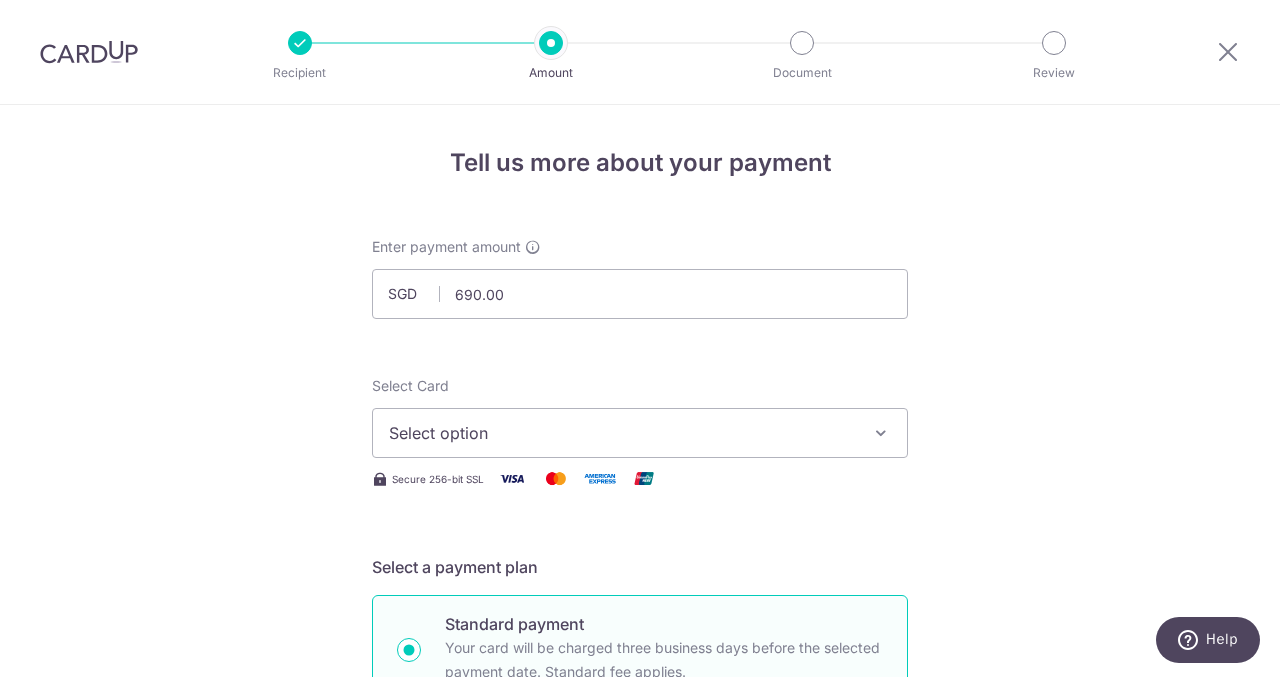 click on "Select option" at bounding box center (622, 433) 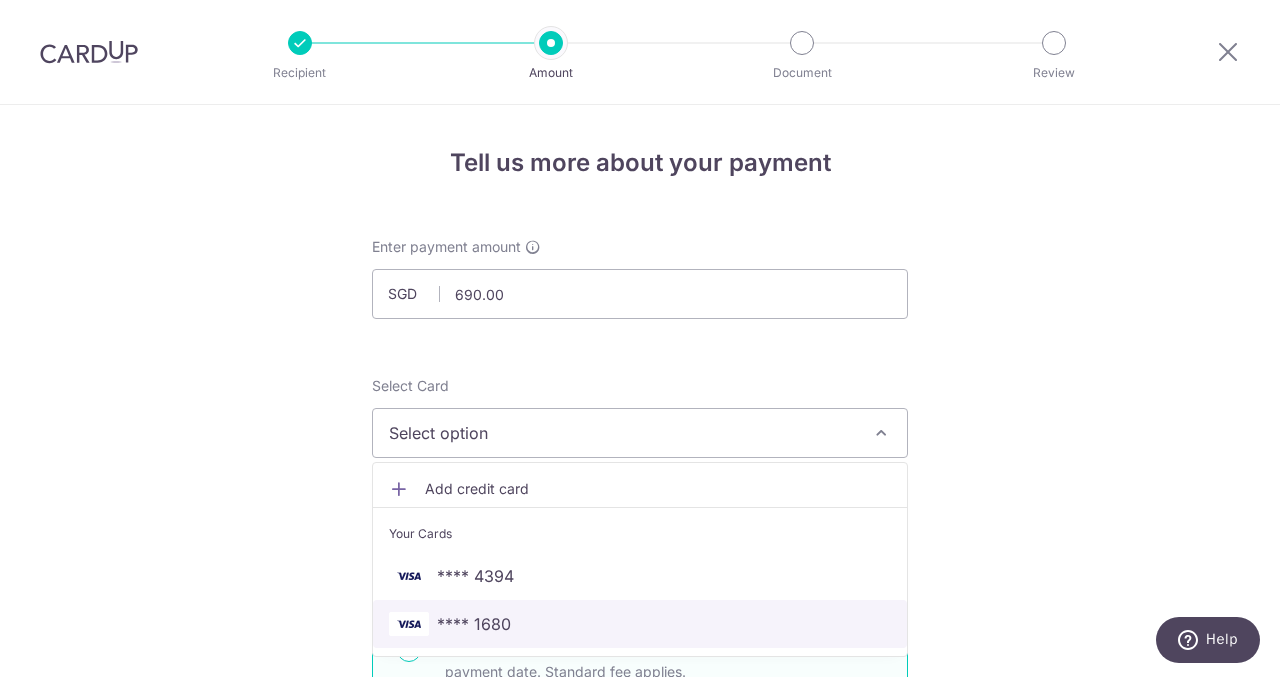 click on "**** 1680" at bounding box center (474, 624) 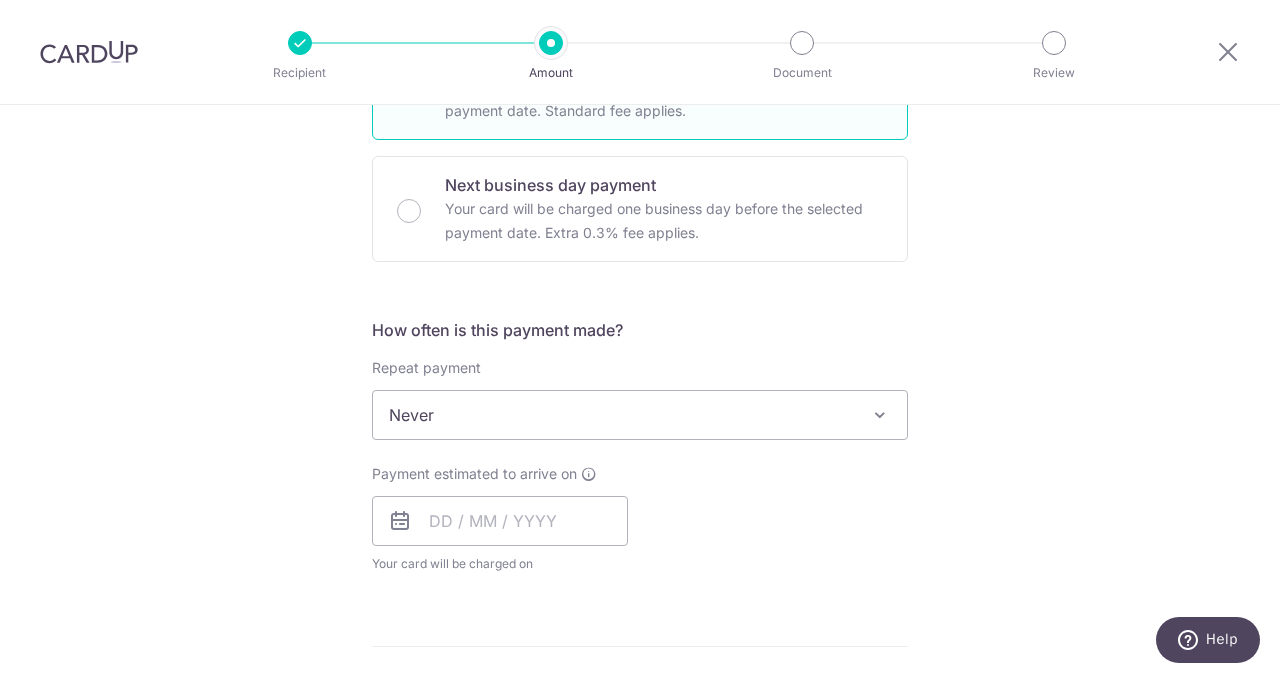 scroll, scrollTop: 588, scrollLeft: 0, axis: vertical 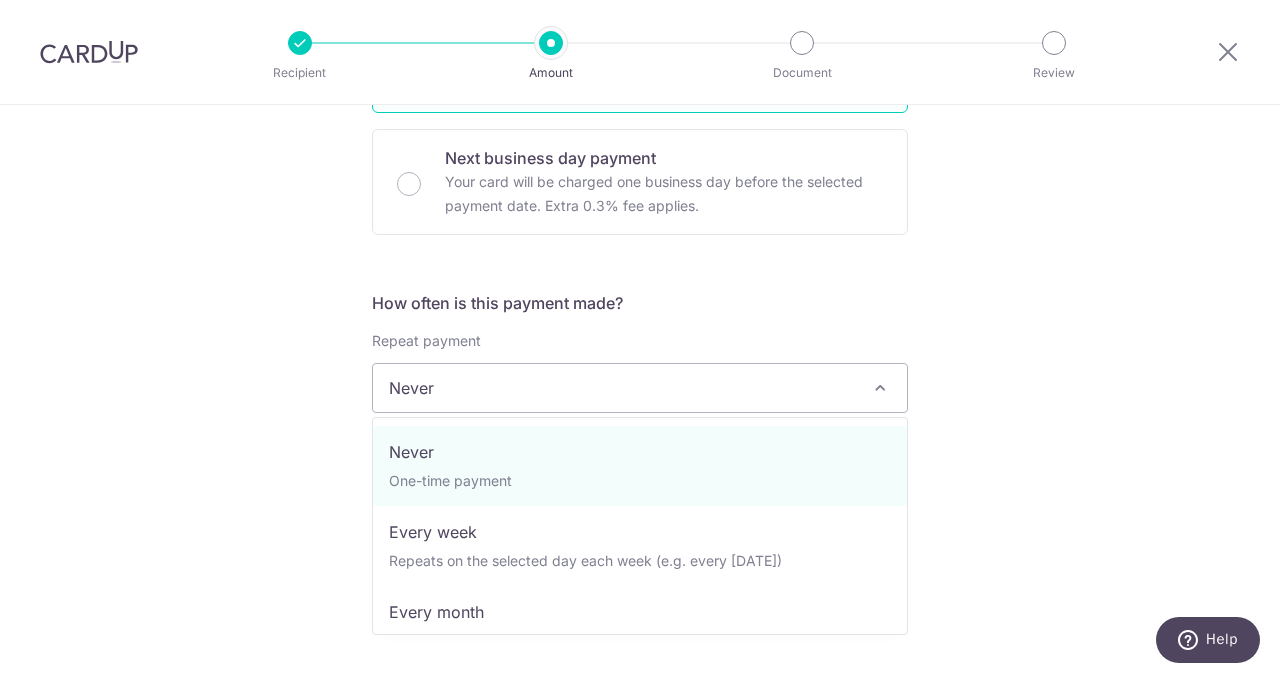click on "Never" at bounding box center [640, 388] 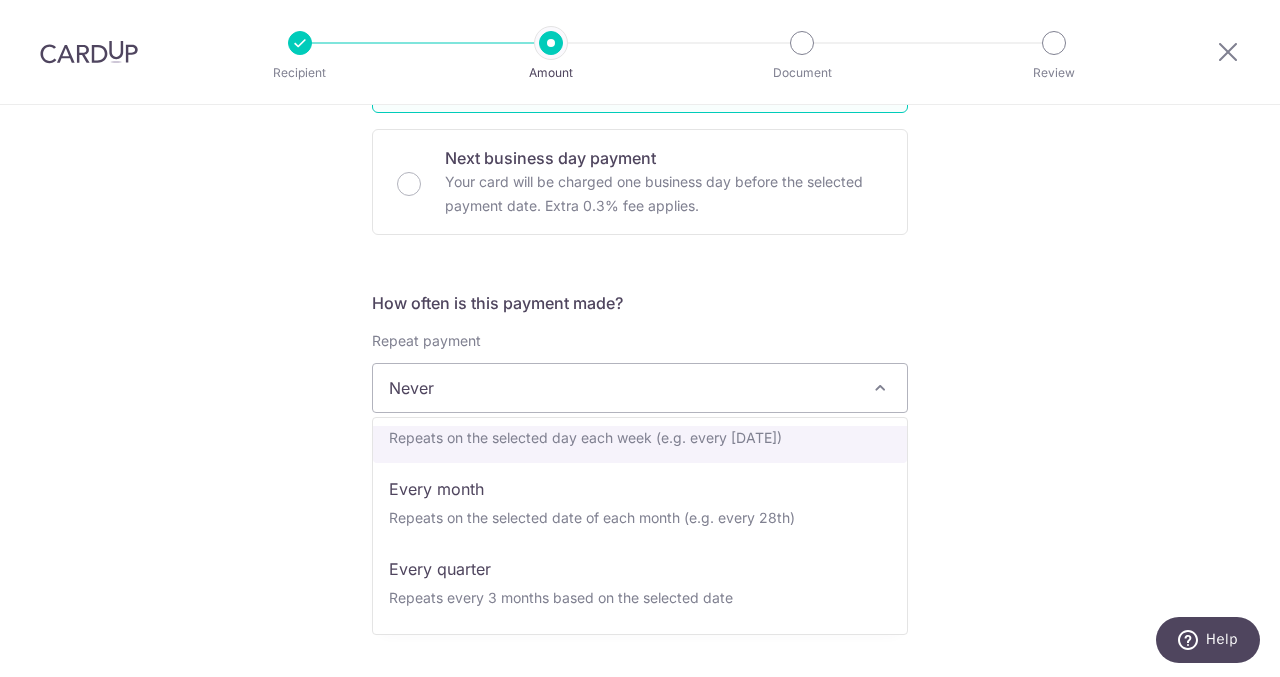 scroll, scrollTop: 130, scrollLeft: 0, axis: vertical 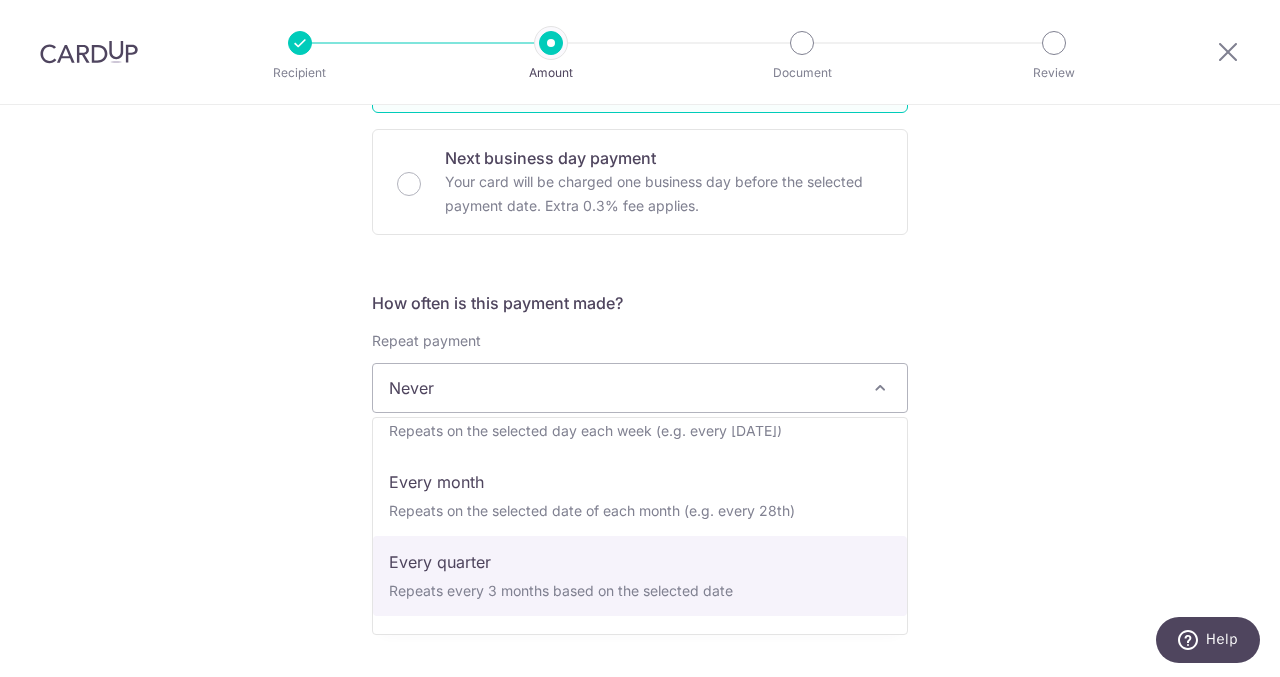 select on "4" 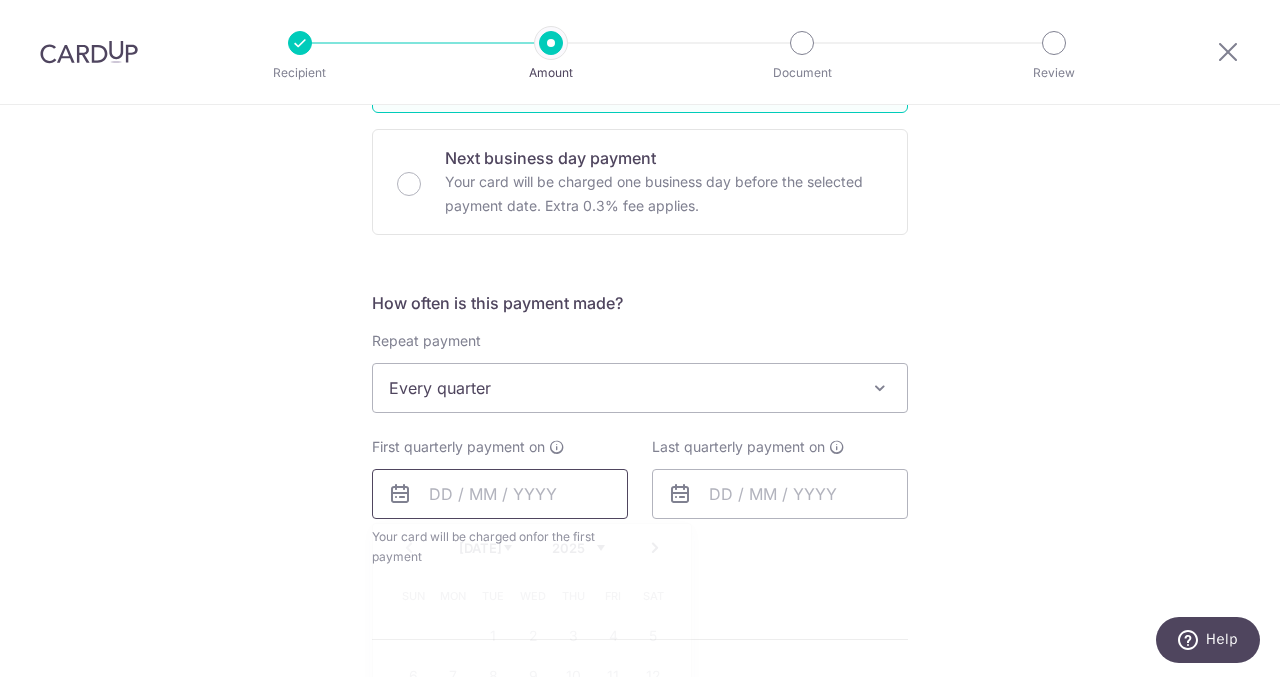 click at bounding box center (500, 494) 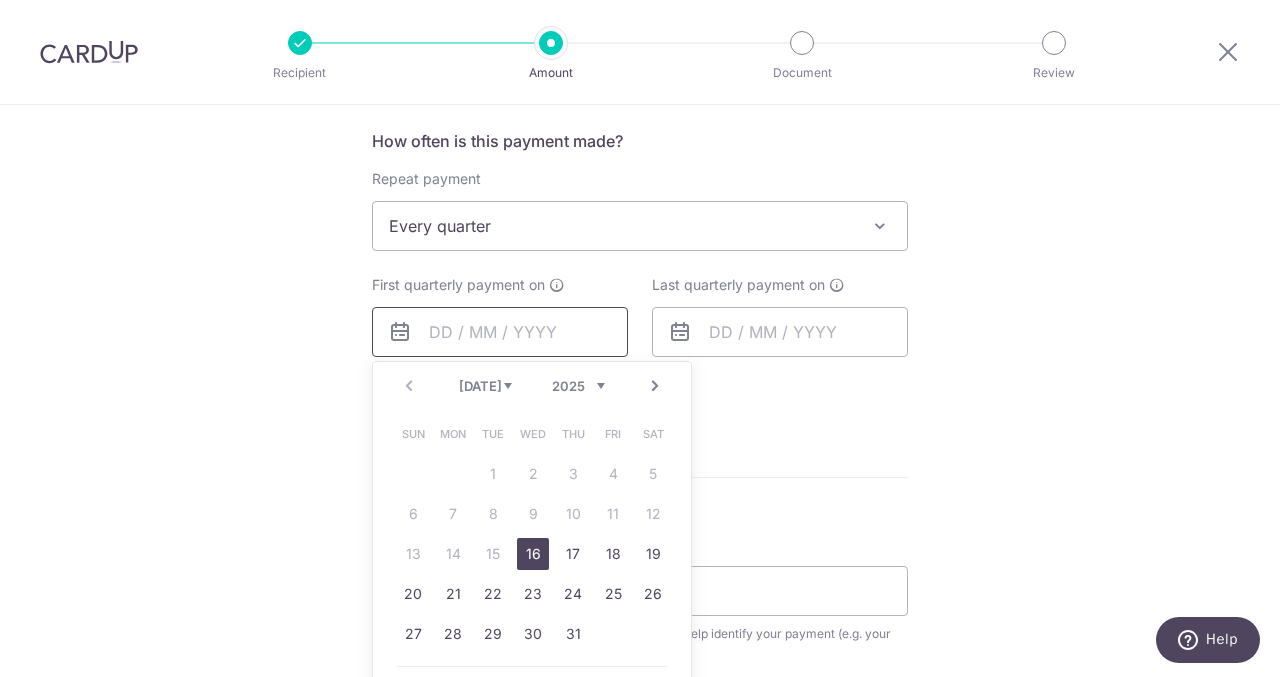 scroll, scrollTop: 751, scrollLeft: 0, axis: vertical 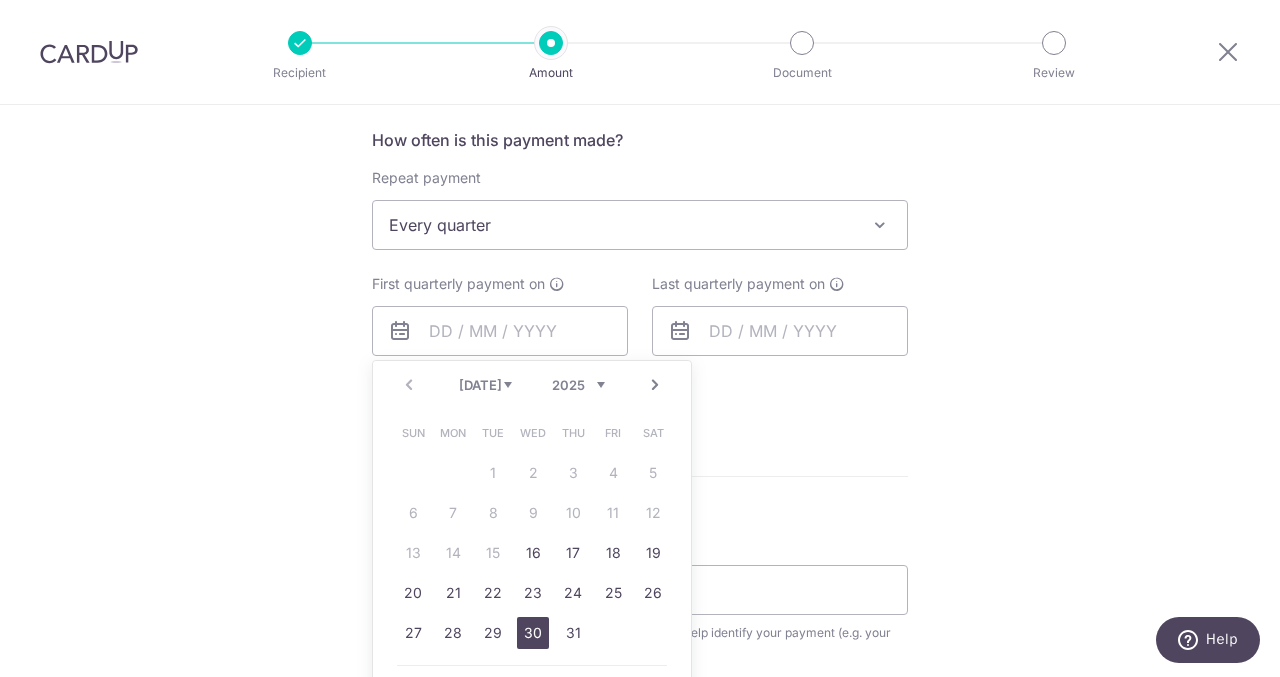 click on "30" at bounding box center [533, 633] 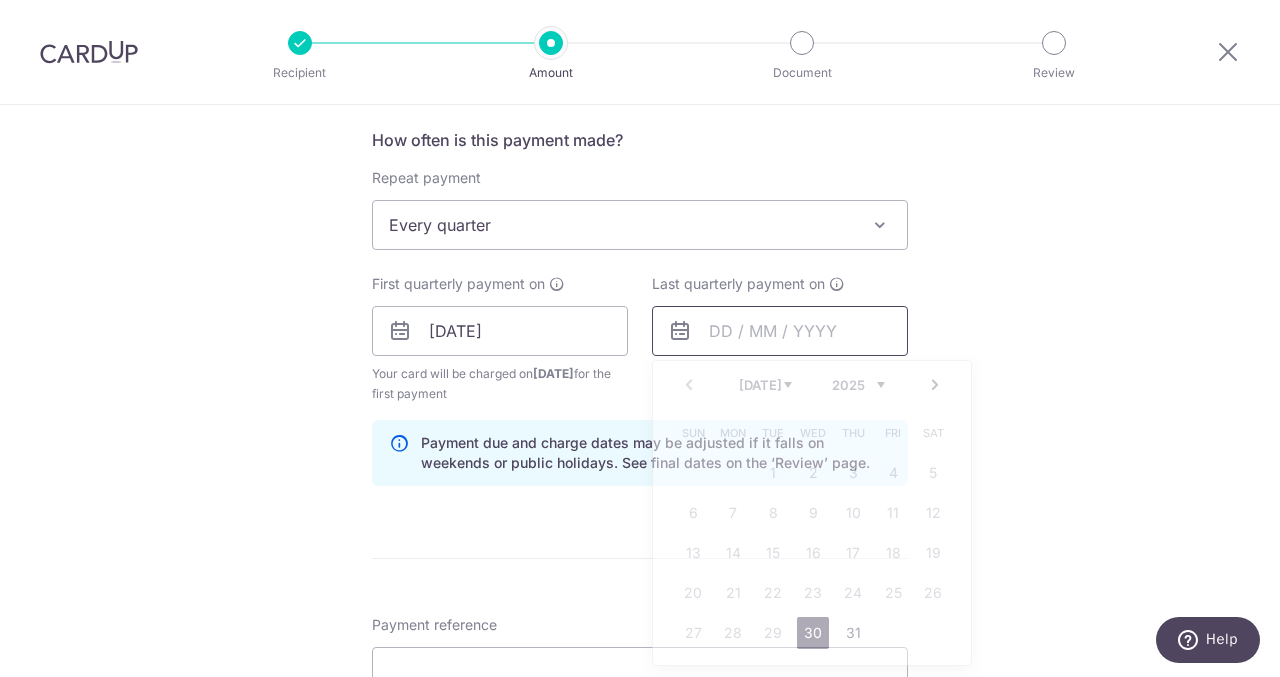 click at bounding box center [780, 331] 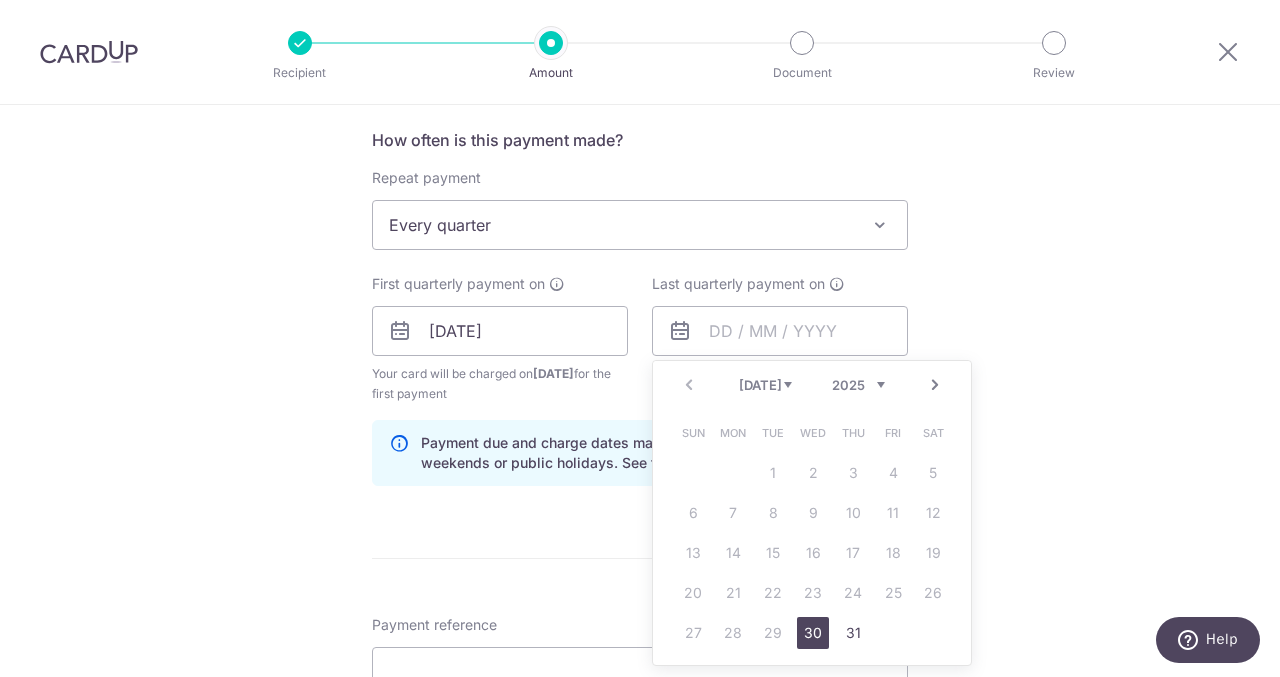 click on "Next" at bounding box center (935, 385) 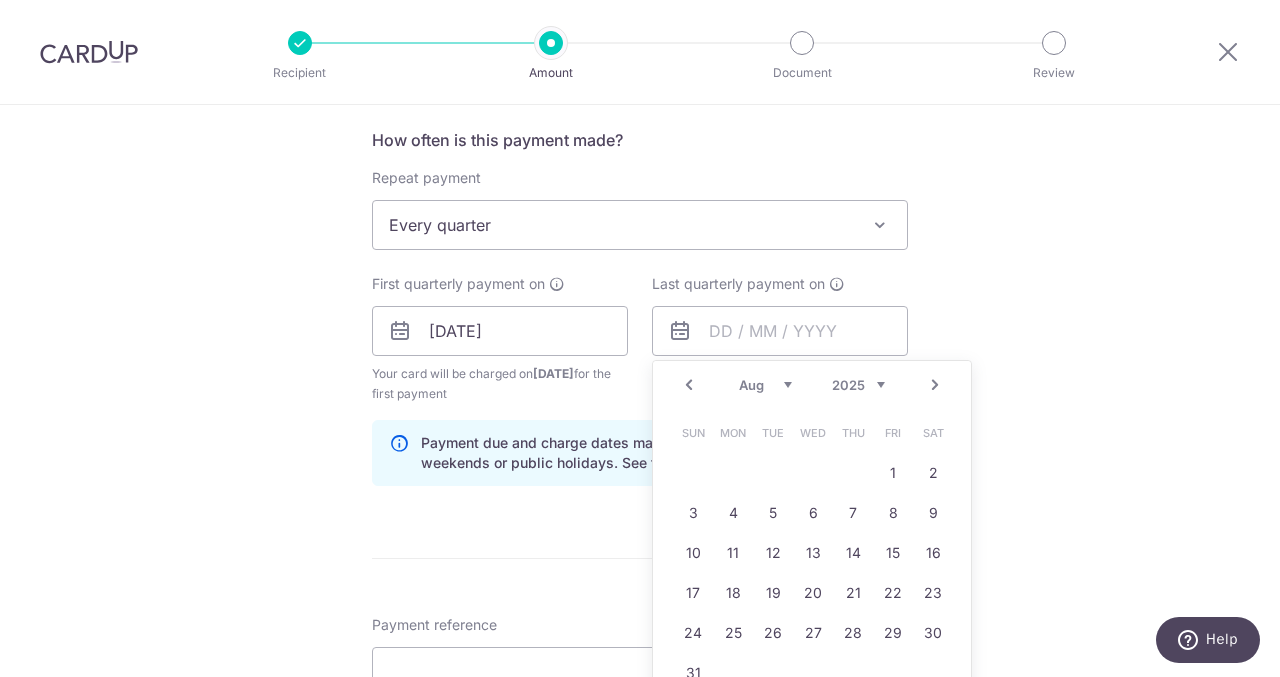 click on "Next" at bounding box center (935, 385) 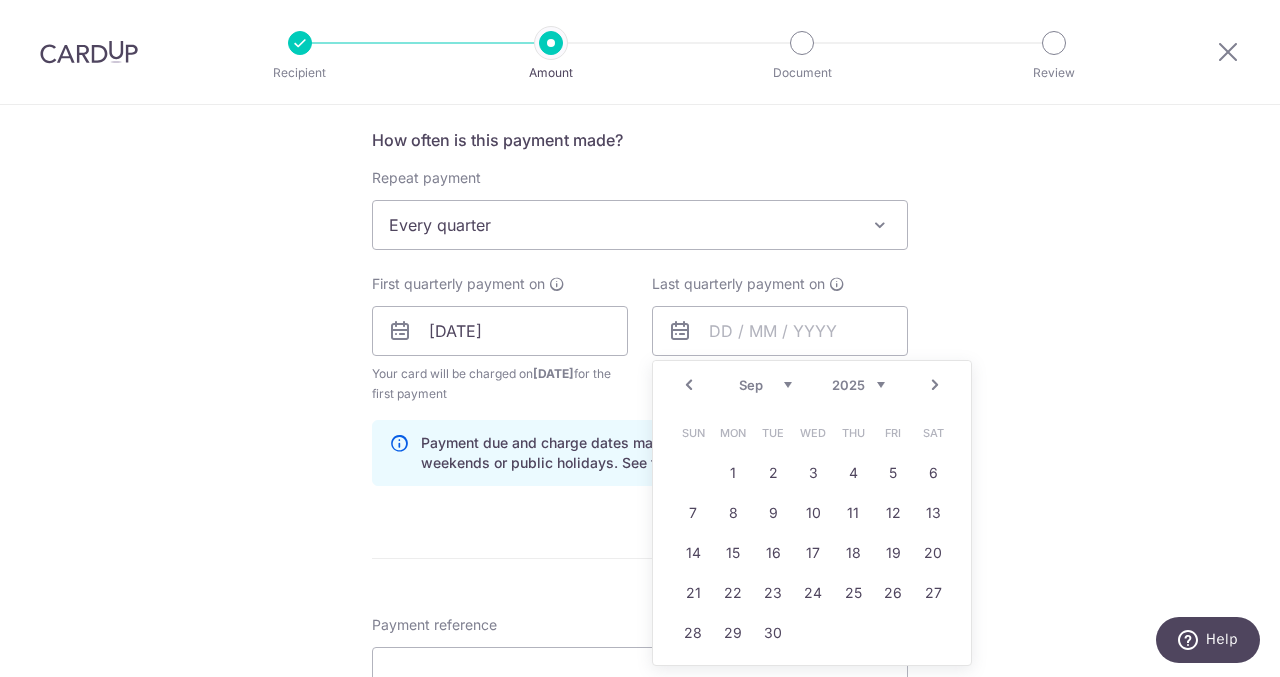 click on "Next" at bounding box center (935, 385) 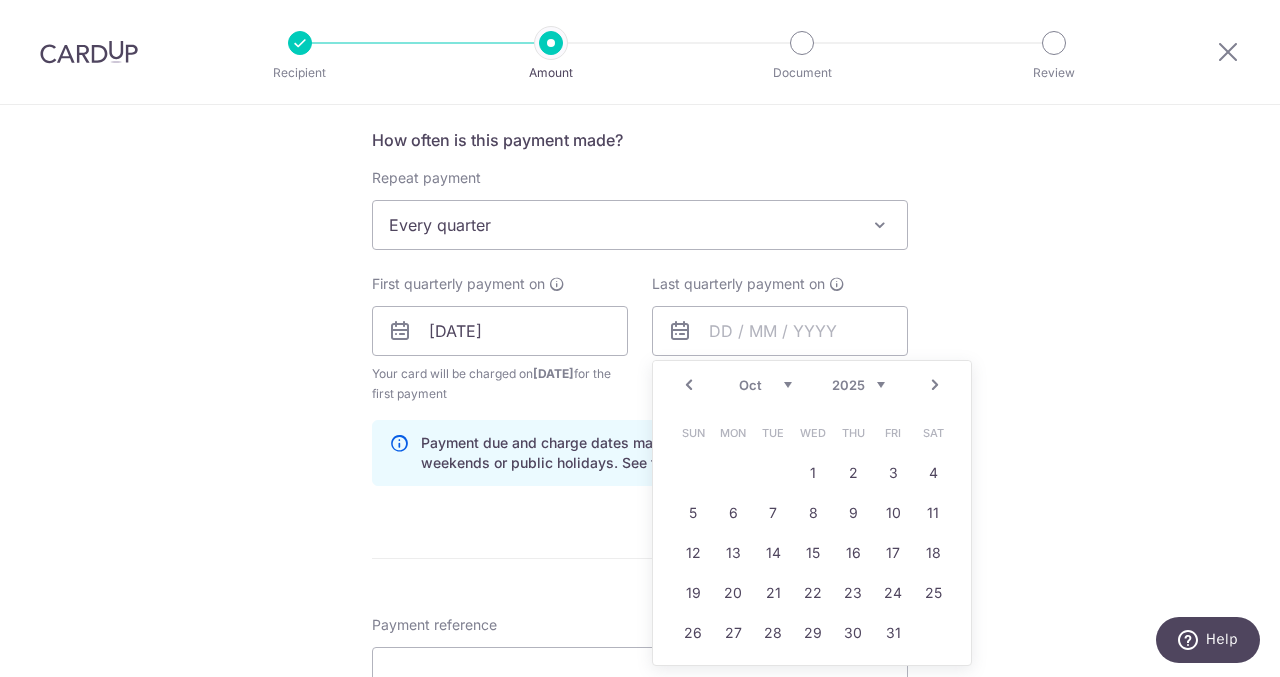 click on "Next" at bounding box center (935, 385) 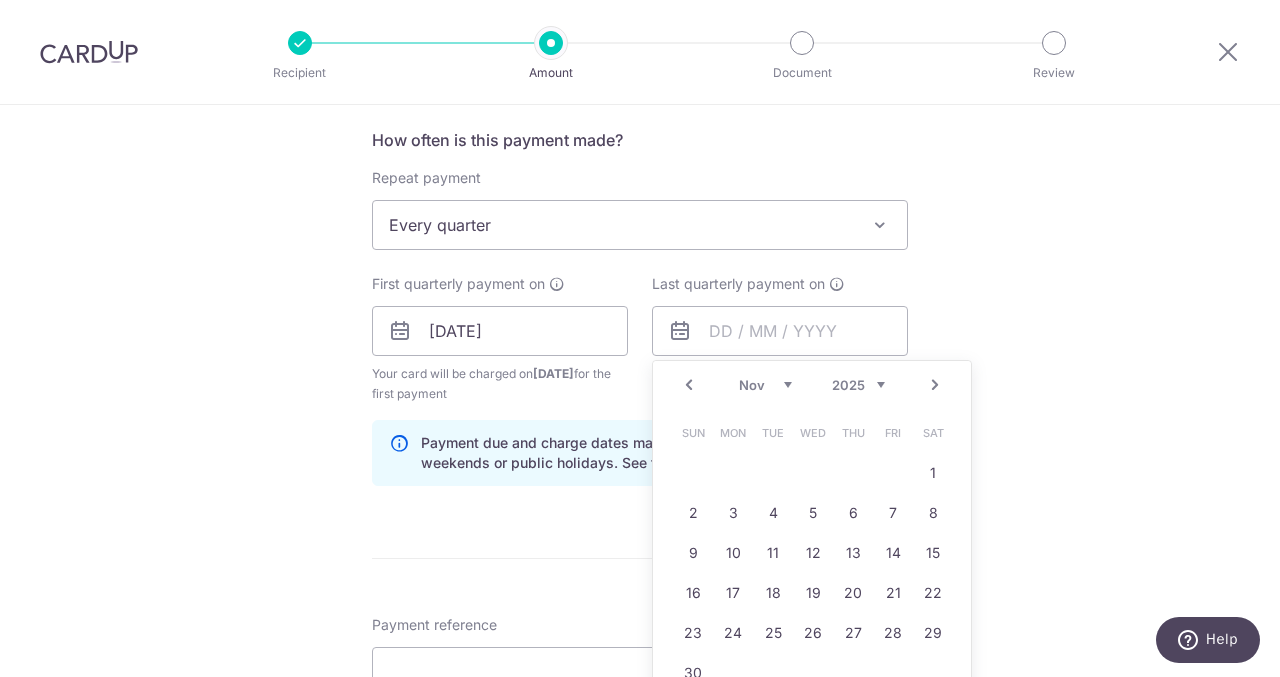 click on "Next" at bounding box center [935, 385] 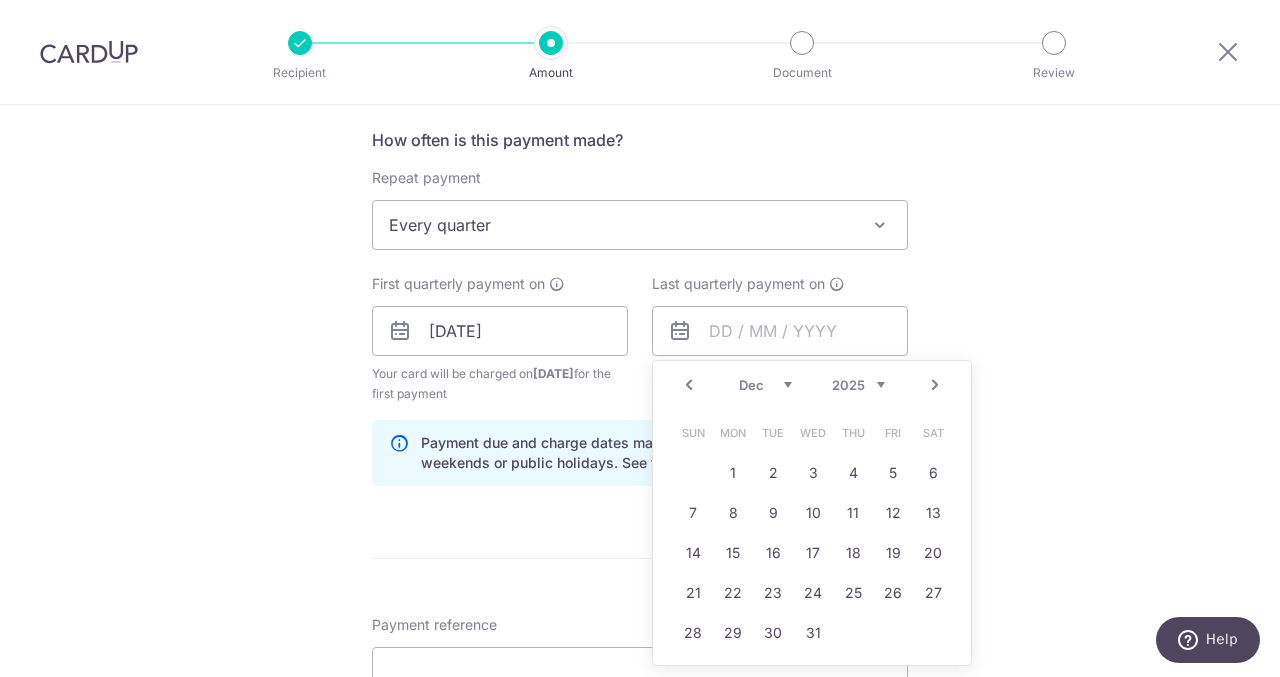 click on "Next" at bounding box center [935, 385] 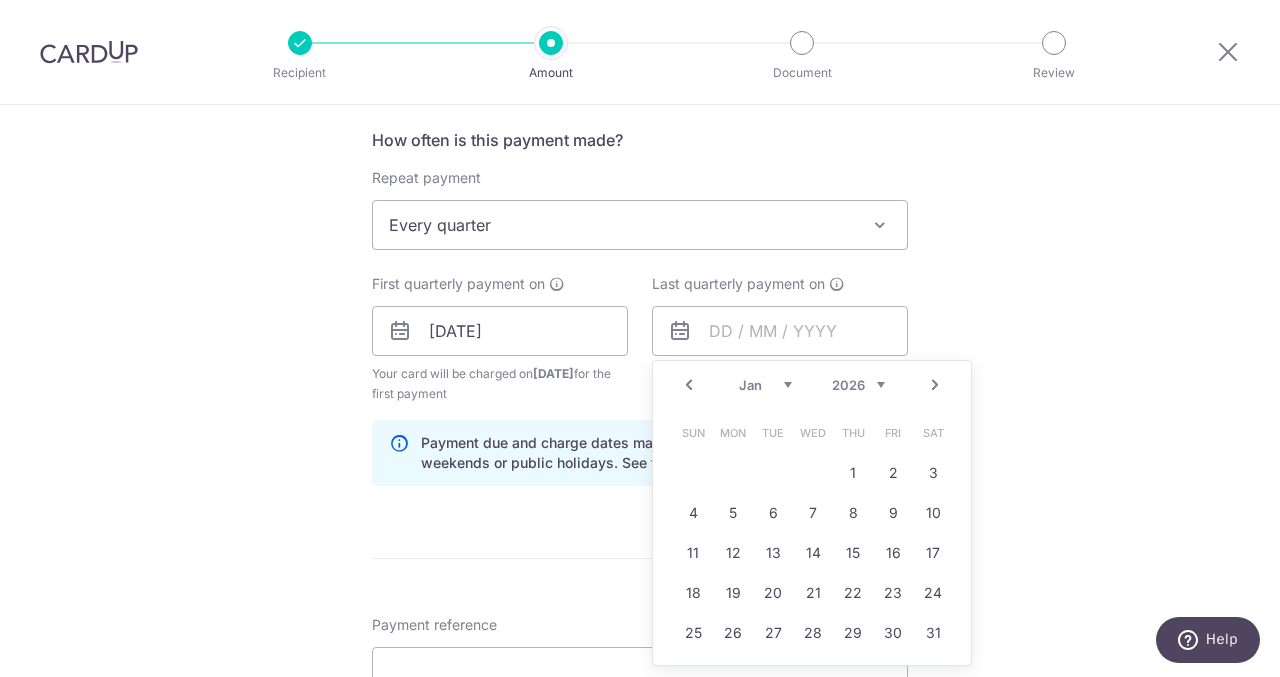 click on "Next" at bounding box center [935, 385] 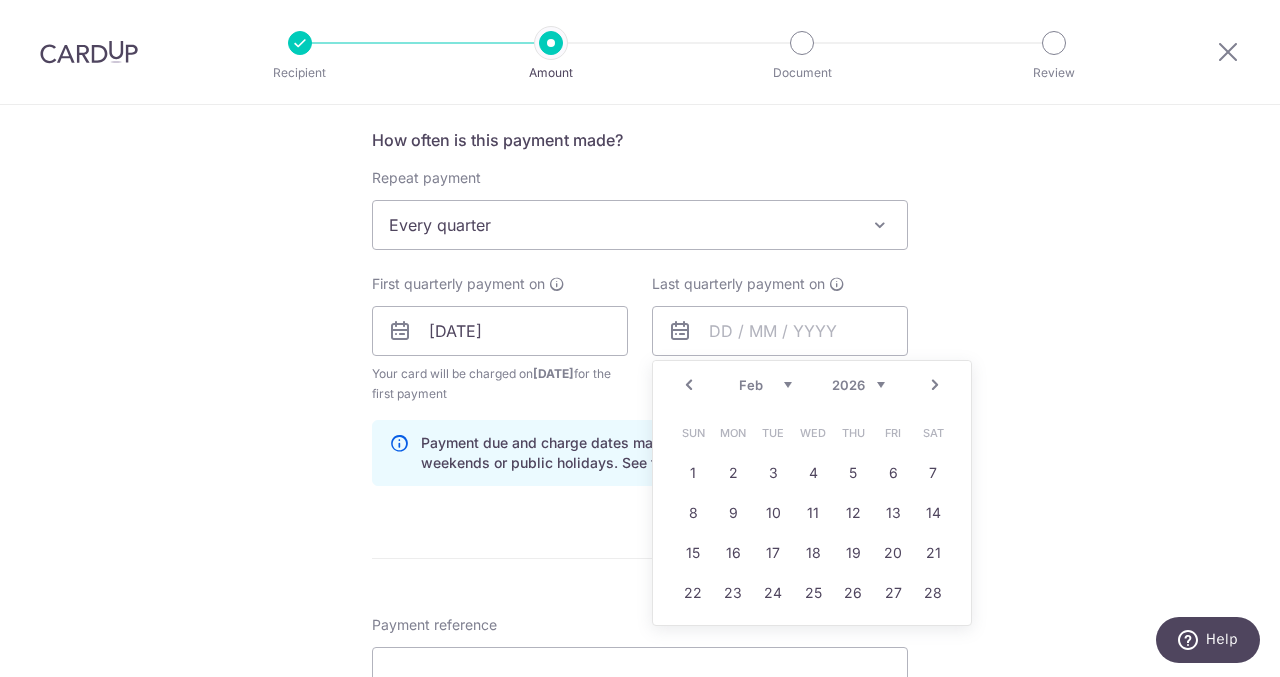 click on "Next" at bounding box center [935, 385] 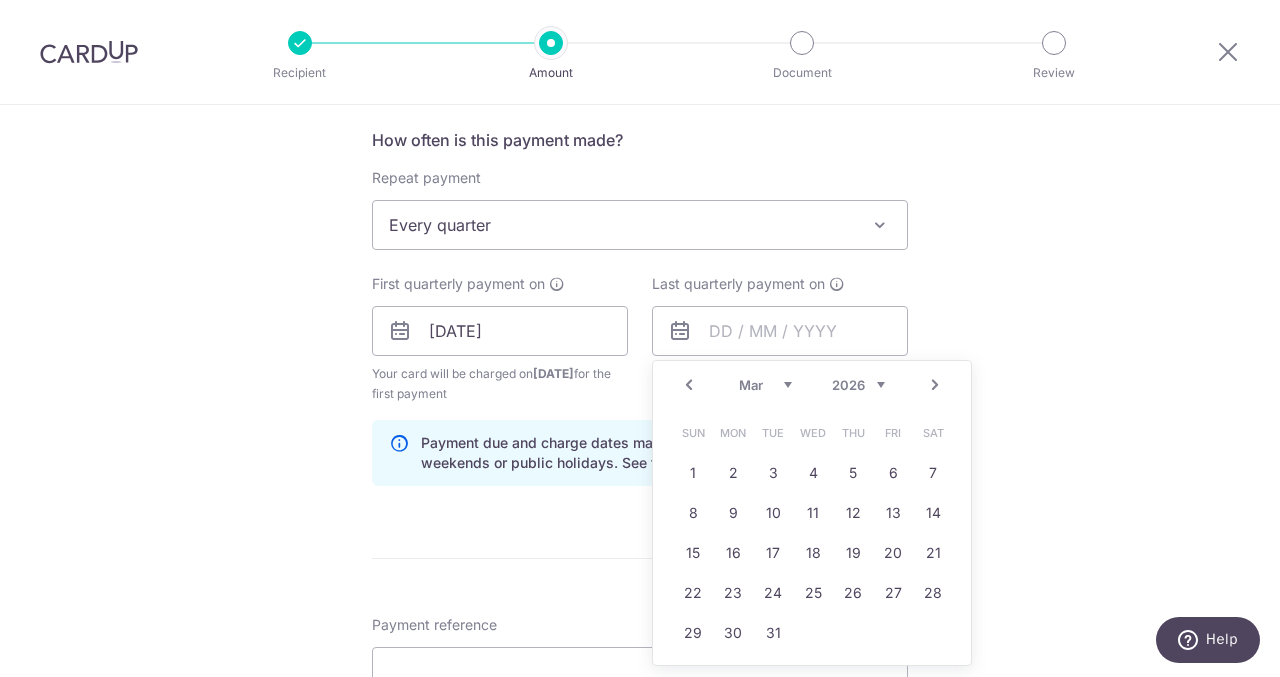 click on "Next" at bounding box center (935, 385) 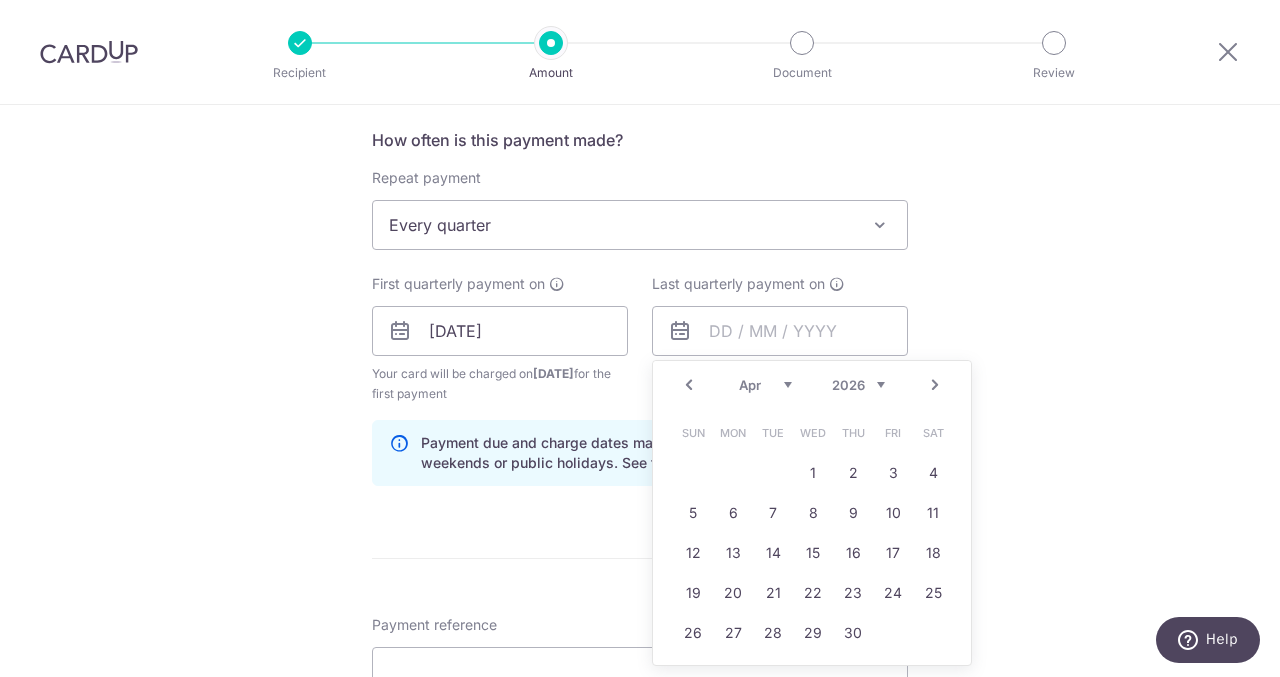 click on "Next" at bounding box center (935, 385) 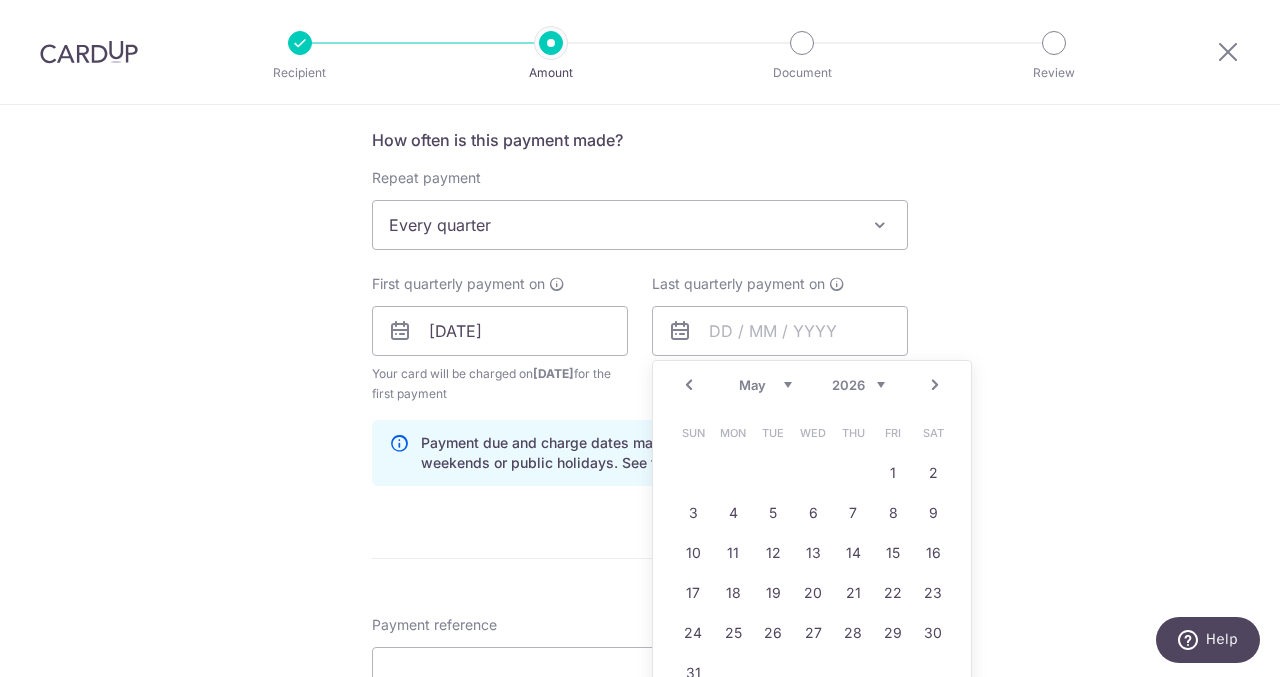 click on "Next" at bounding box center [935, 385] 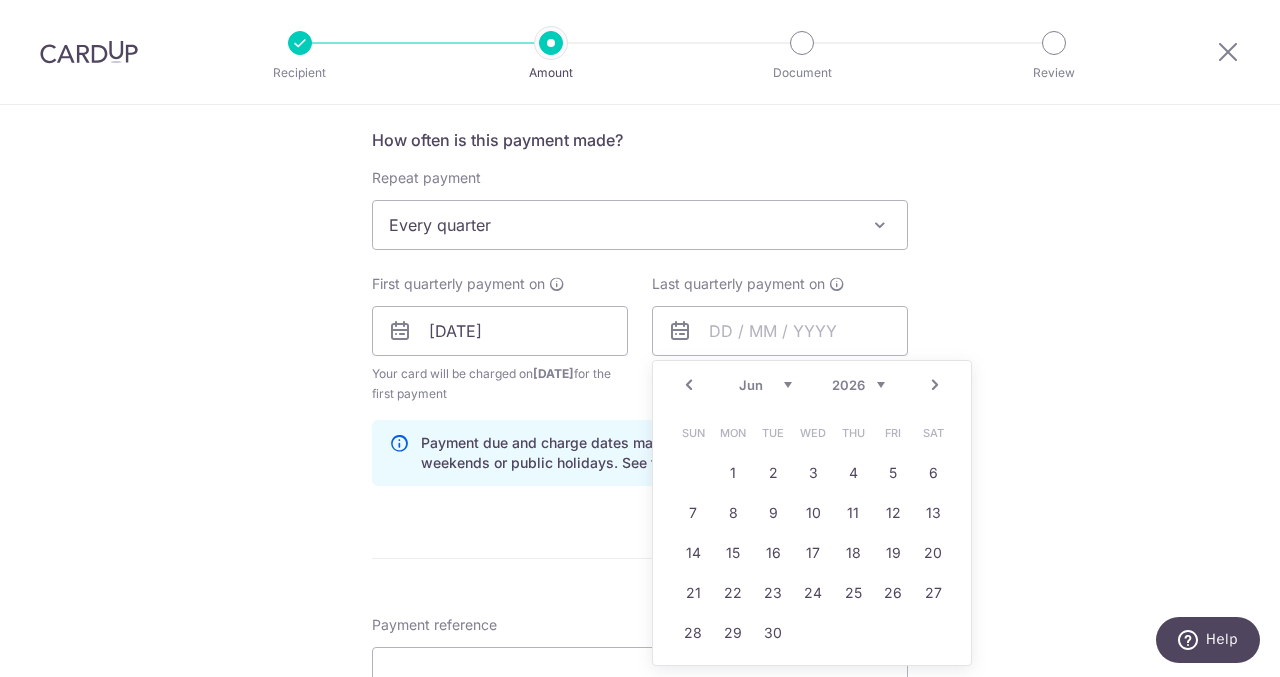 click on "Next" at bounding box center (935, 385) 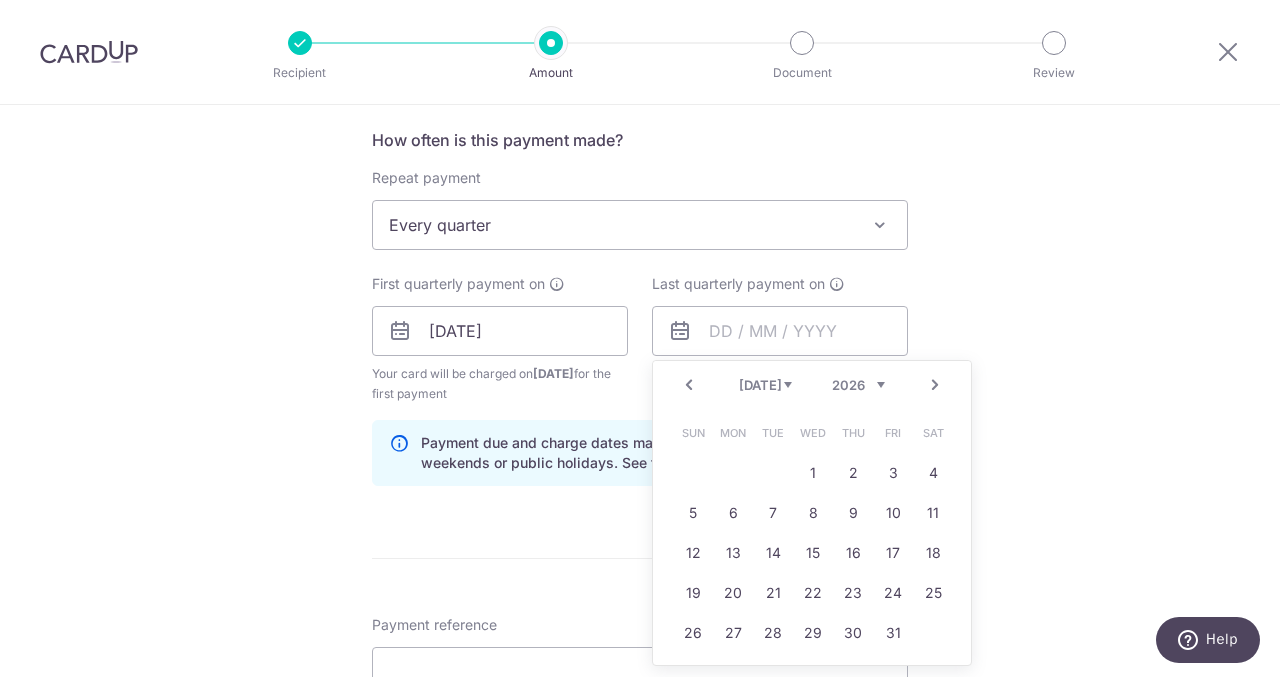 click on "Next" at bounding box center (935, 385) 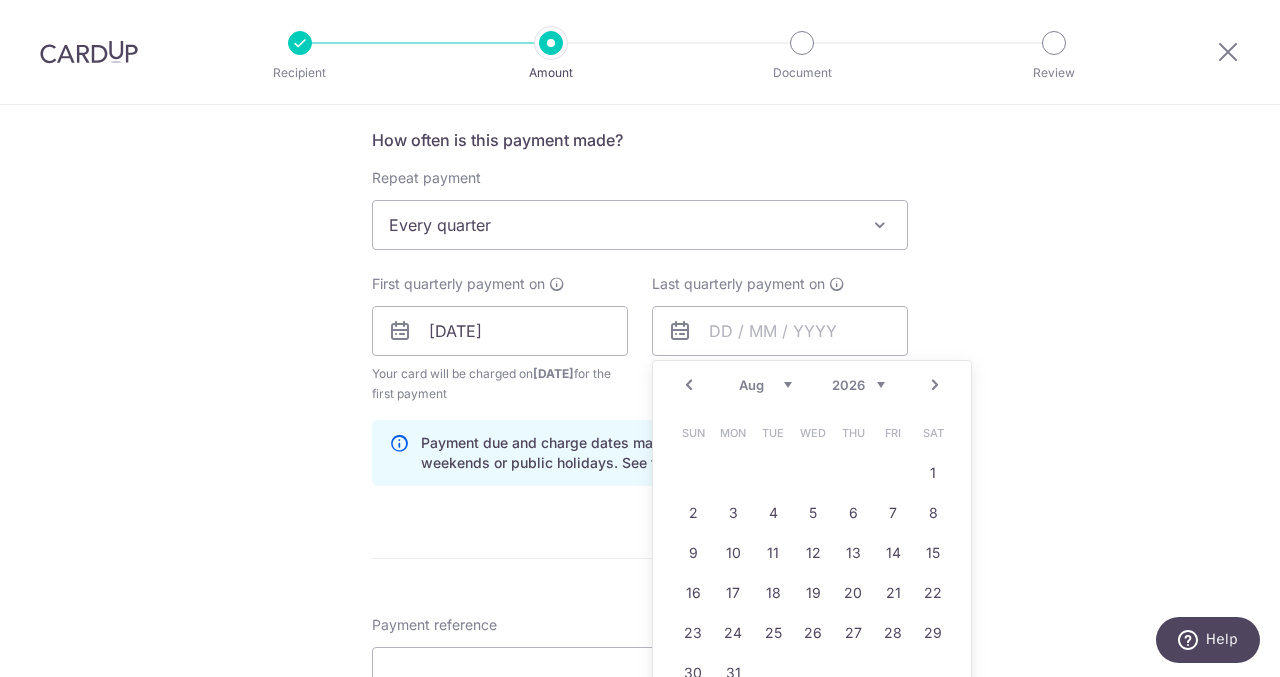 click on "Next" at bounding box center (935, 385) 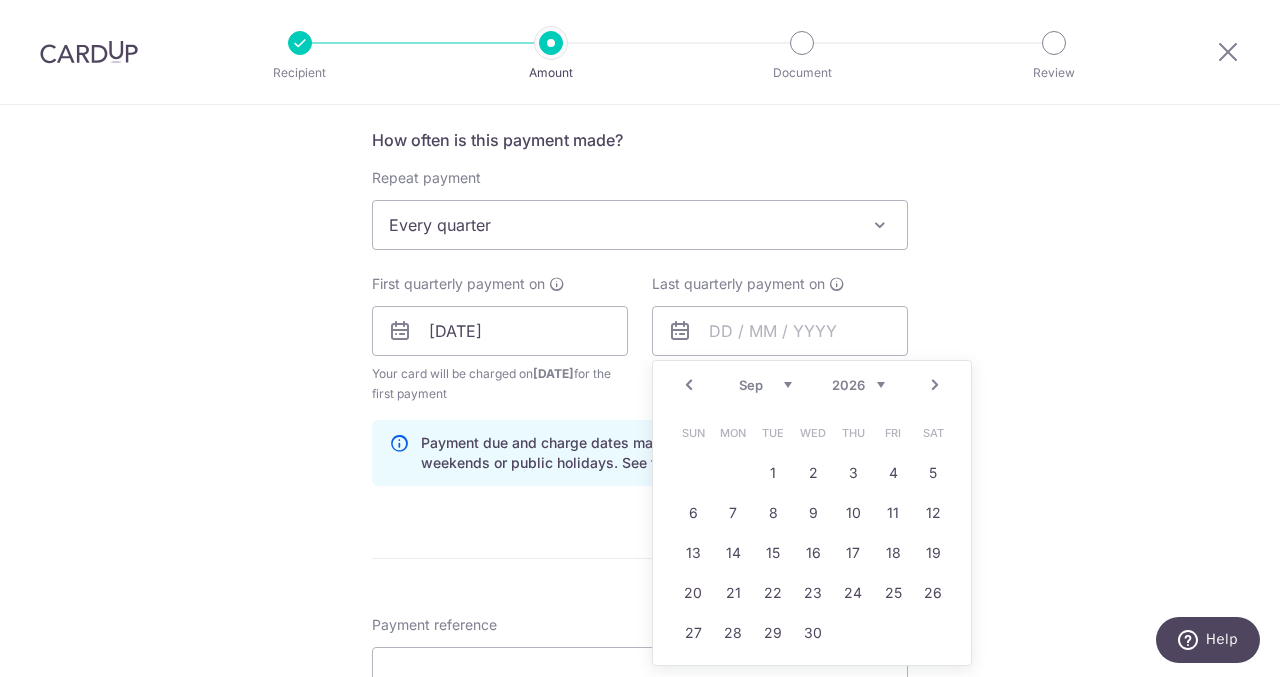 click on "Next" at bounding box center [935, 385] 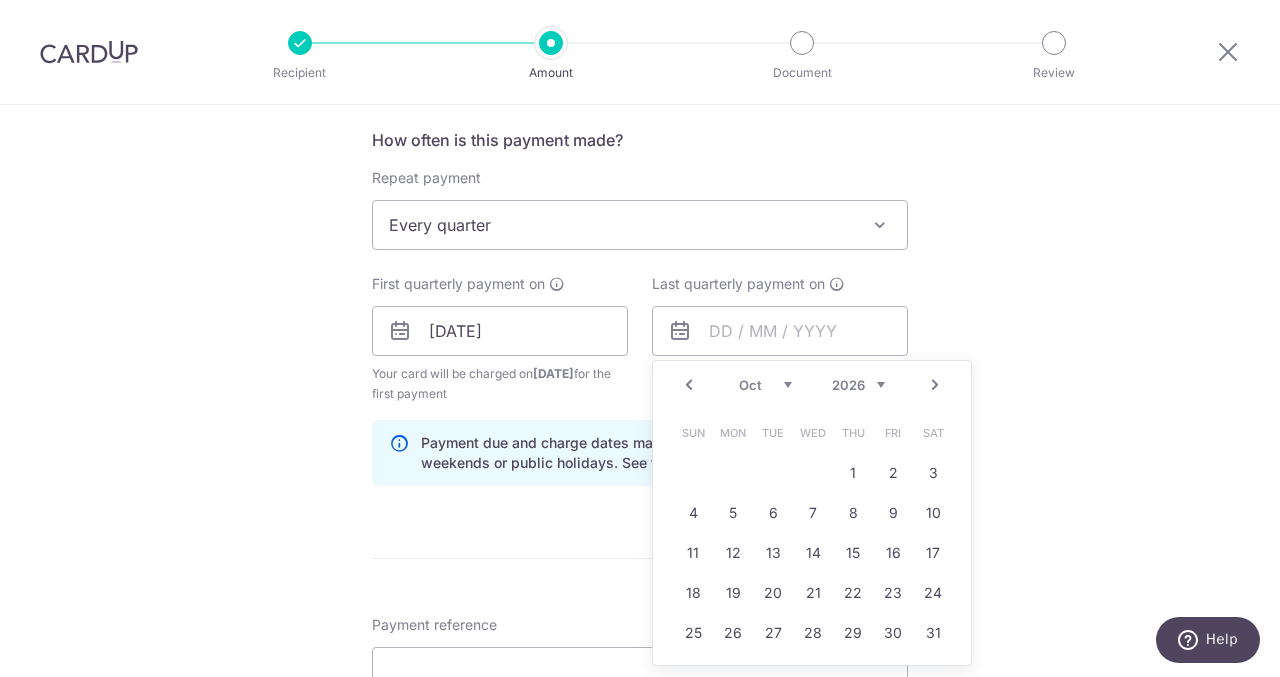 click on "Next" at bounding box center (935, 385) 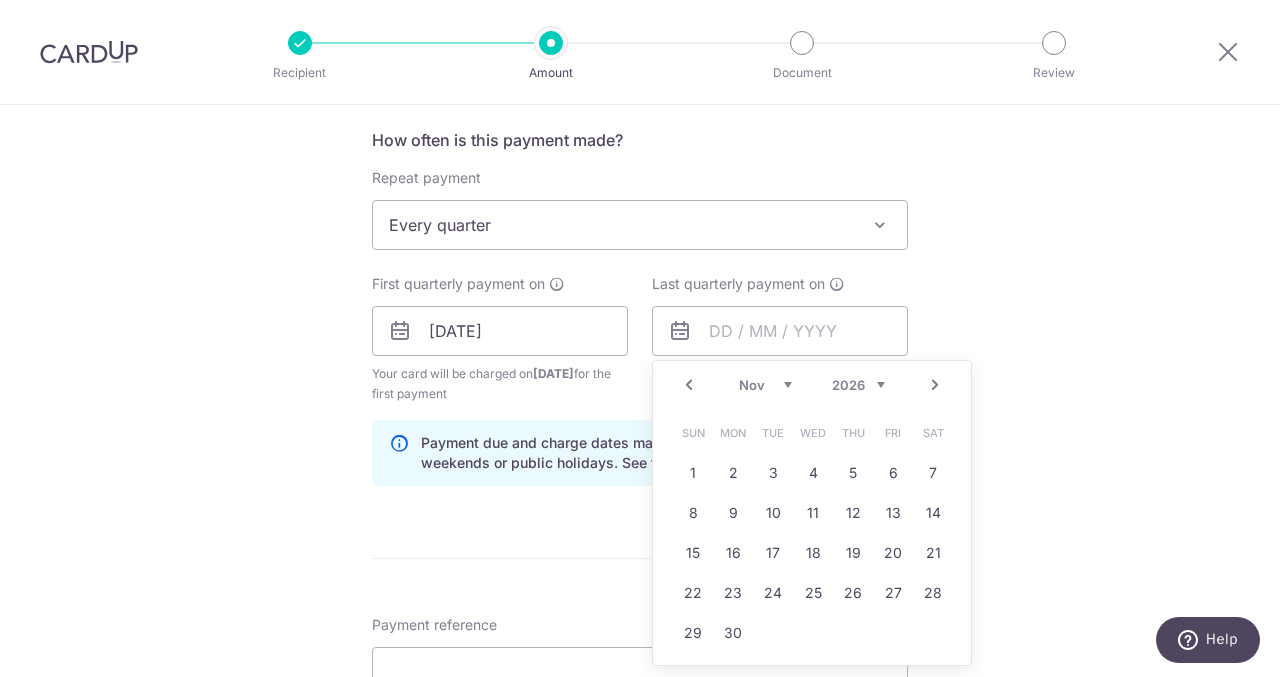 click on "Next" at bounding box center [935, 385] 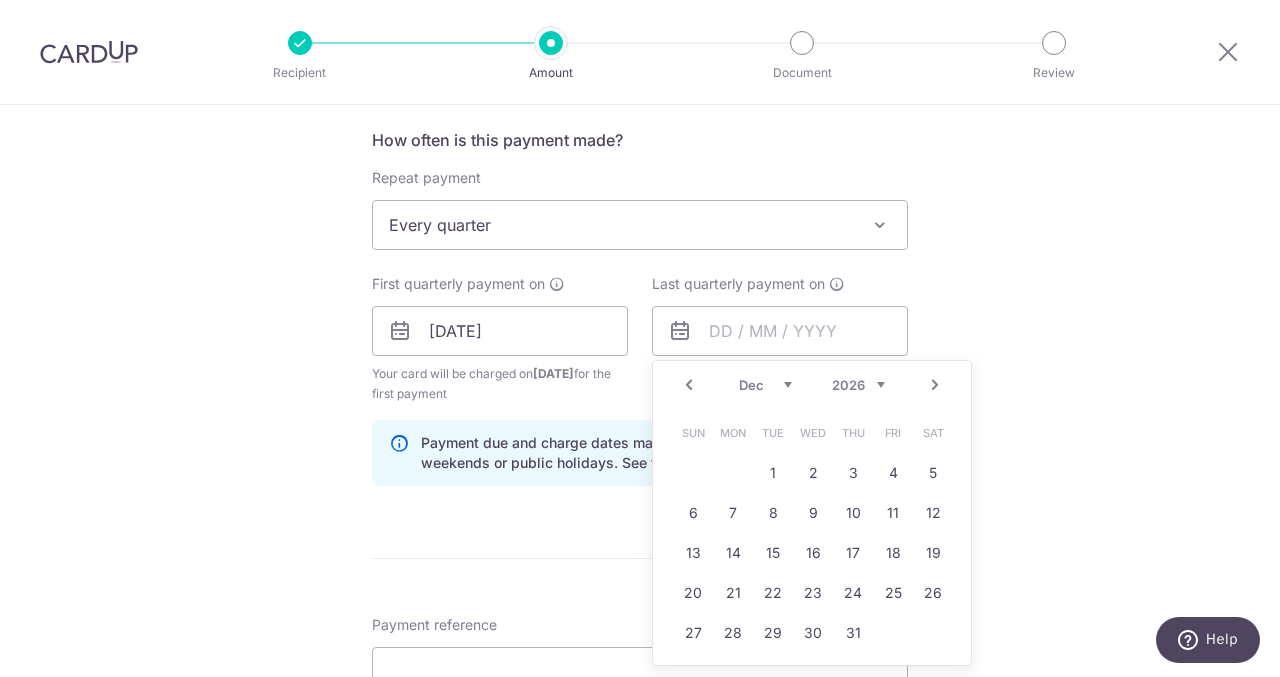 click on "Next" at bounding box center (935, 385) 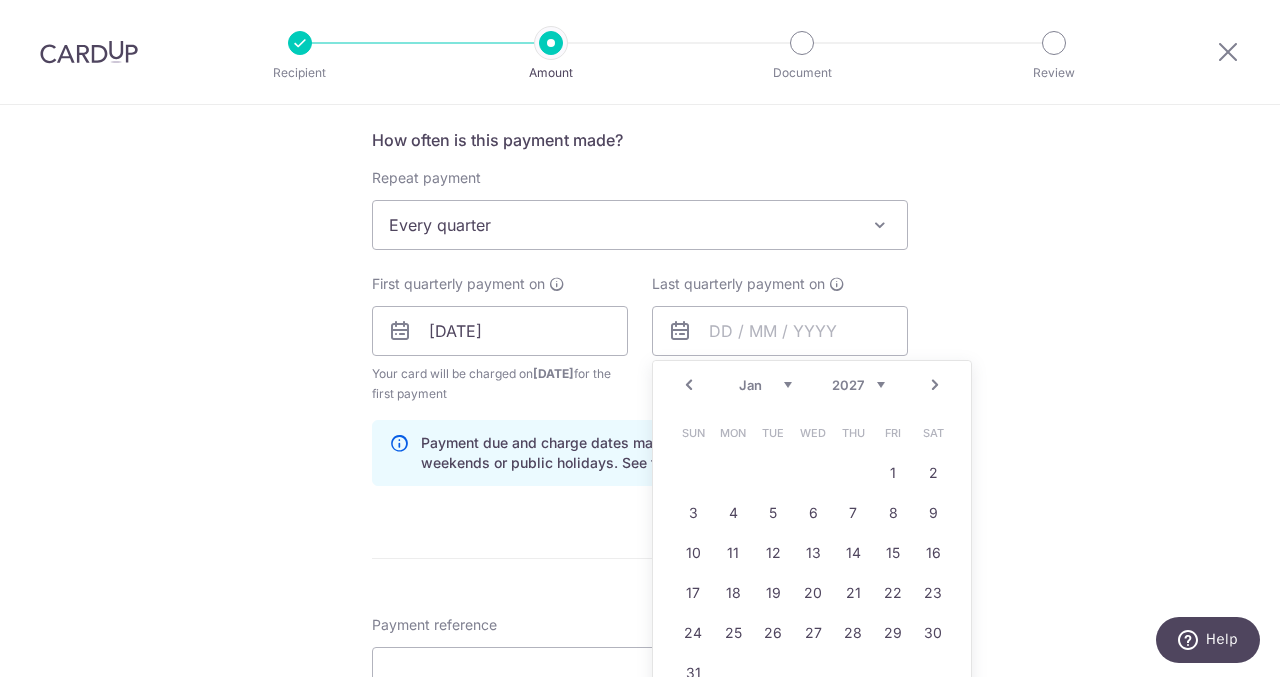 click on "Next" at bounding box center (935, 385) 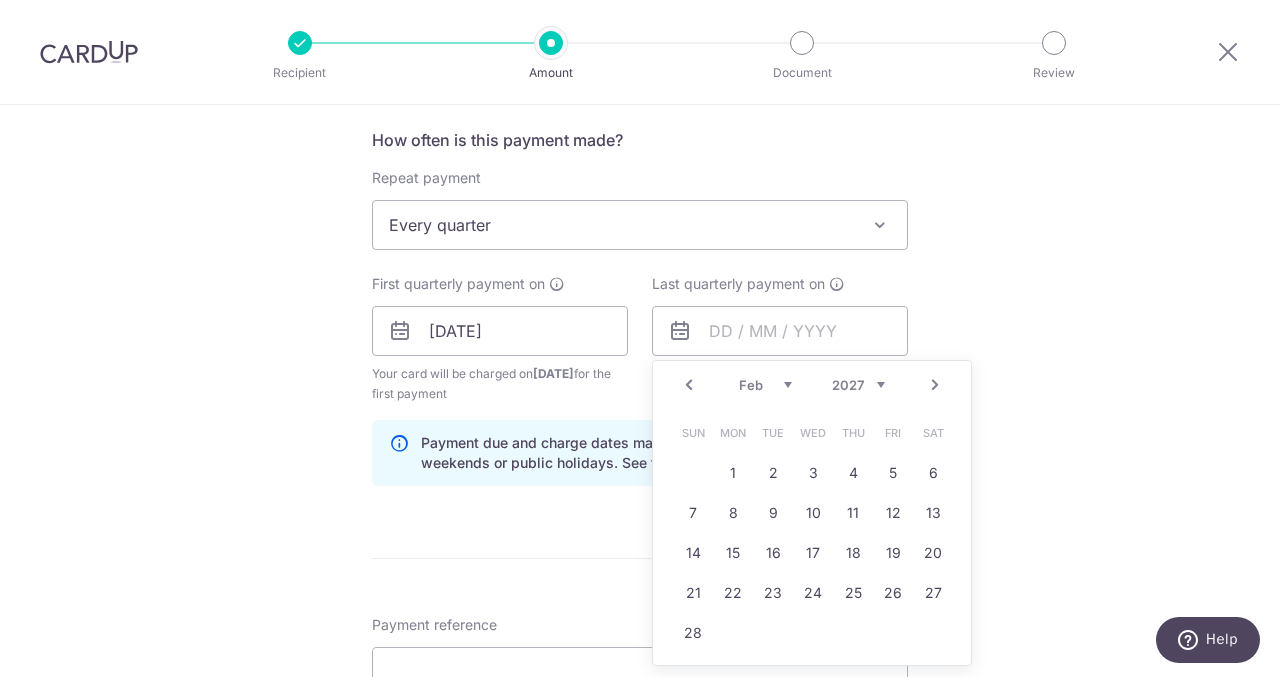 click on "Next" at bounding box center (935, 385) 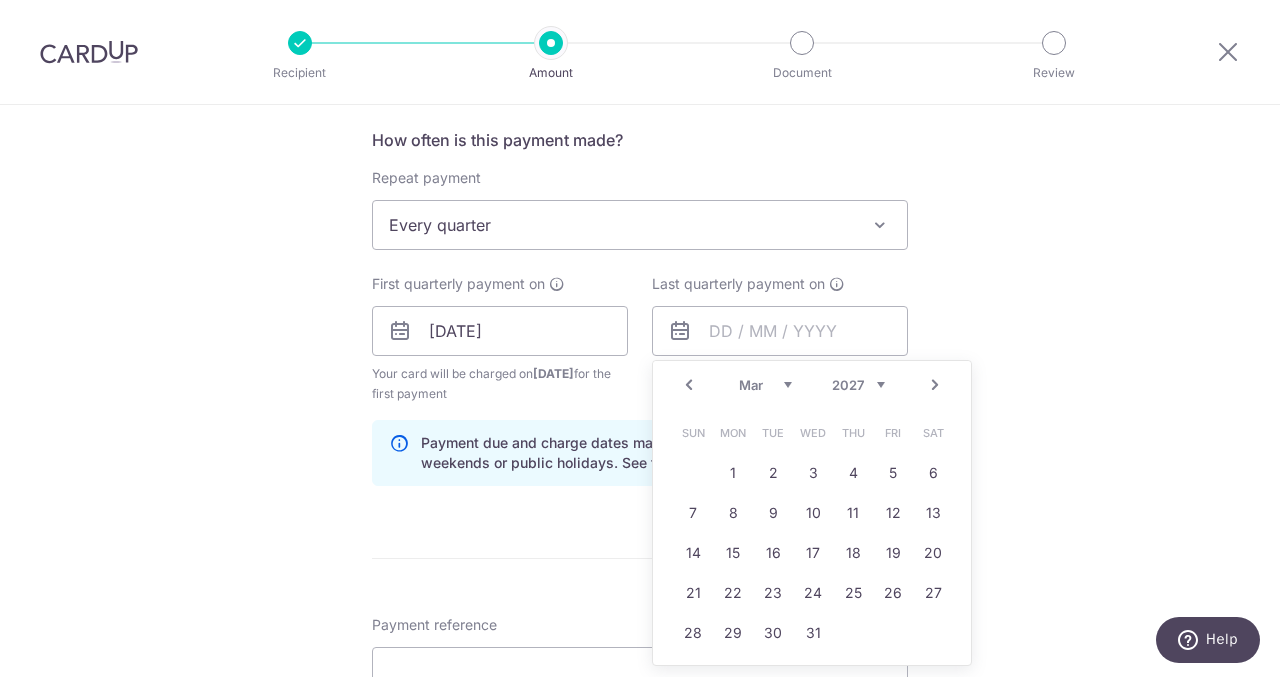 click on "Next" at bounding box center (935, 385) 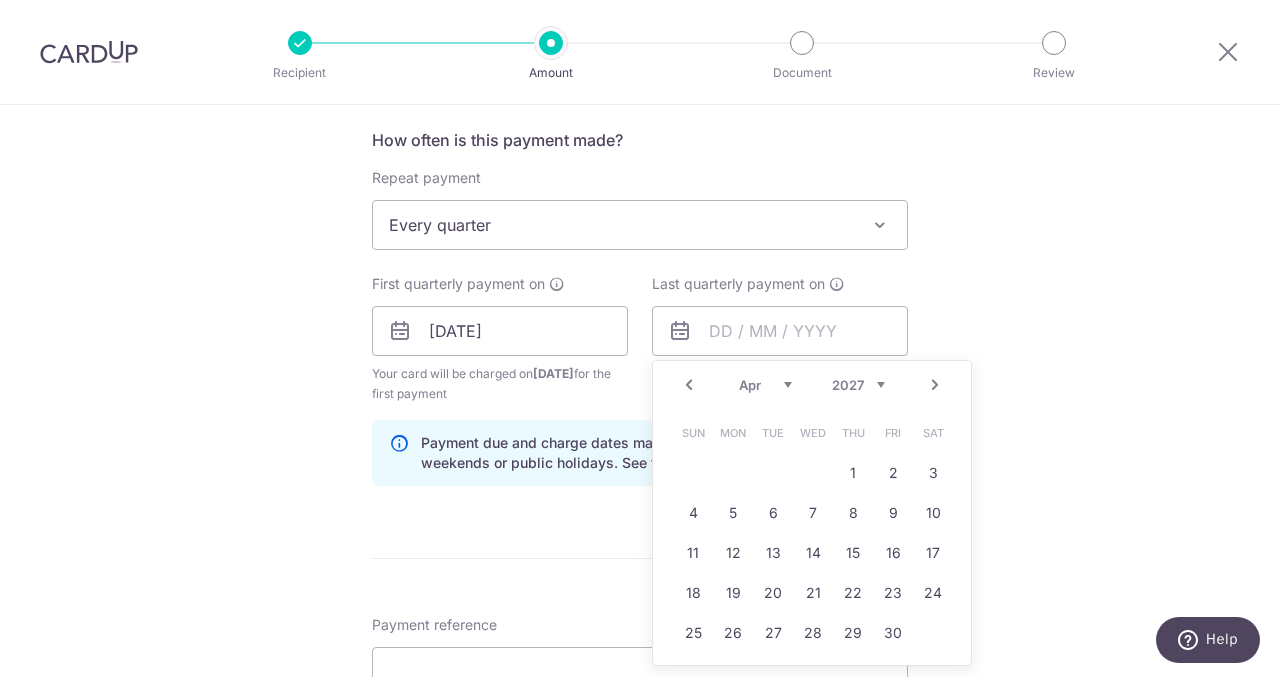 click on "Next" at bounding box center (935, 385) 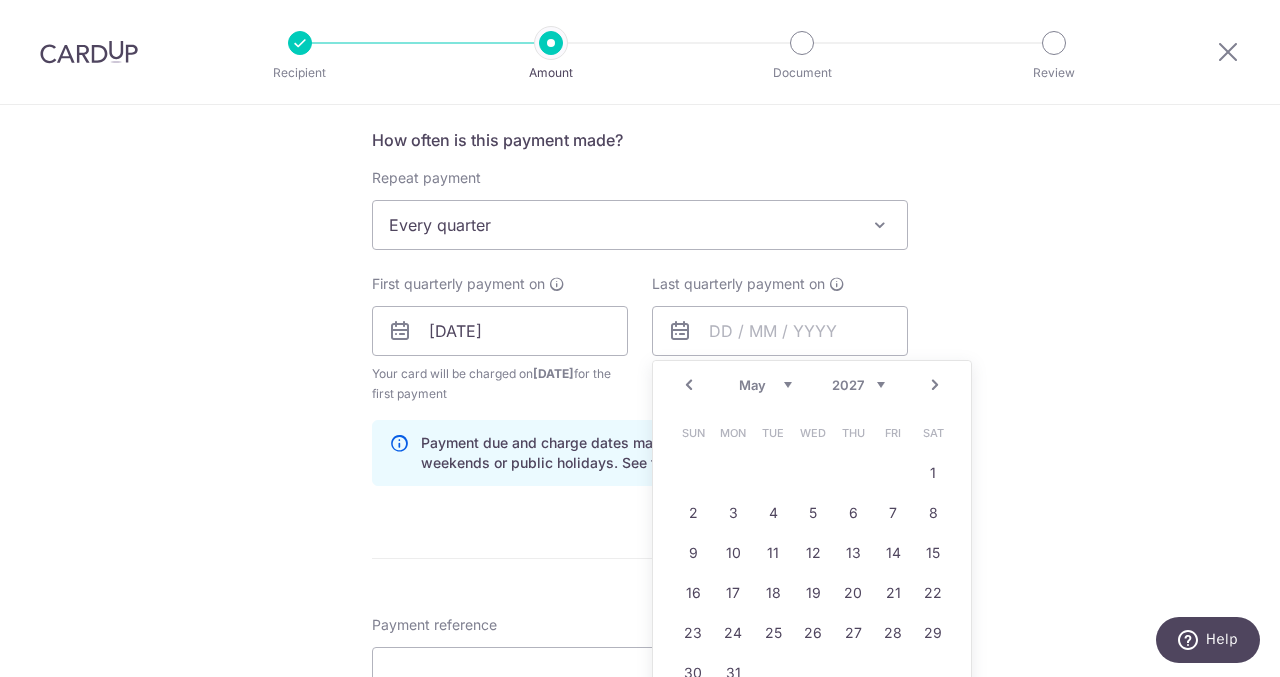 click on "Next" at bounding box center (935, 385) 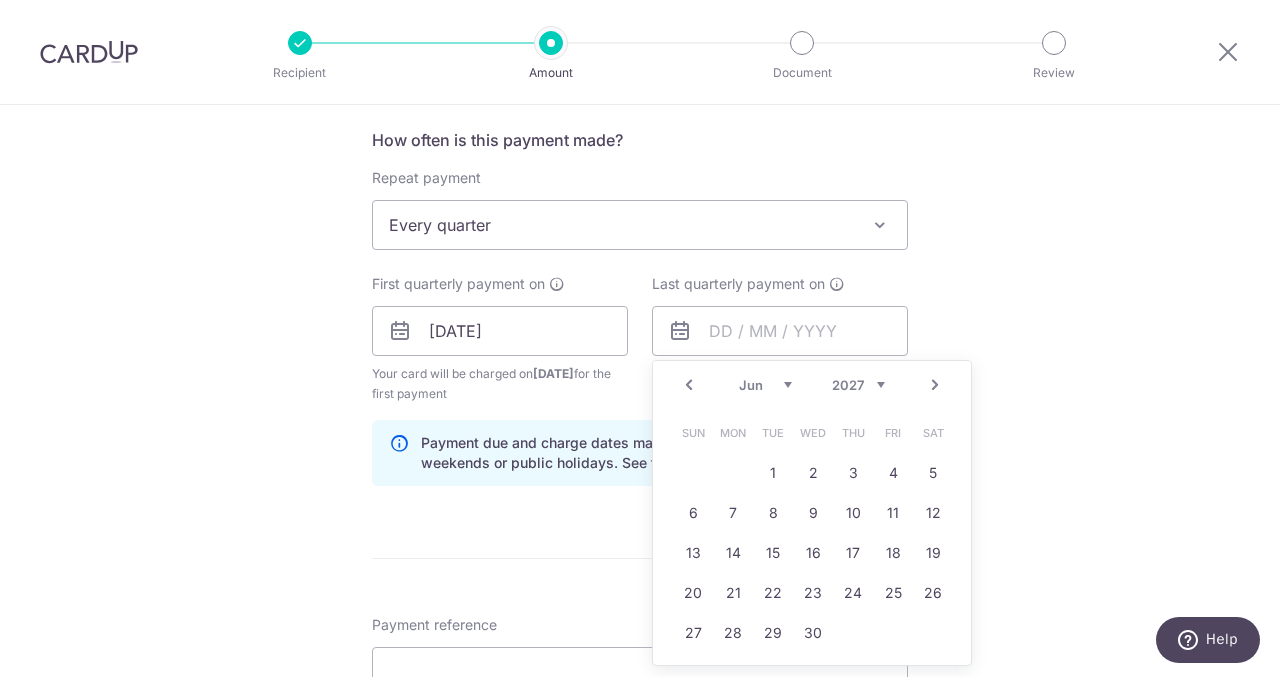 click on "Next" at bounding box center (935, 385) 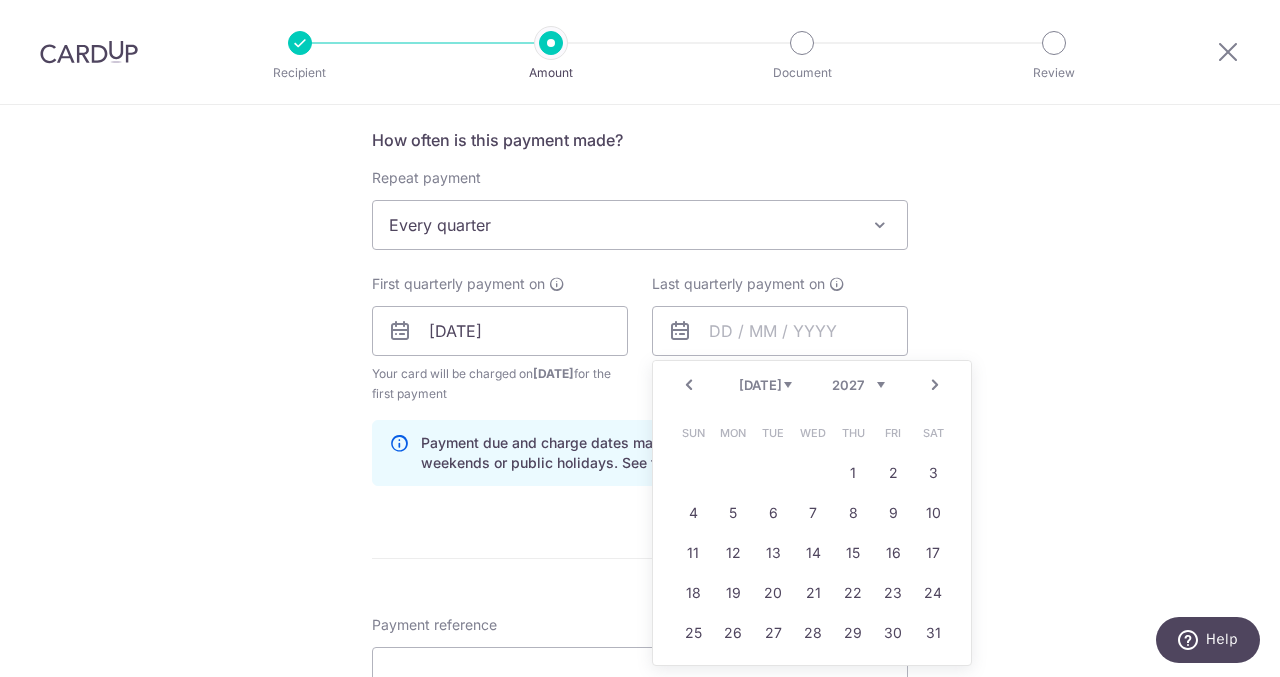 click on "Next" at bounding box center [935, 385] 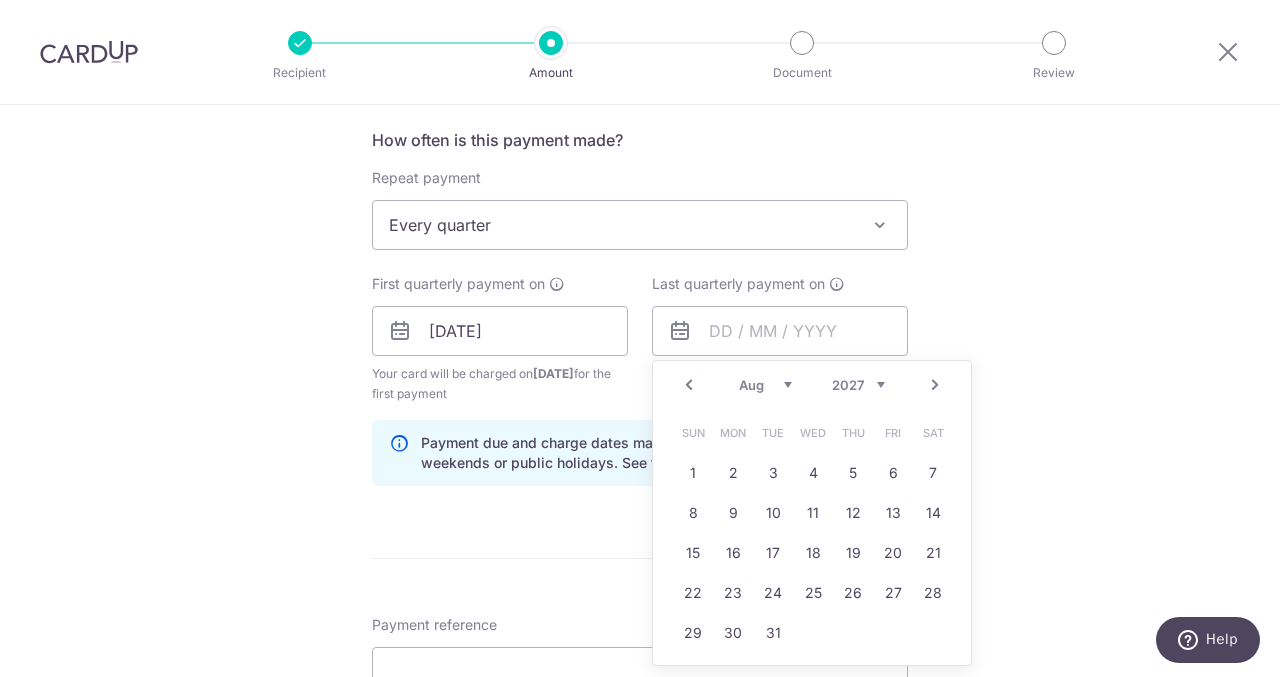 click on "Prev" at bounding box center (689, 385) 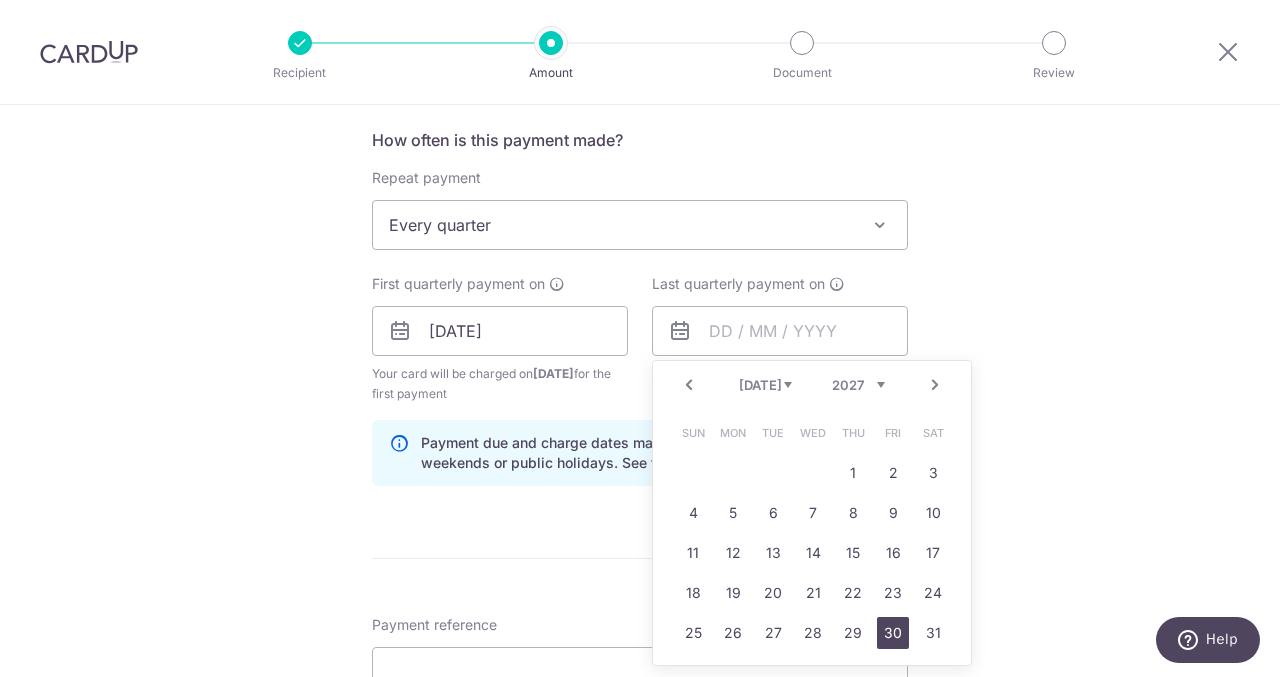 click on "30" at bounding box center [893, 633] 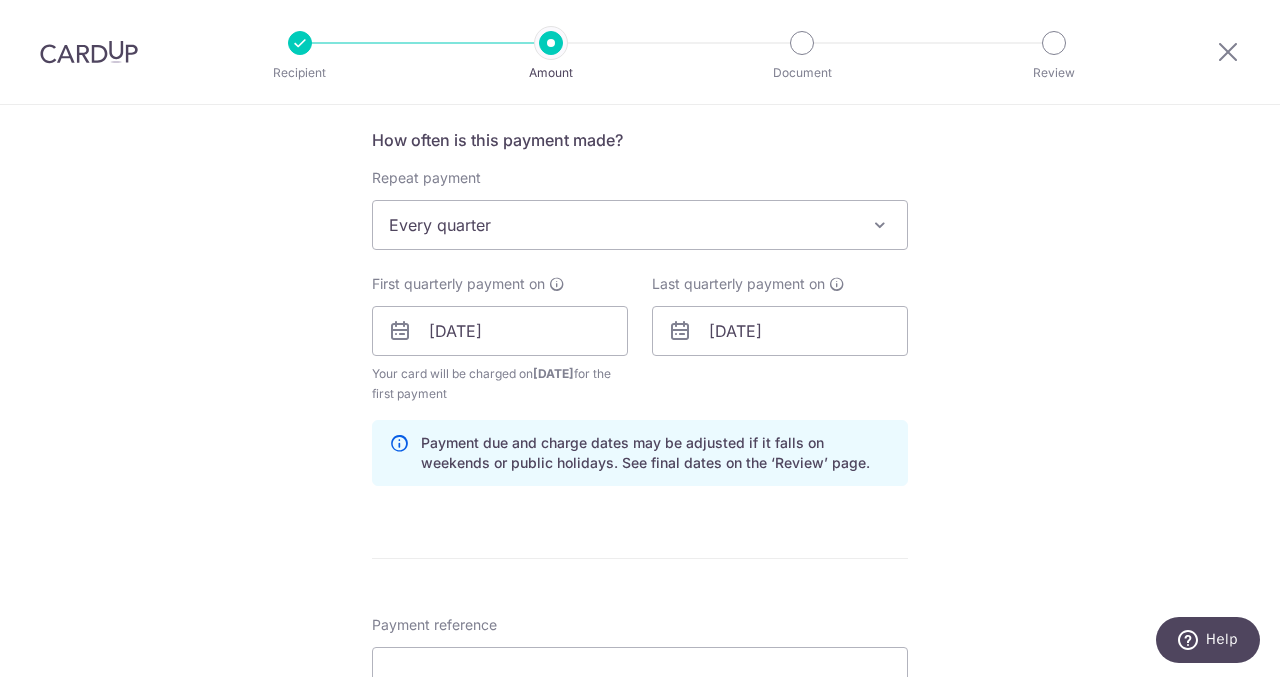 click on "Tell us more about your payment
Enter payment amount
SGD
690.00
690.00
Recipient added successfully!
Select Card
**** 1680
Add credit card
Your Cards
**** 4394
**** 1680
Secure 256-bit SSL
Text
New card details
Card" at bounding box center [640, 309] 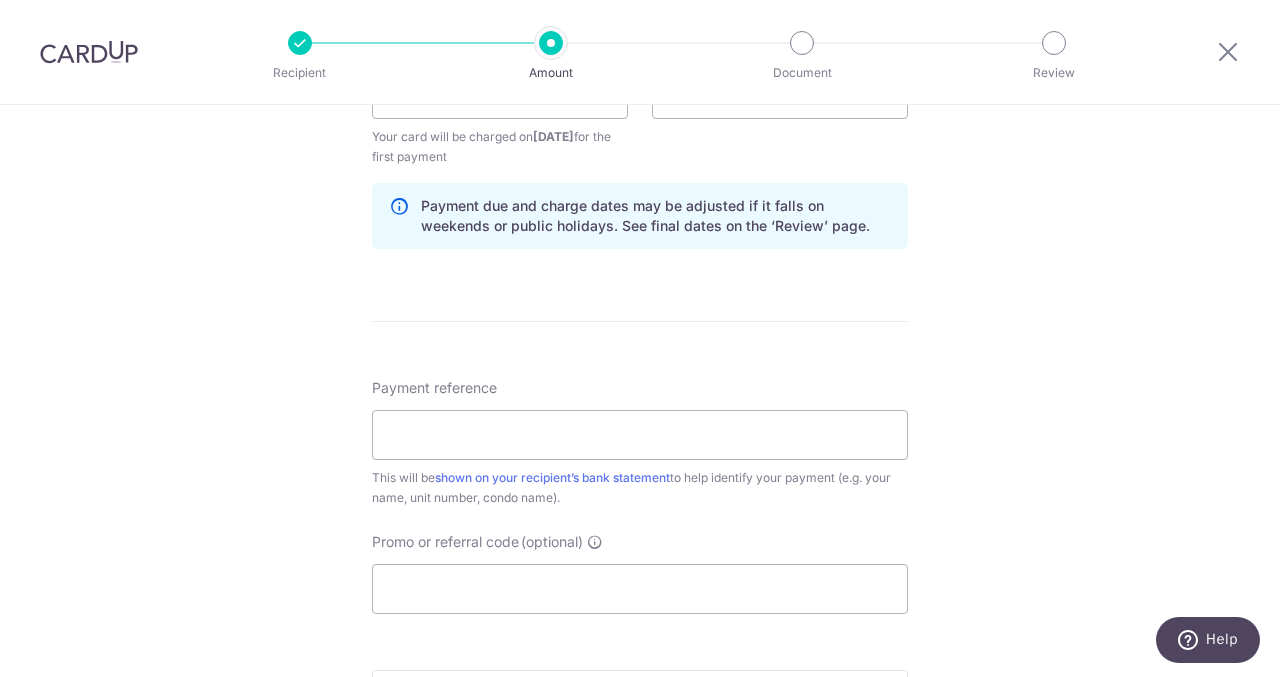 scroll, scrollTop: 992, scrollLeft: 0, axis: vertical 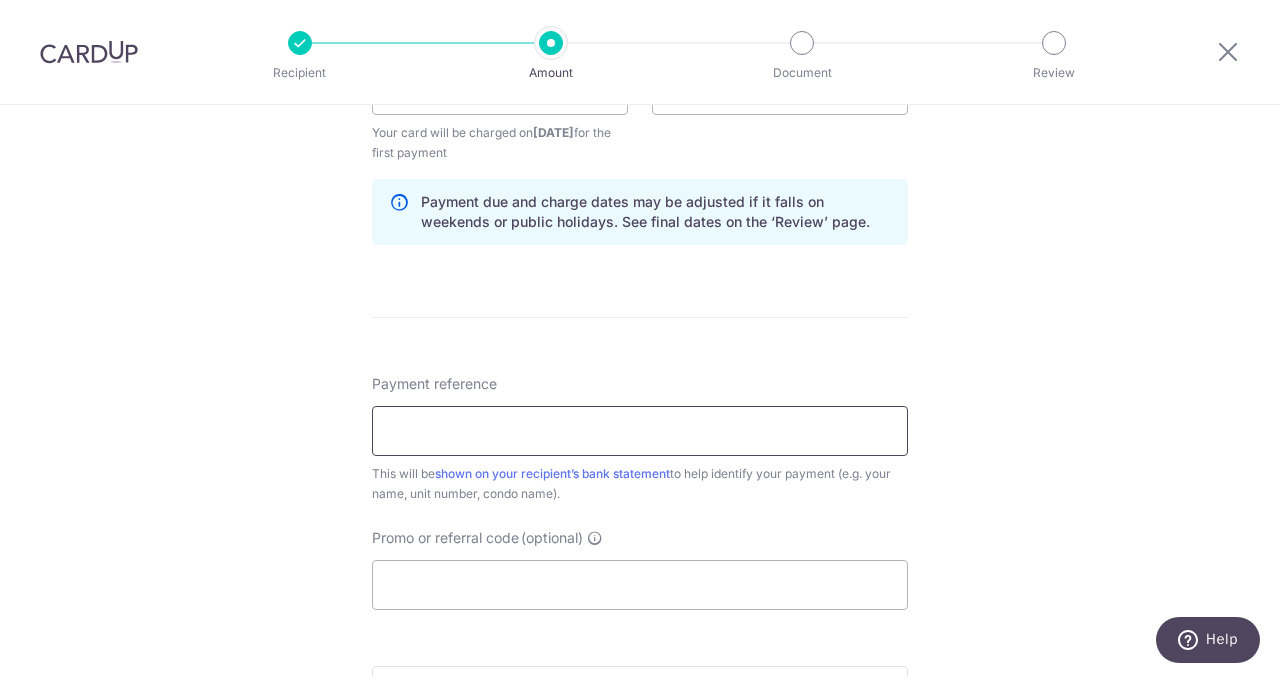 click on "Payment reference" at bounding box center (640, 431) 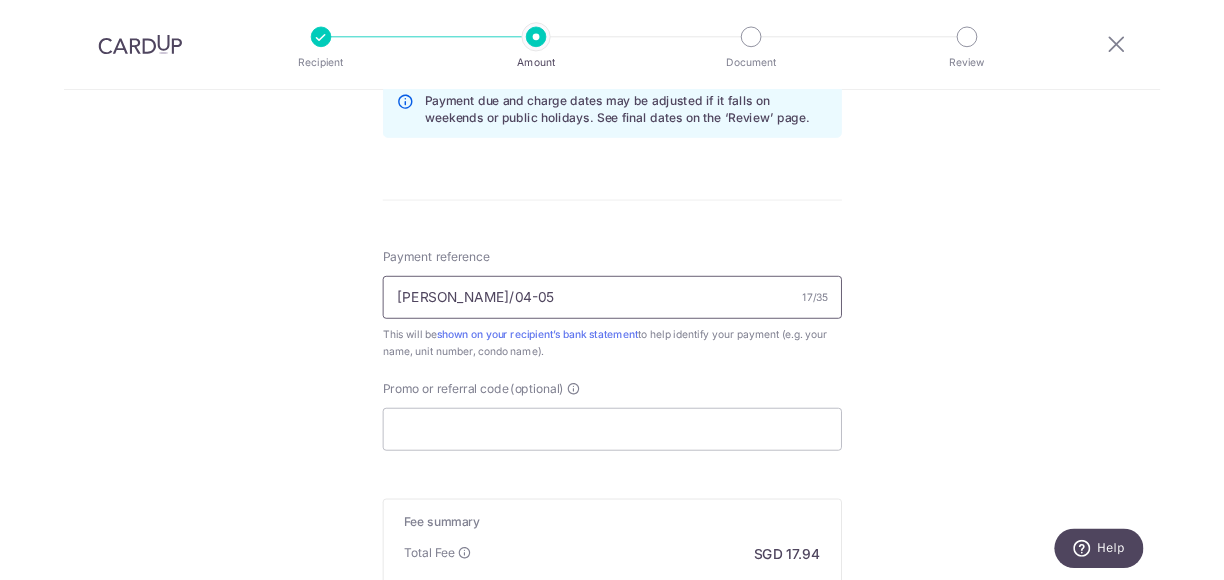 scroll, scrollTop: 1108, scrollLeft: 0, axis: vertical 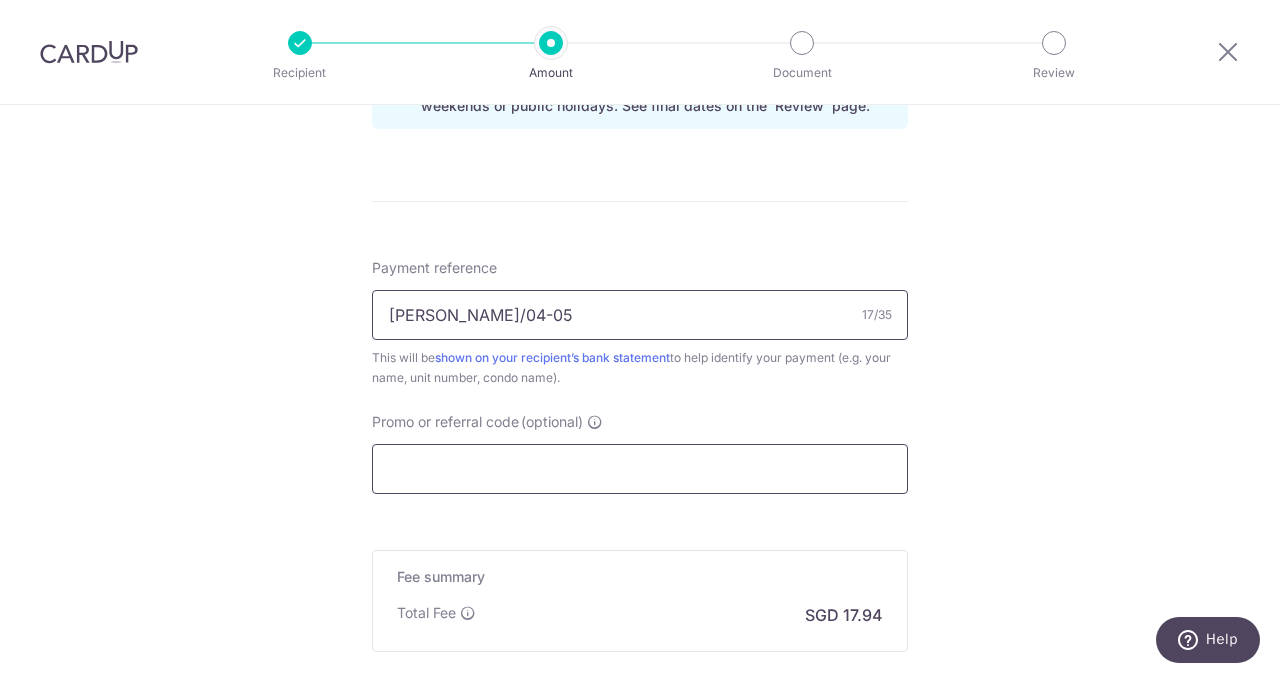 type on "Thomas Liew/04-05" 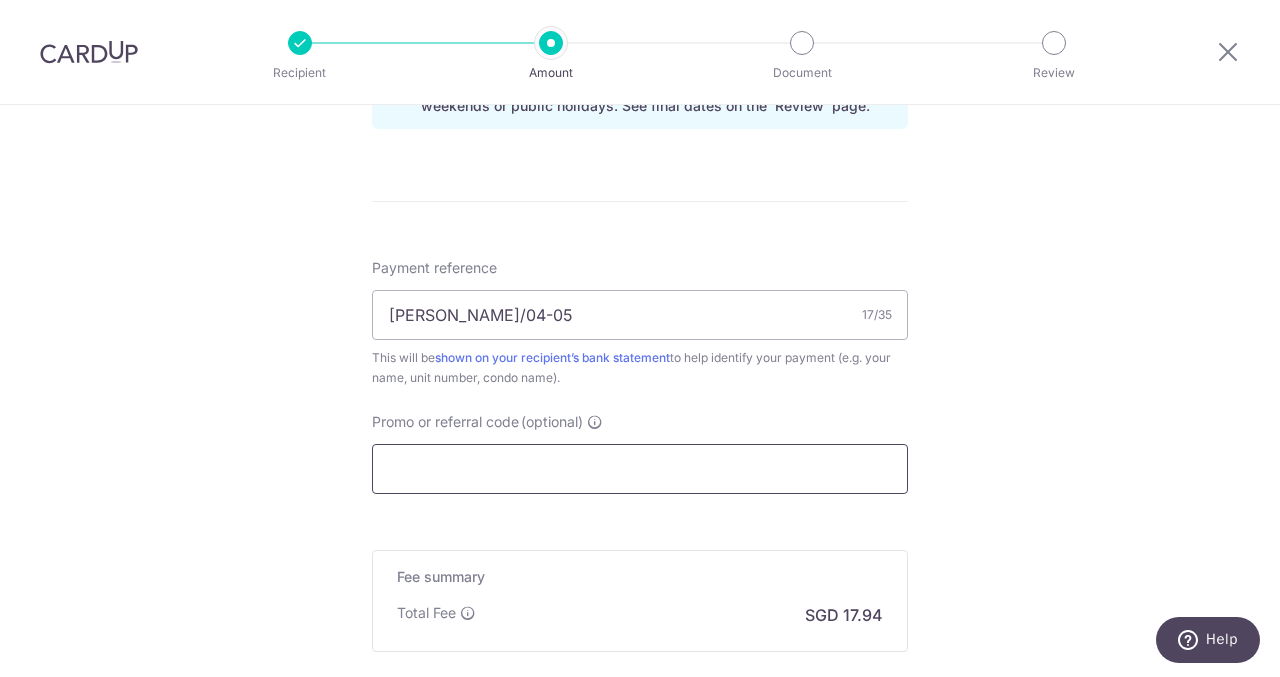 click on "Promo or referral code
(optional)" at bounding box center [640, 469] 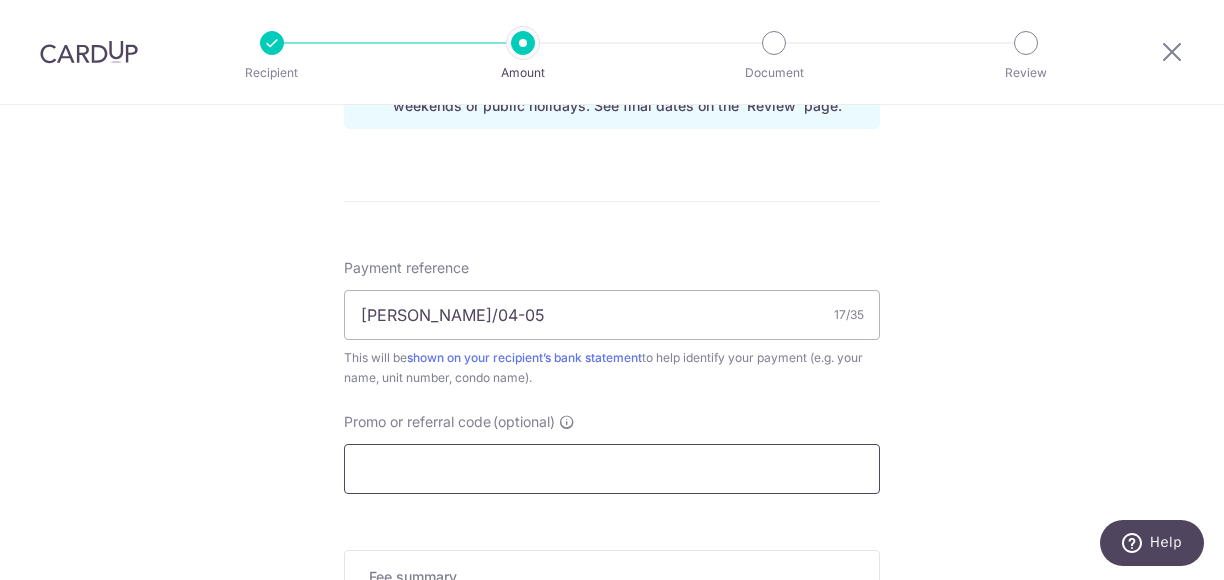 paste on "OFF225" 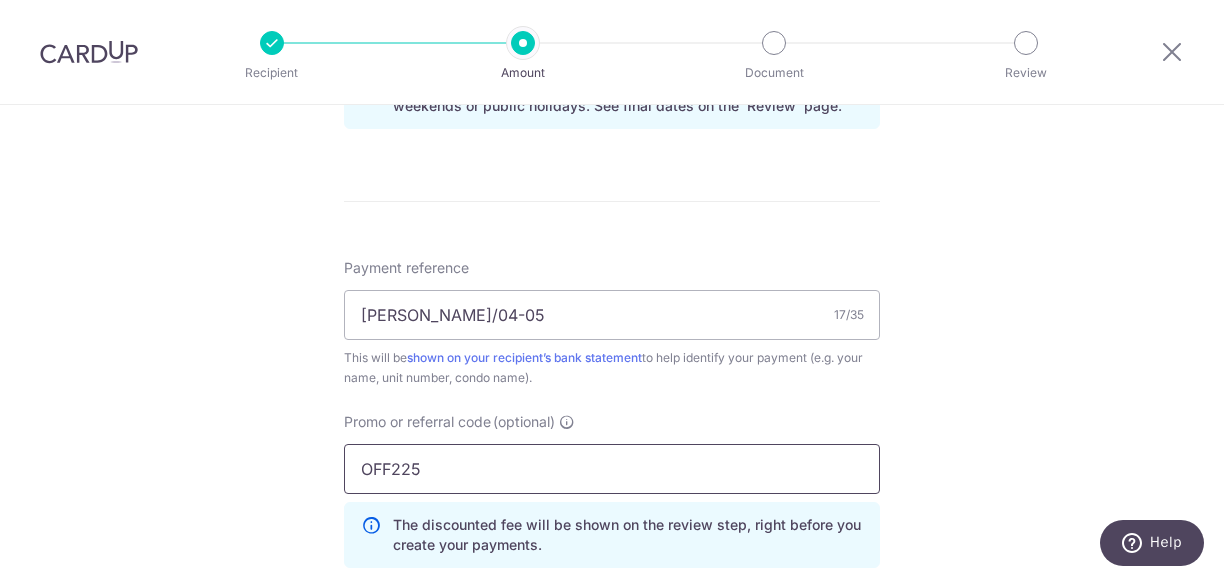 type on "OFF225" 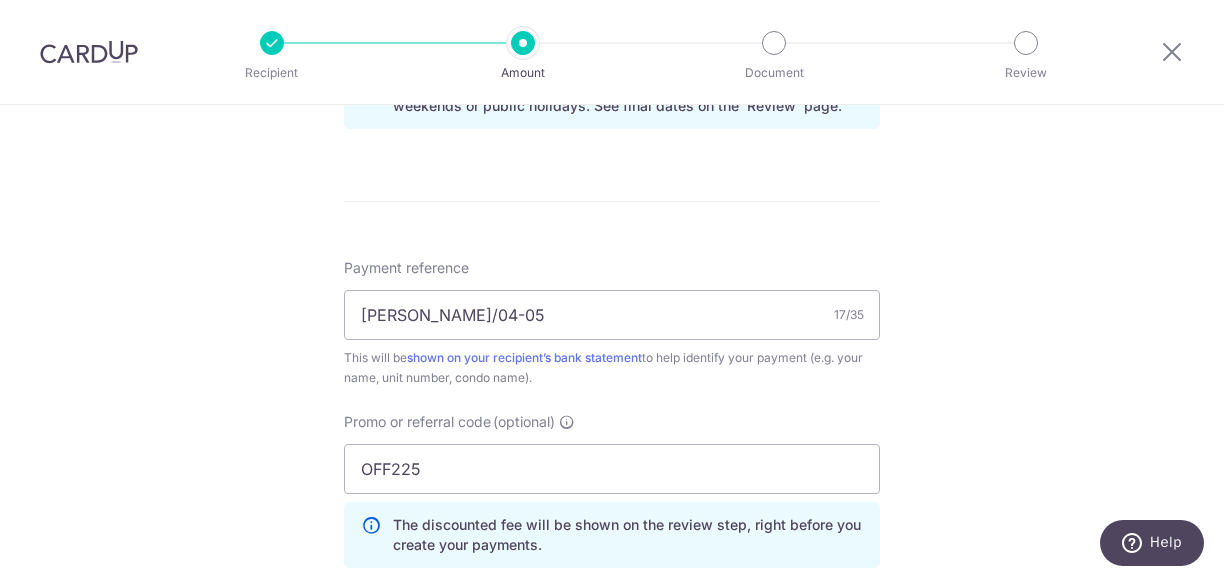 click on "Tell us more about your payment
Enter payment amount
SGD
690.00
690.00
Recipient added successfully!
Select Card
**** 1680
Add credit card
Your Cards
**** 4394
**** 1680
Secure 256-bit SSL
Text
New card details
Card" at bounding box center (612, -3) 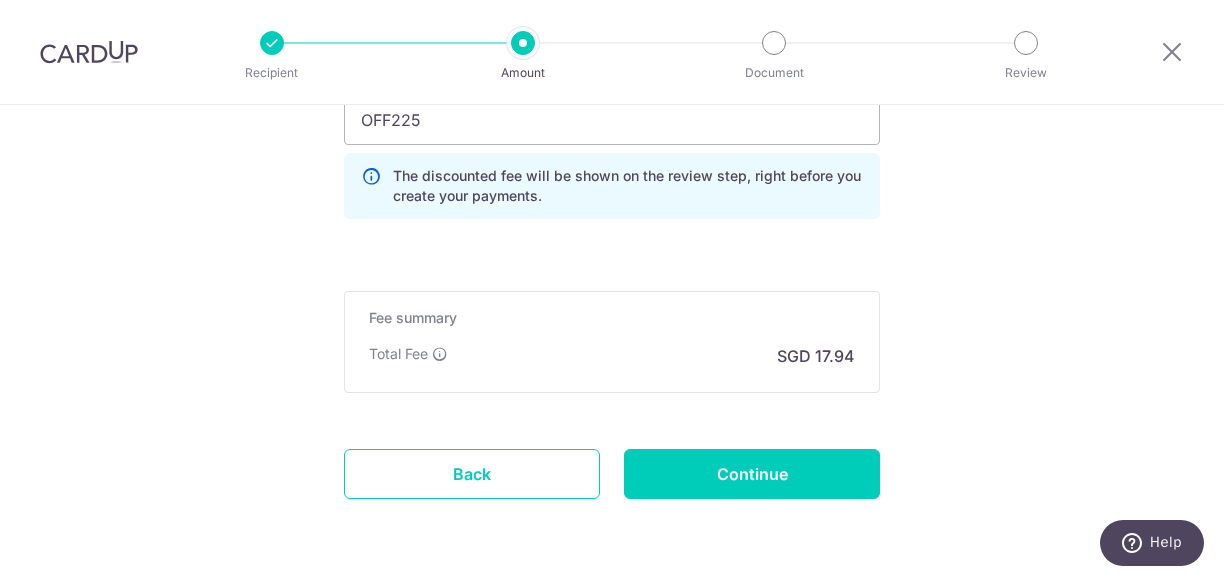 scroll, scrollTop: 1473, scrollLeft: 0, axis: vertical 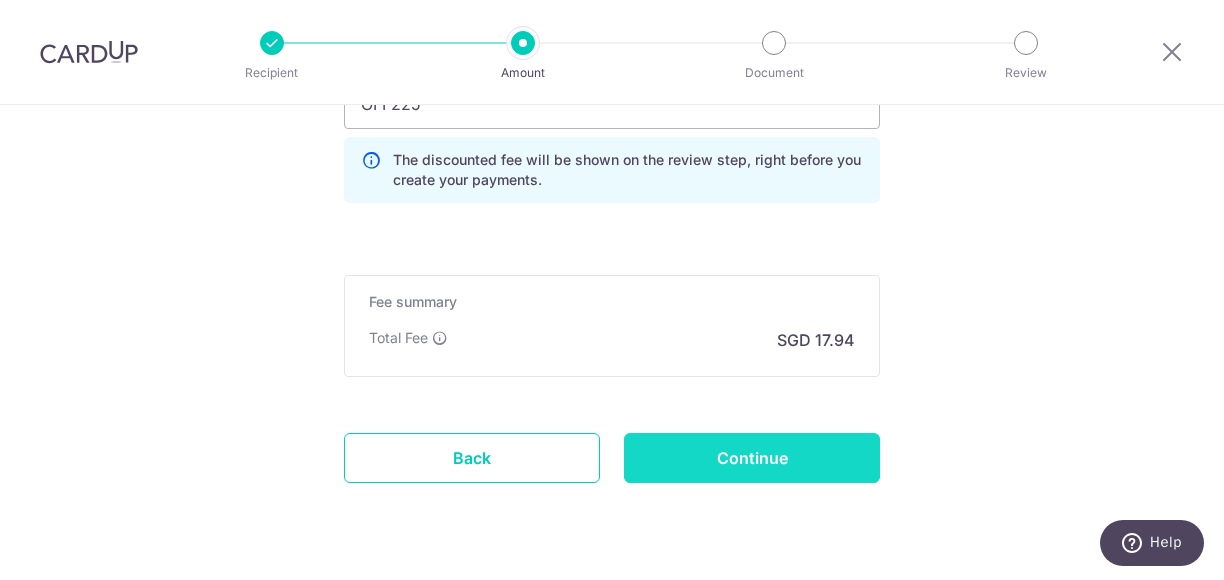 click on "Continue" at bounding box center (752, 458) 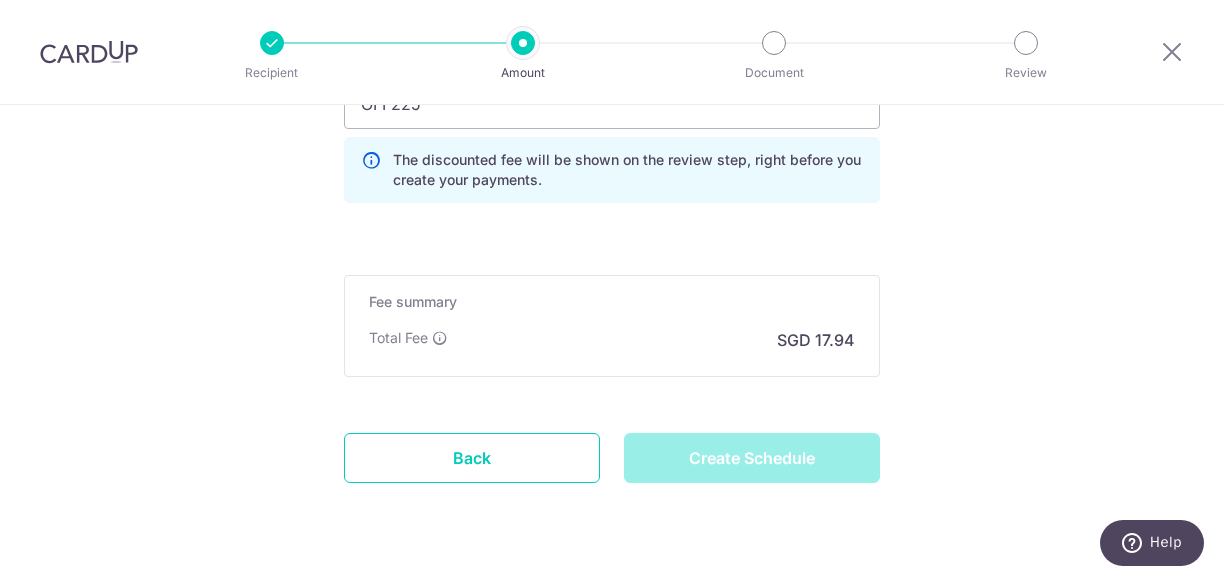 type on "Create Schedule" 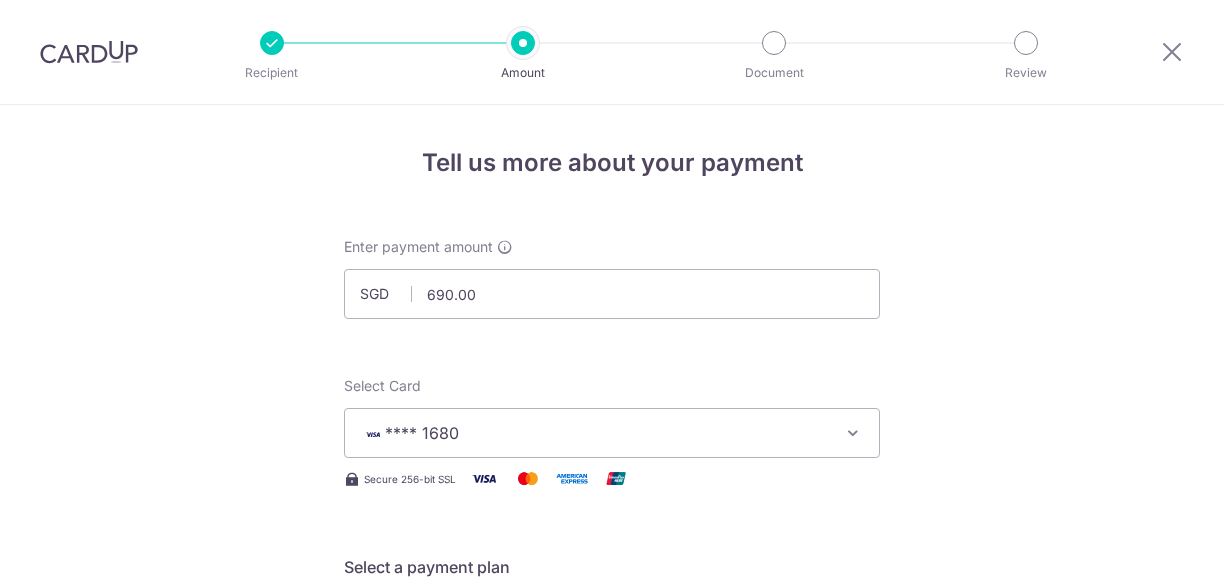 scroll, scrollTop: 0, scrollLeft: 0, axis: both 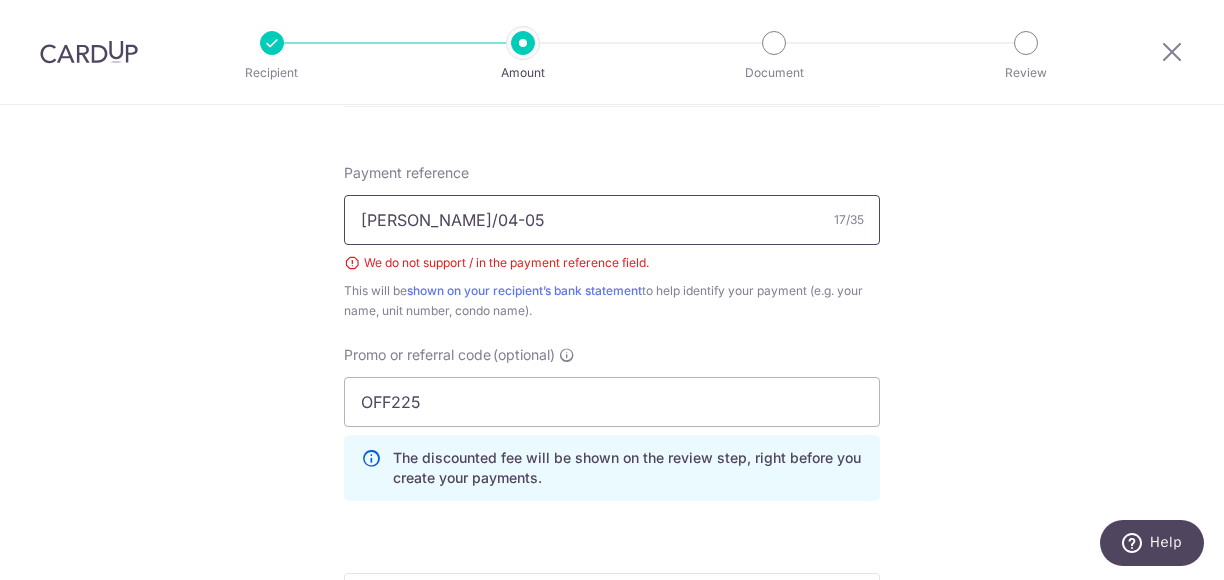 click on "[PERSON_NAME]/04-05" at bounding box center [612, 220] 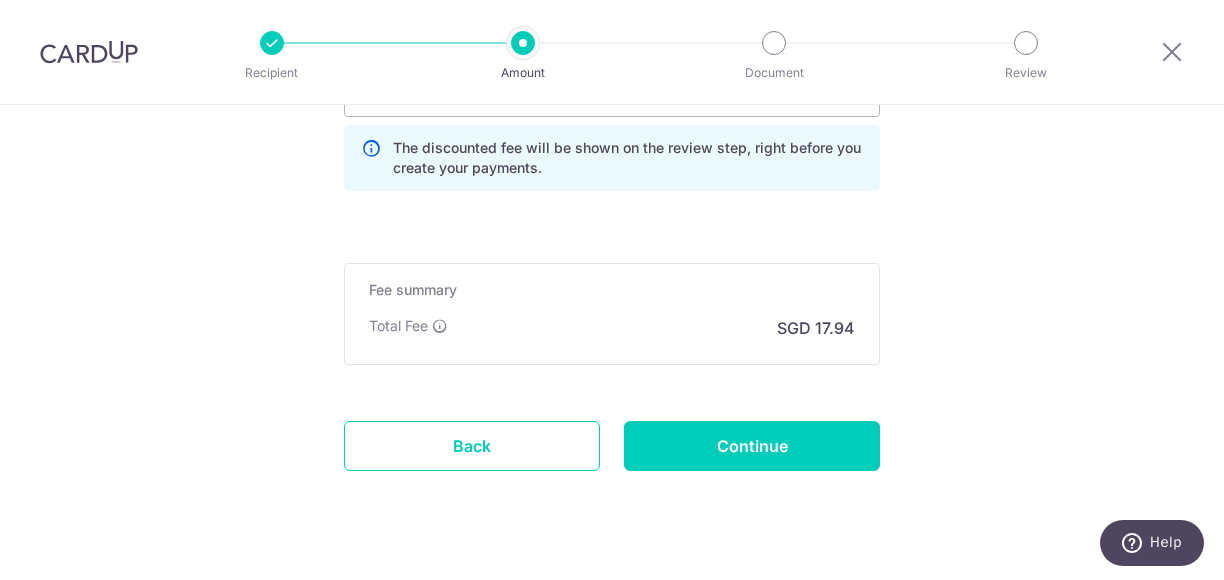 scroll, scrollTop: 1452, scrollLeft: 0, axis: vertical 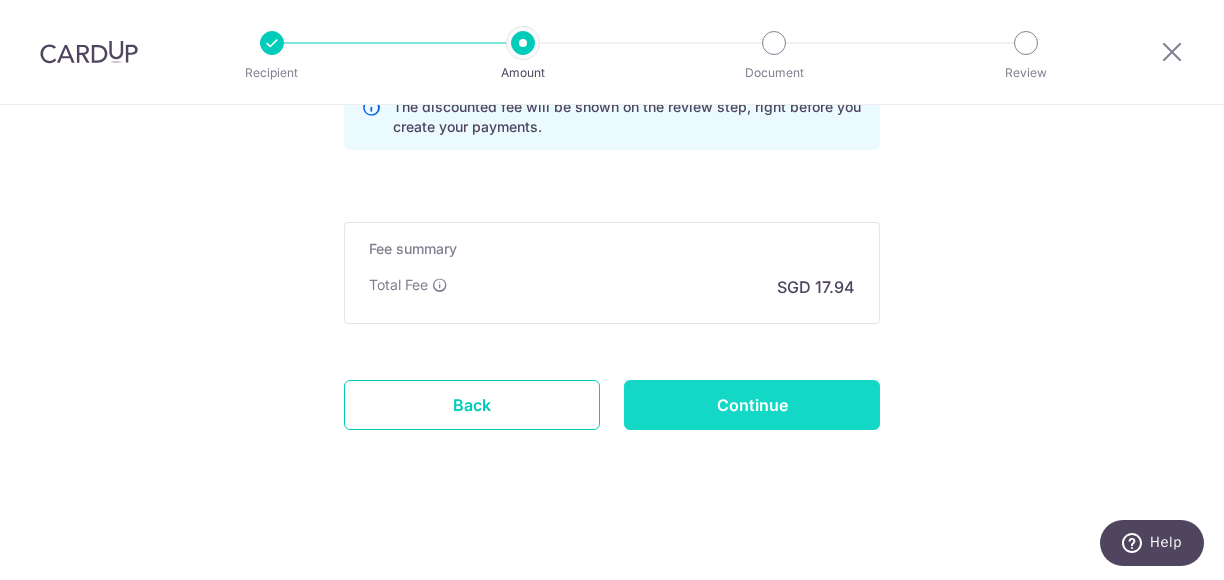 type on "Thomas Liew/04 05" 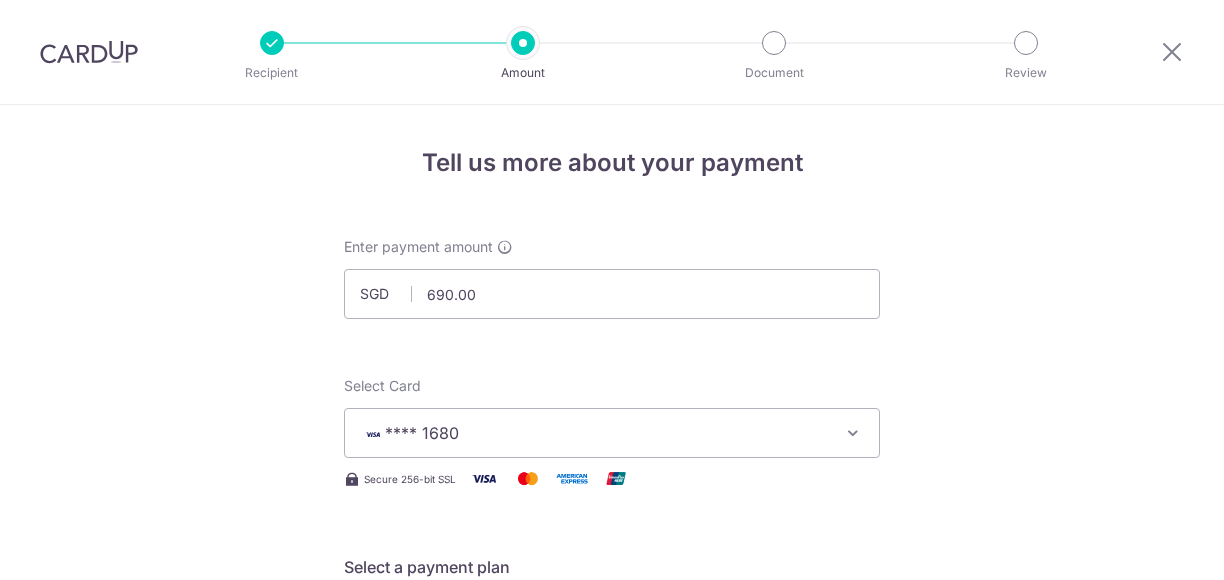 scroll, scrollTop: 0, scrollLeft: 0, axis: both 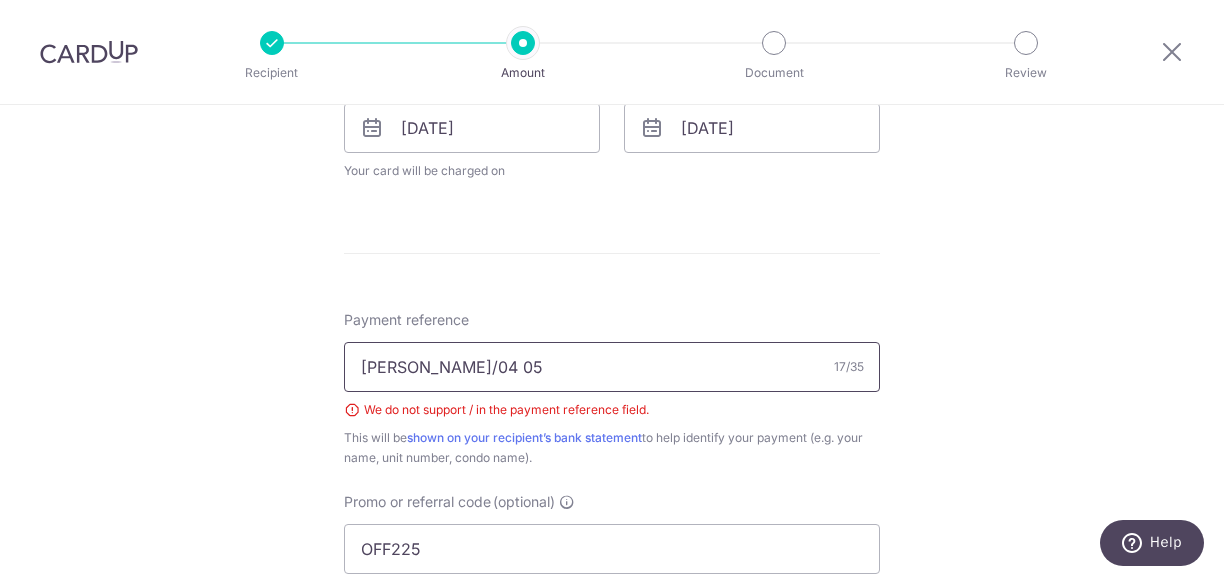click on "[PERSON_NAME]/04 05" at bounding box center [612, 367] 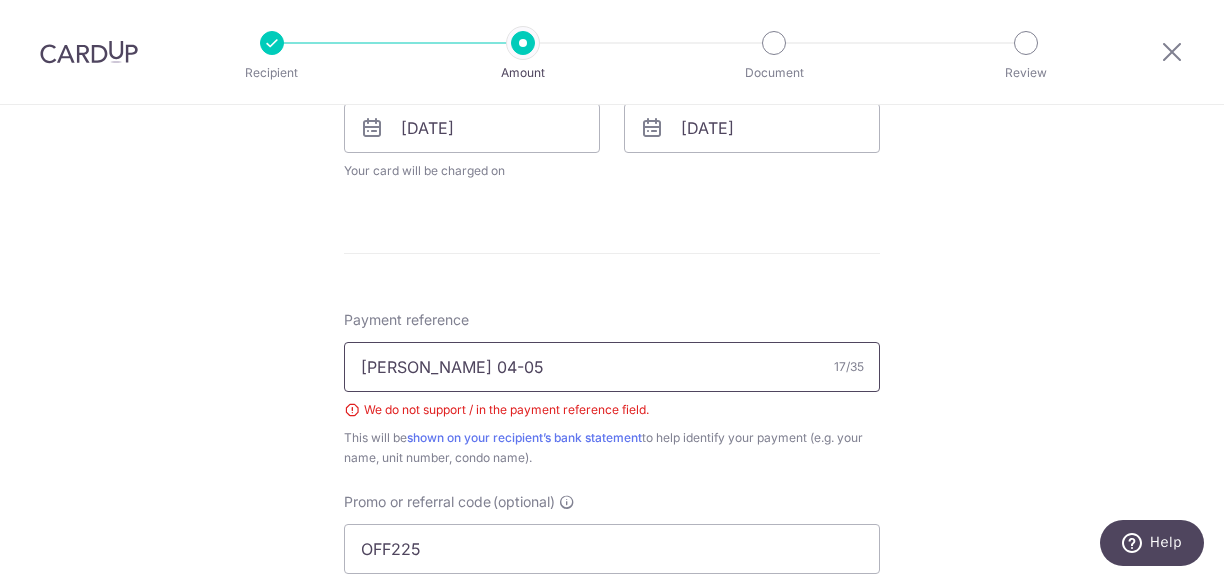click on "Thomas Liew 04-05" at bounding box center [612, 367] 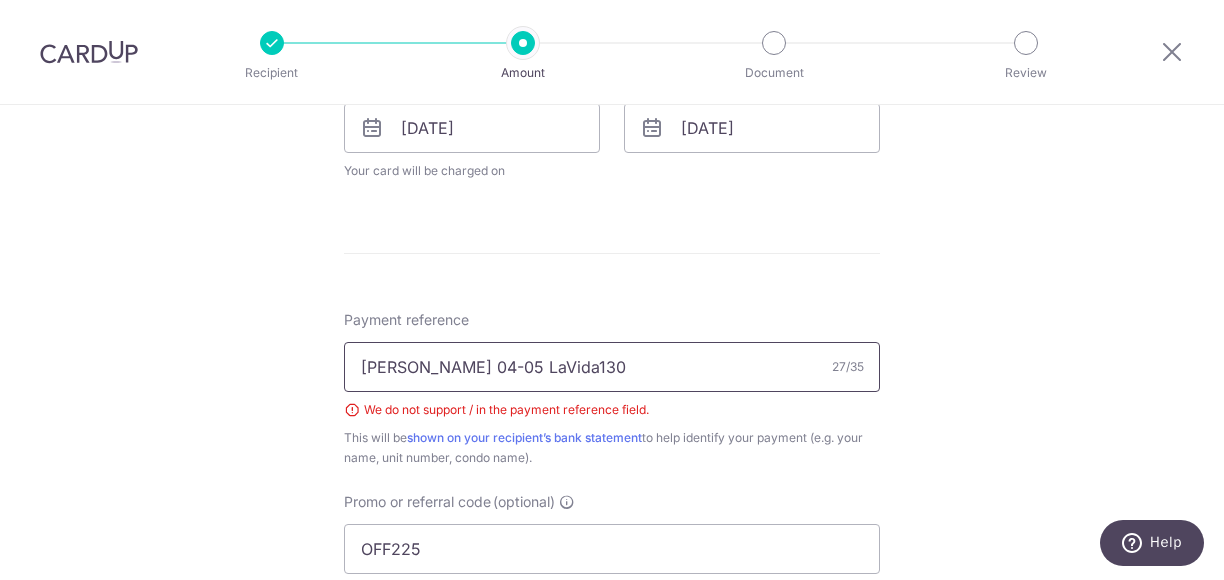 type on "Thomas Liew 04-05 LaVida130" 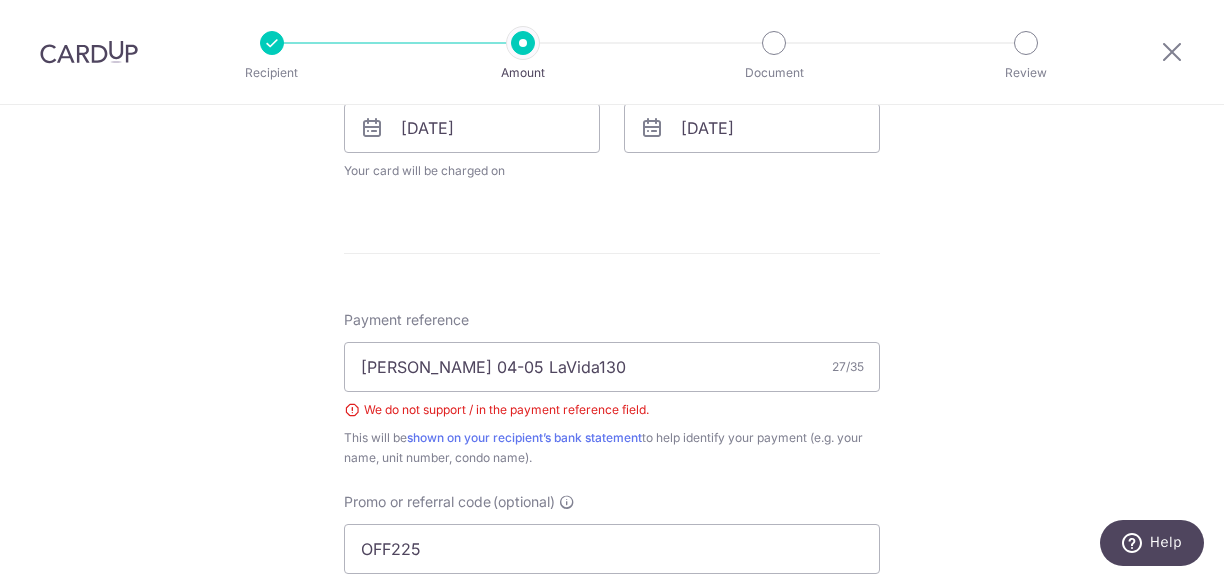 click on "Tell us more about your payment
Enter payment amount
SGD
690.00
690.00
Select Card
**** 1680
Add credit card
Your Cards
**** 4394
**** 1680
Secure 256-bit SSL
Text
New card details
Card
Secure 256-bit SSL" at bounding box center [612, 114] 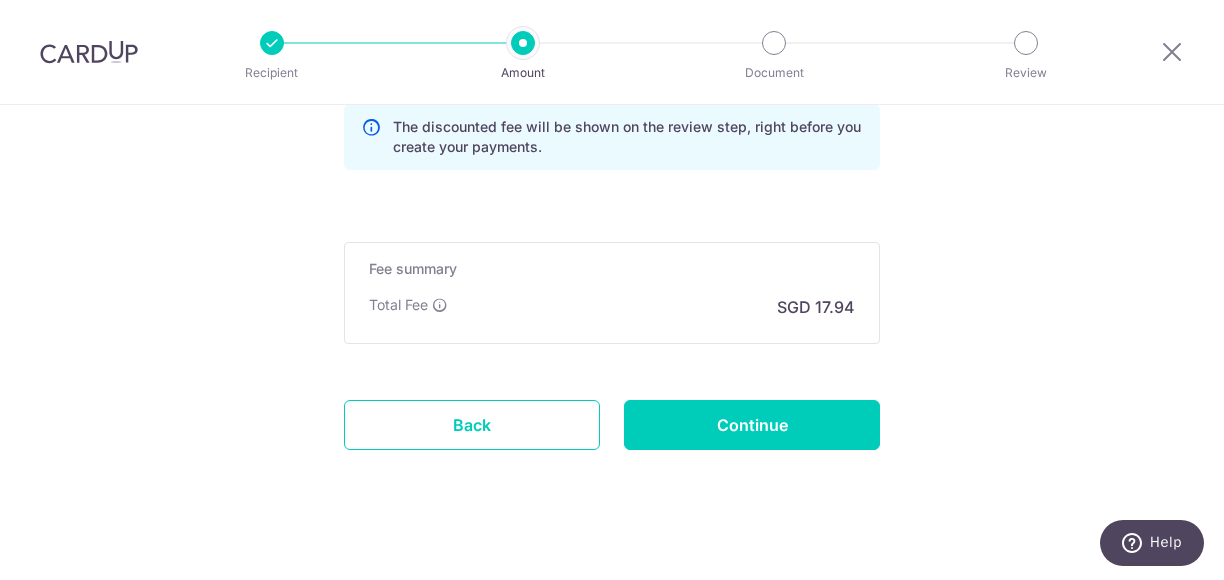 scroll, scrollTop: 1452, scrollLeft: 0, axis: vertical 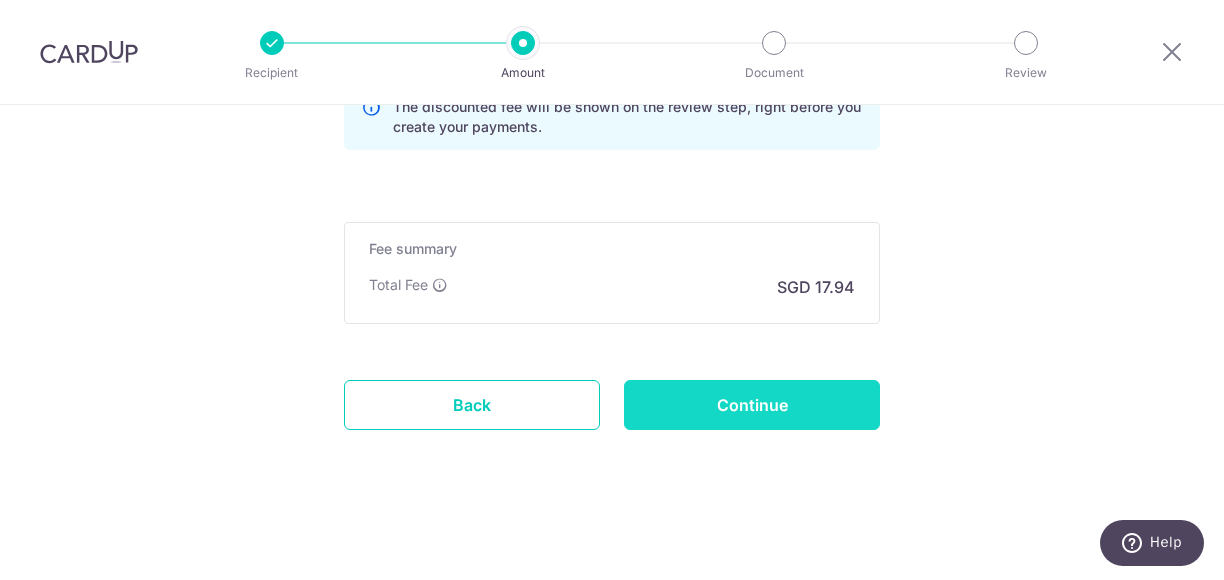 click on "Continue" at bounding box center [752, 405] 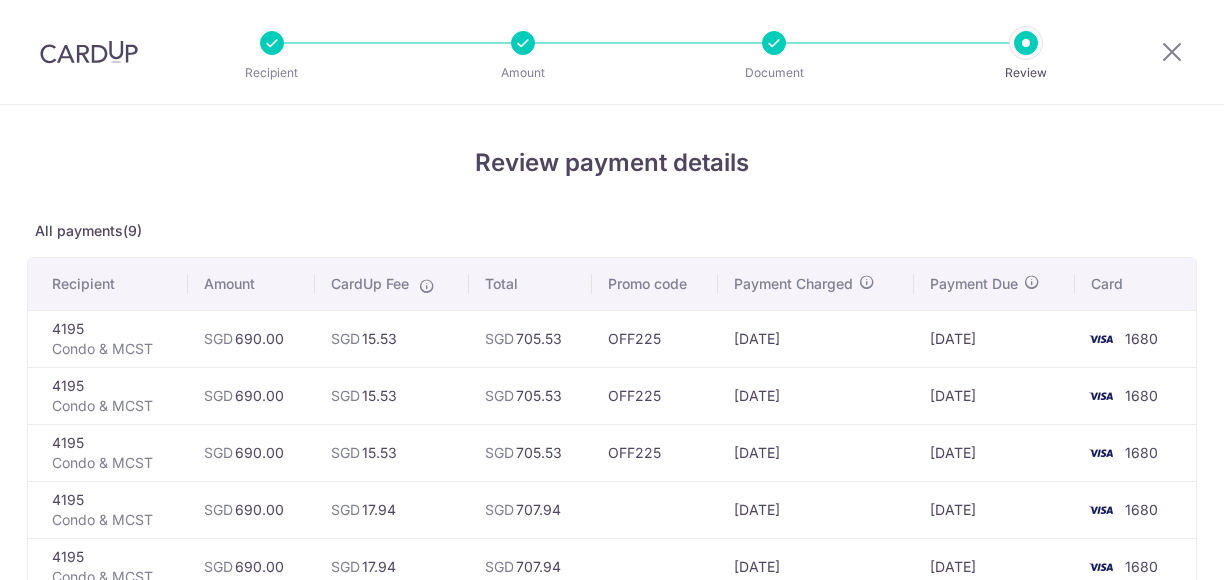 scroll, scrollTop: 0, scrollLeft: 0, axis: both 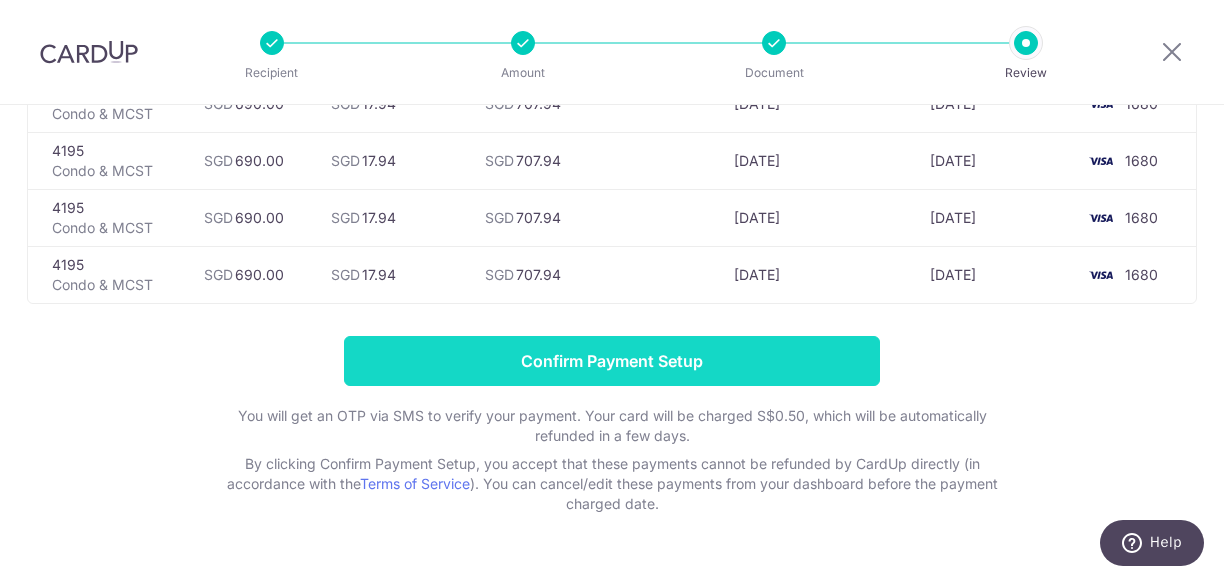 click on "Confirm Payment Setup" at bounding box center (612, 361) 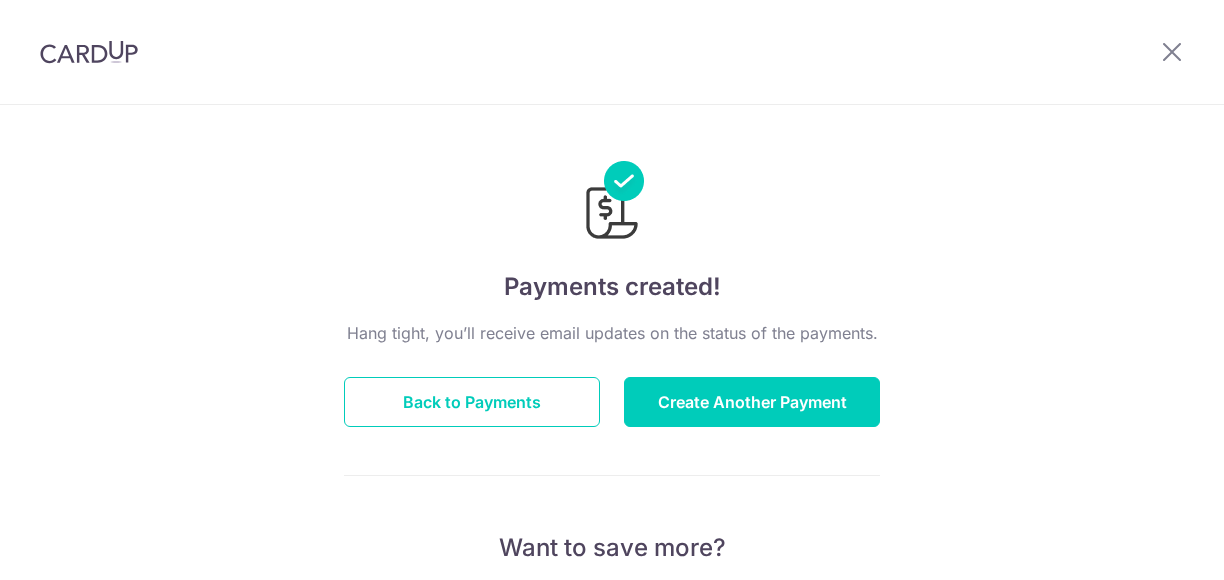 scroll, scrollTop: 0, scrollLeft: 0, axis: both 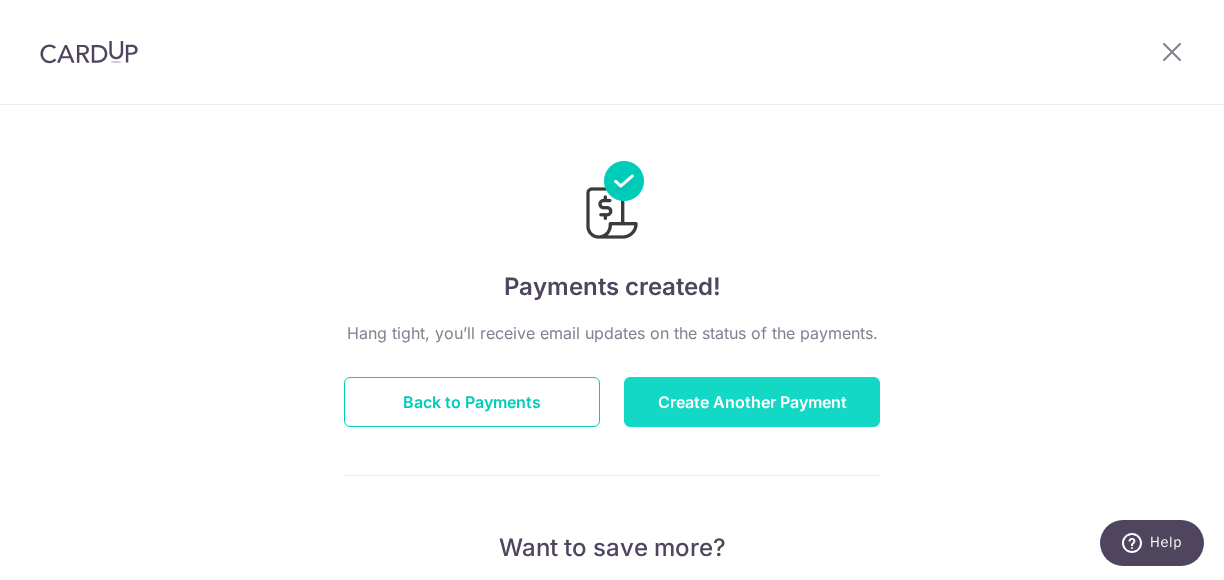 click on "Create Another Payment" at bounding box center (752, 402) 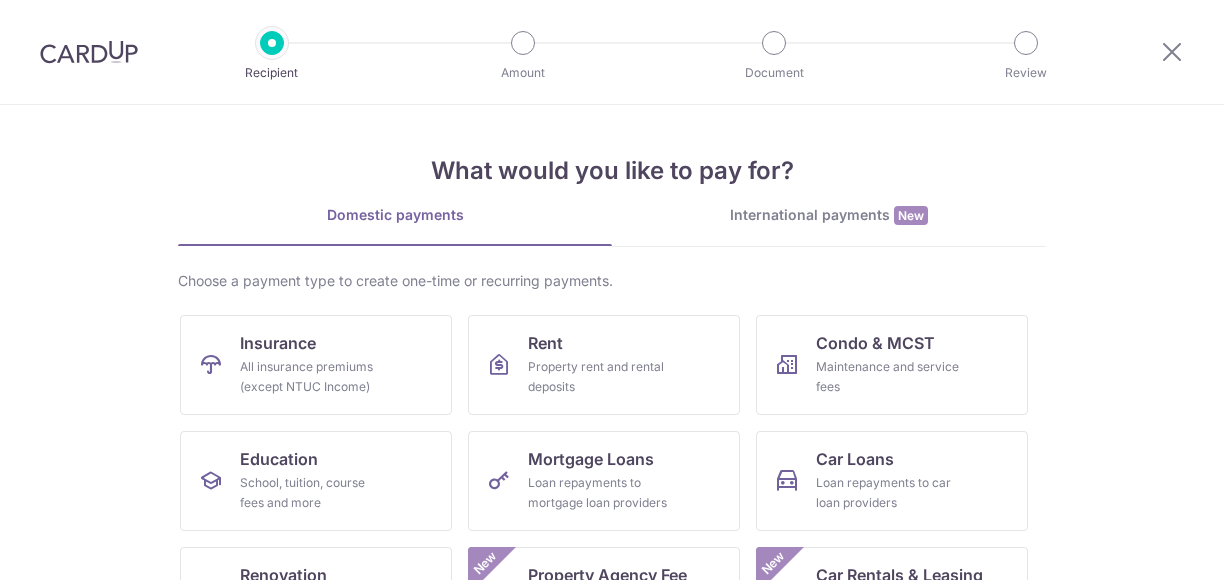 scroll, scrollTop: 0, scrollLeft: 0, axis: both 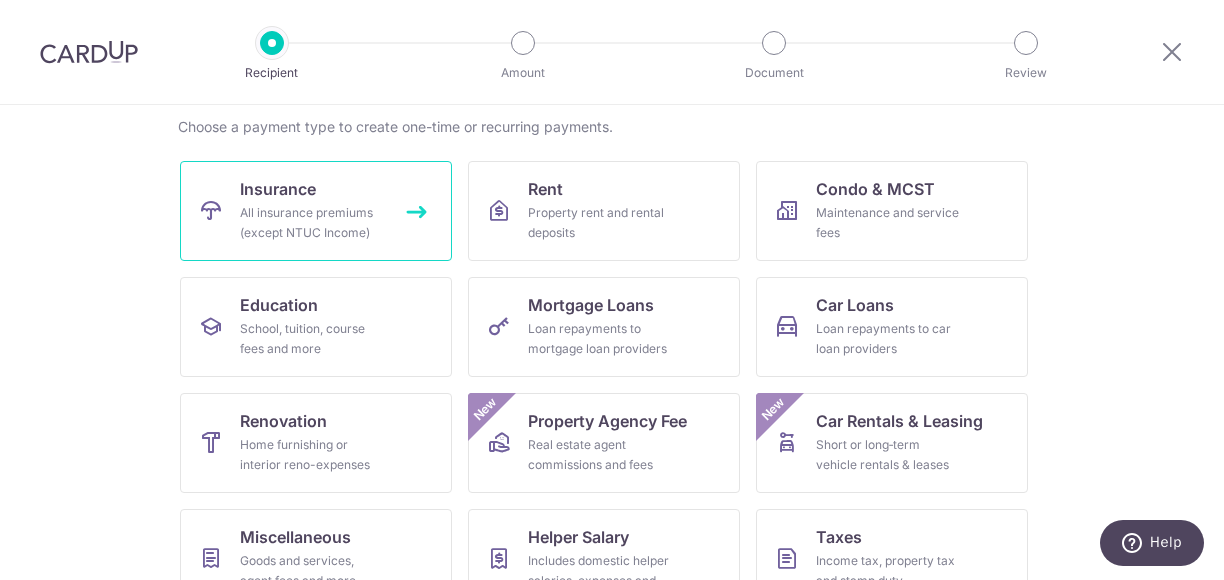 click on "All insurance premiums (except NTUC Income)" at bounding box center (312, 223) 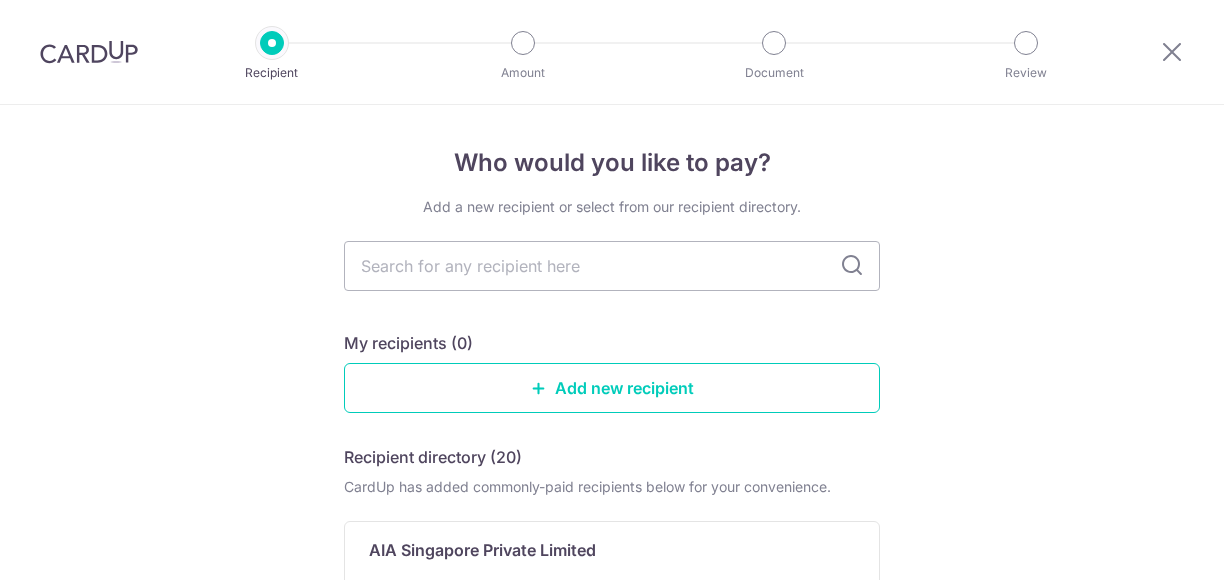scroll, scrollTop: 0, scrollLeft: 0, axis: both 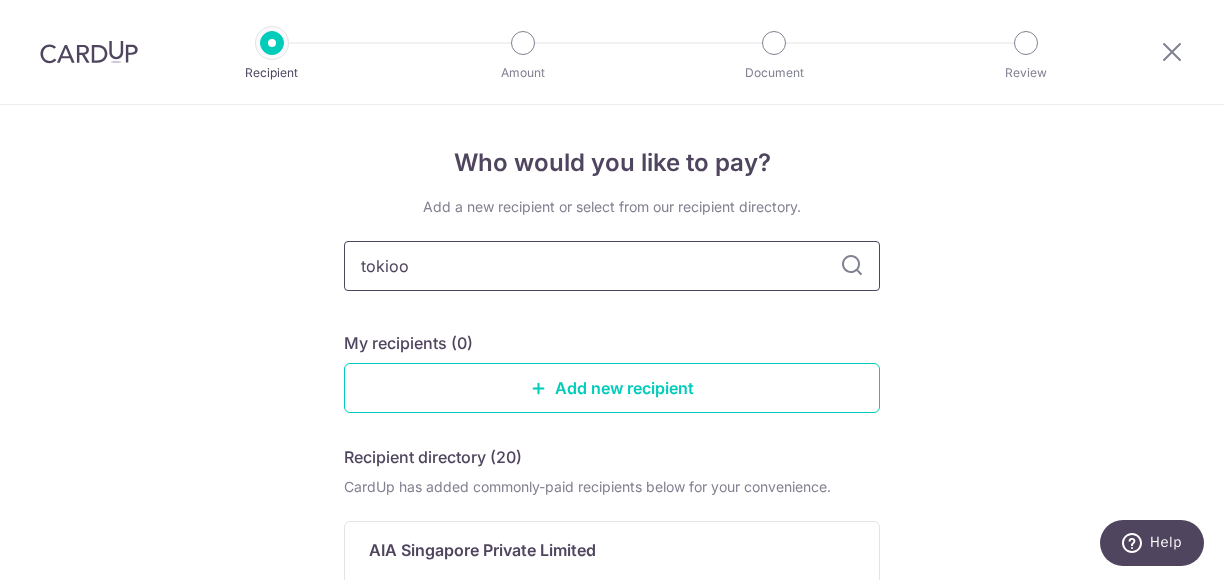 type on "tokio" 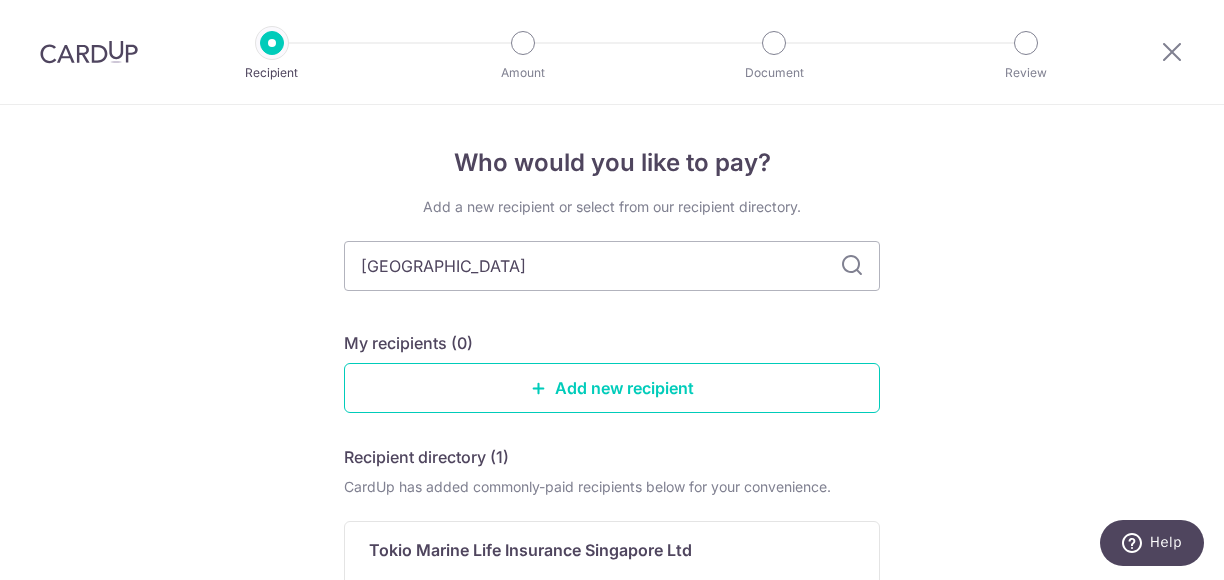 click at bounding box center [852, 266] 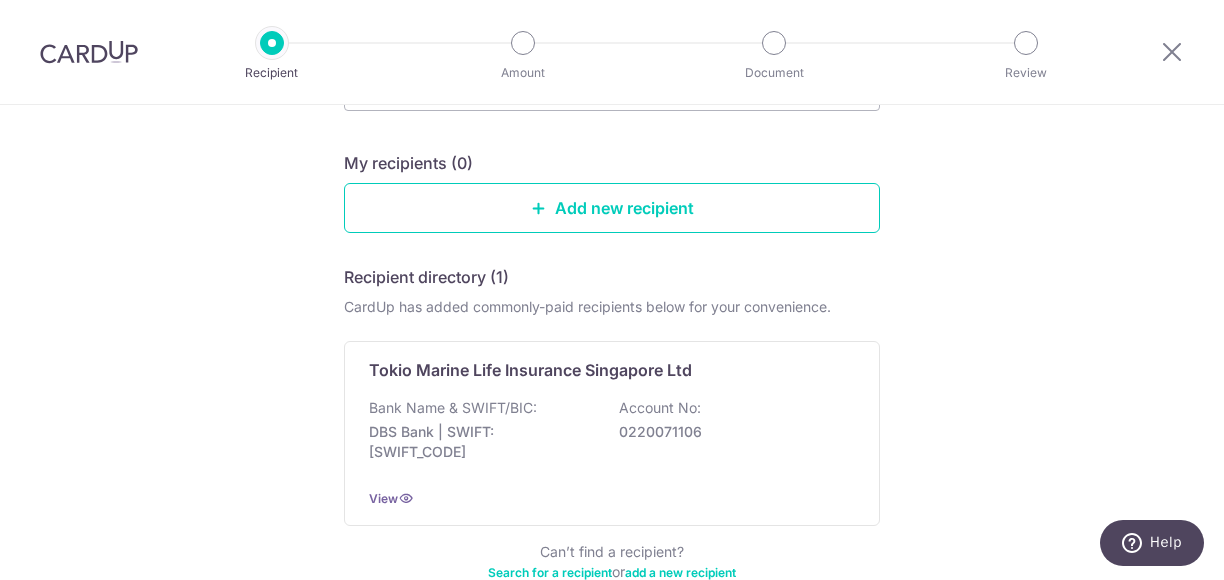 scroll, scrollTop: 192, scrollLeft: 0, axis: vertical 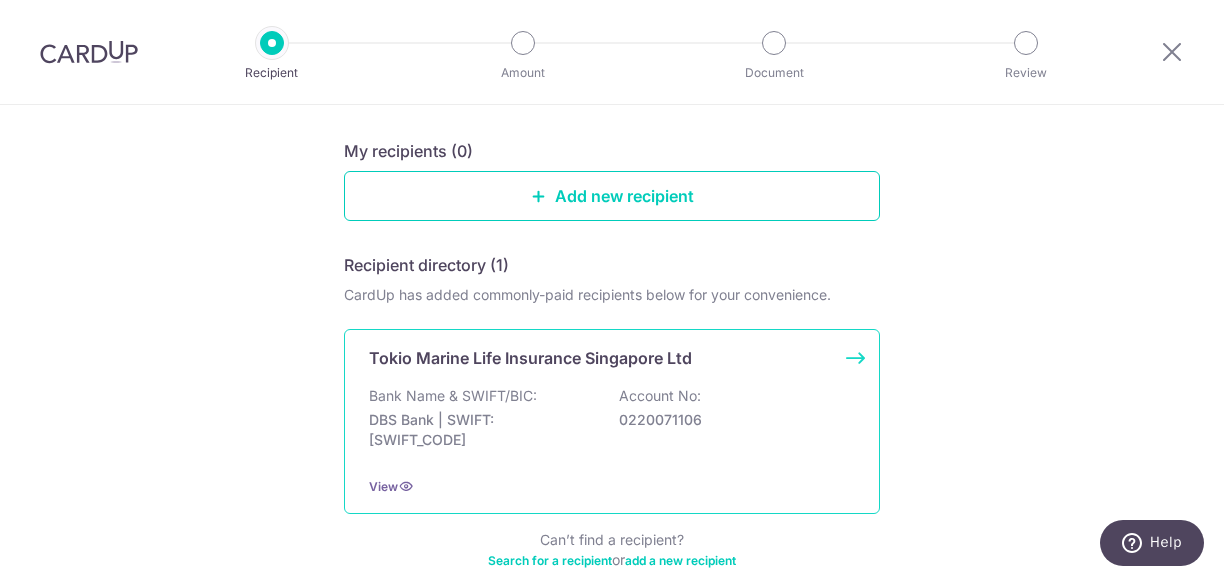 click on "Tokio Marine Life Insurance Singapore Ltd
Bank Name & SWIFT/BIC:
DBS Bank | SWIFT: DBSSSGSGXXX
Account No:
0220071106
View" at bounding box center (612, 421) 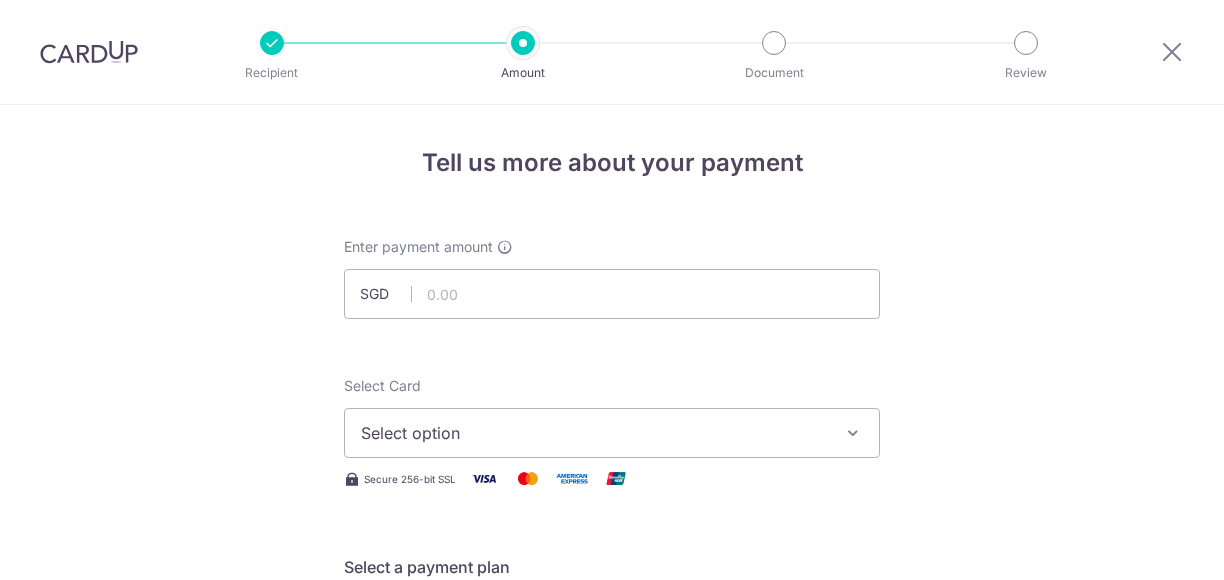 scroll, scrollTop: 0, scrollLeft: 0, axis: both 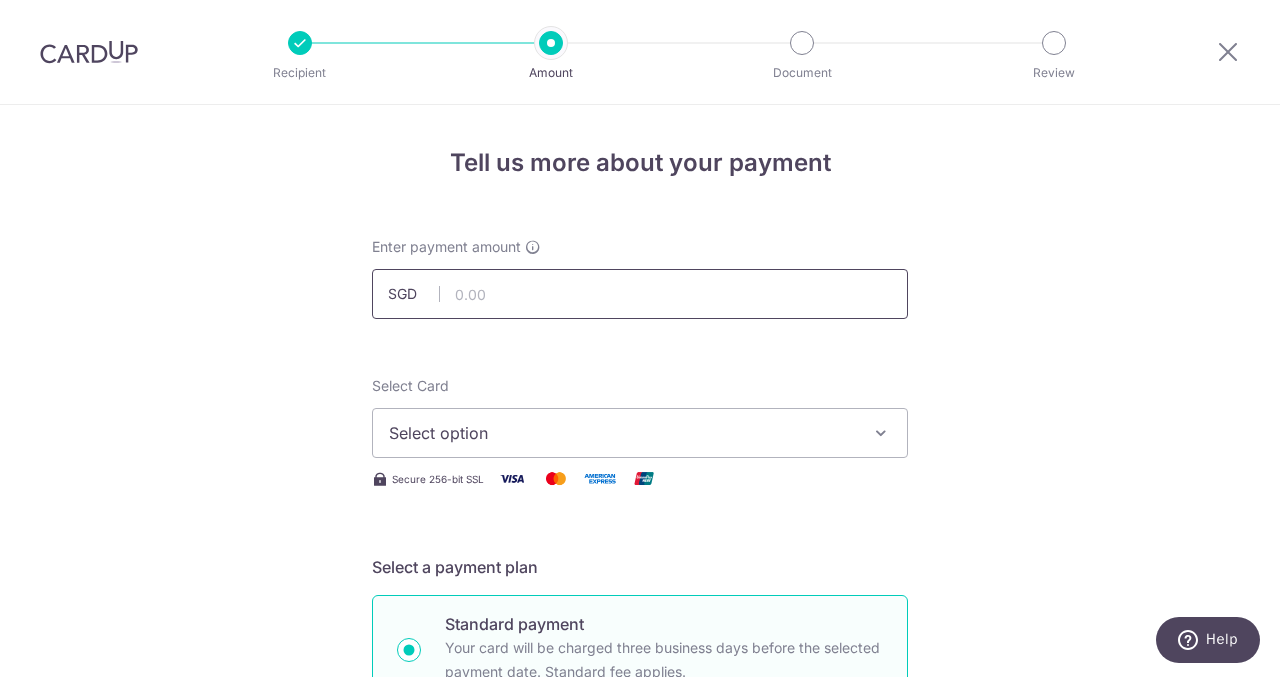 click at bounding box center (640, 294) 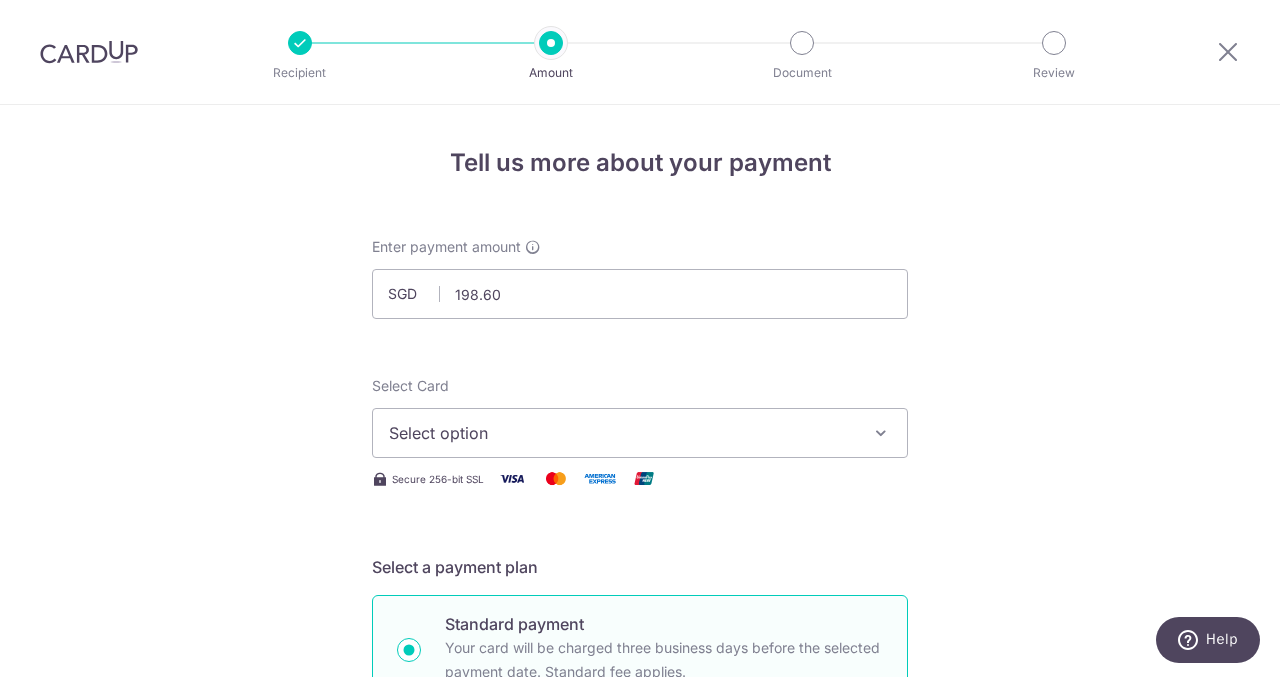 click on "Select option" at bounding box center (622, 433) 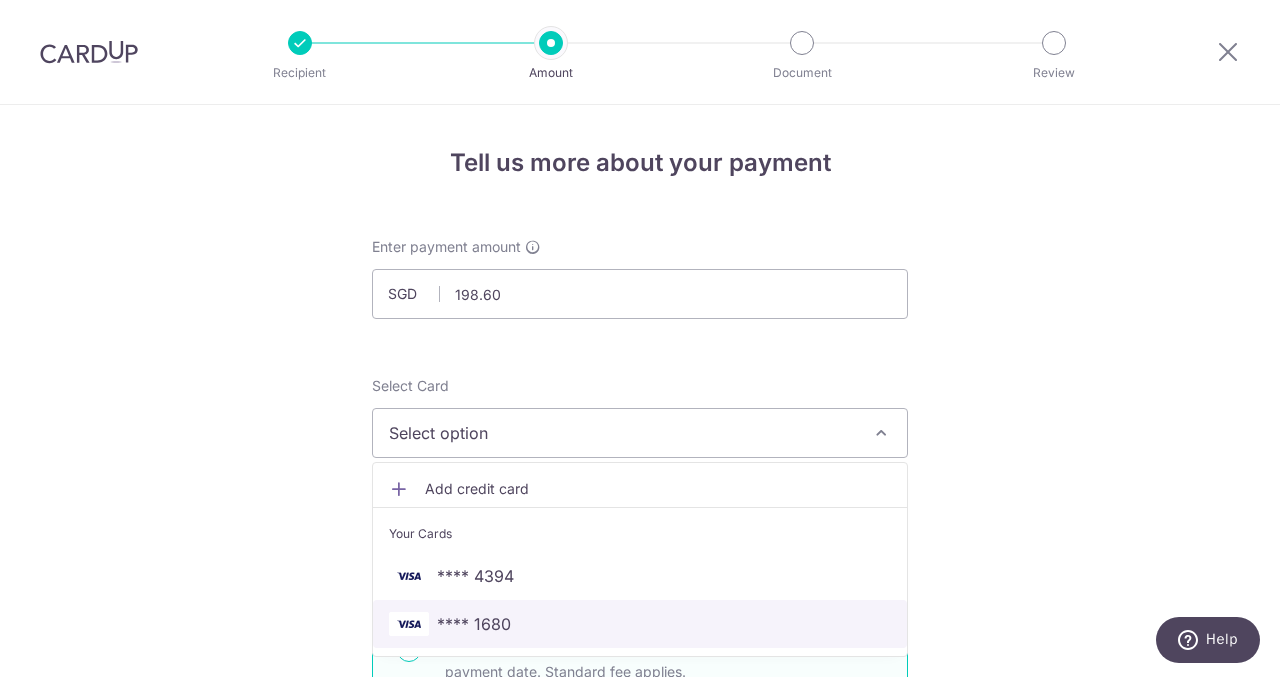 click on "**** 1680" at bounding box center [640, 624] 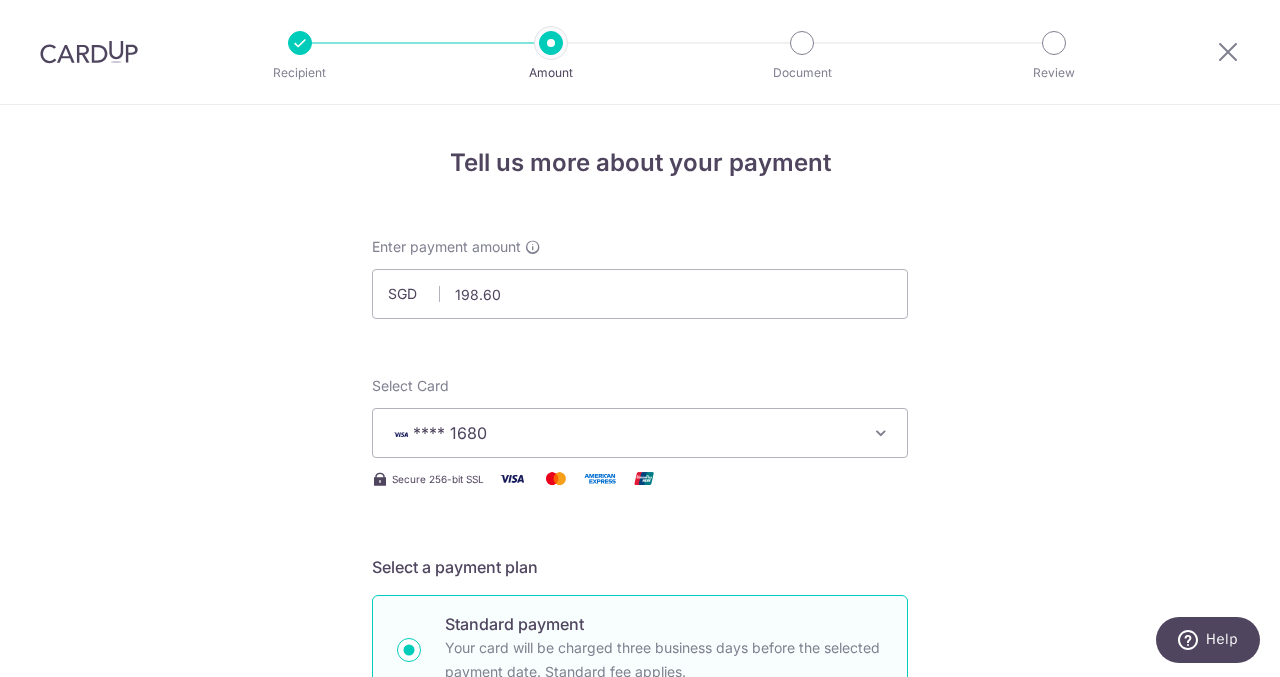 click on "Tell us more about your payment
Enter payment amount
SGD
198.60
198.60
Select Card
**** 1680
Add credit card
Your Cards
**** 4394
**** 1680
Secure 256-bit SSL
Text
New card details
Card
Secure 256-bit SSL" at bounding box center [640, 1009] 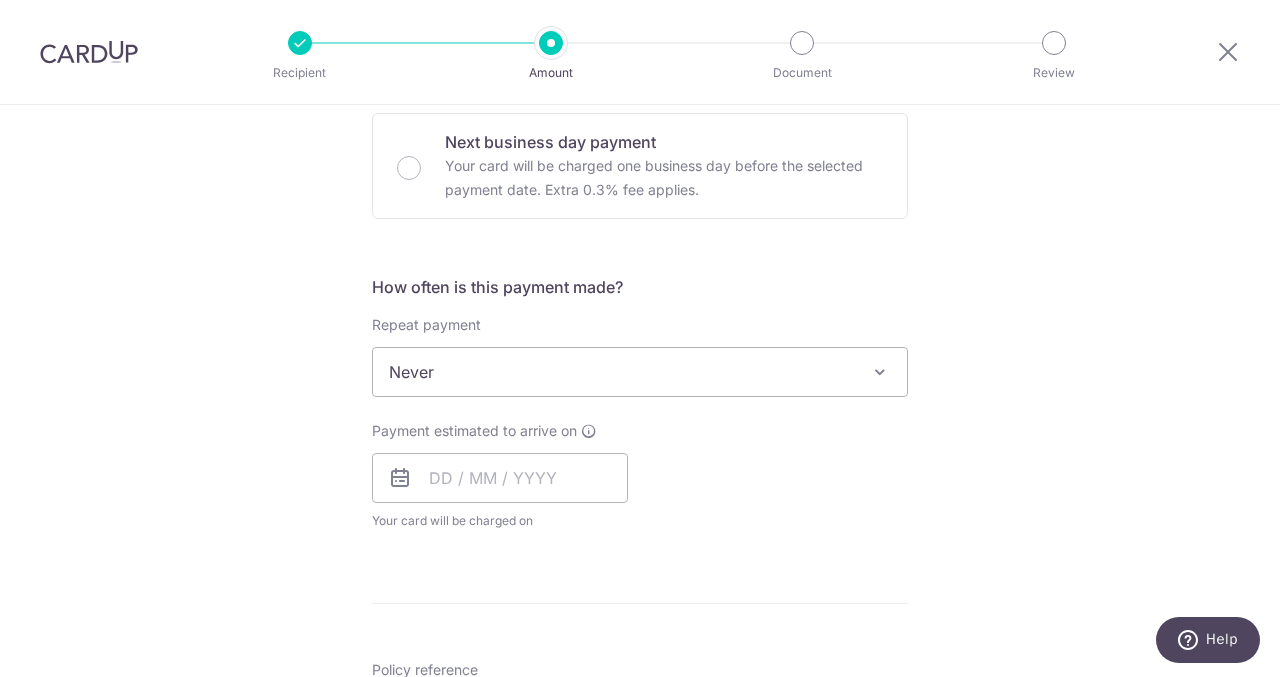 scroll, scrollTop: 607, scrollLeft: 0, axis: vertical 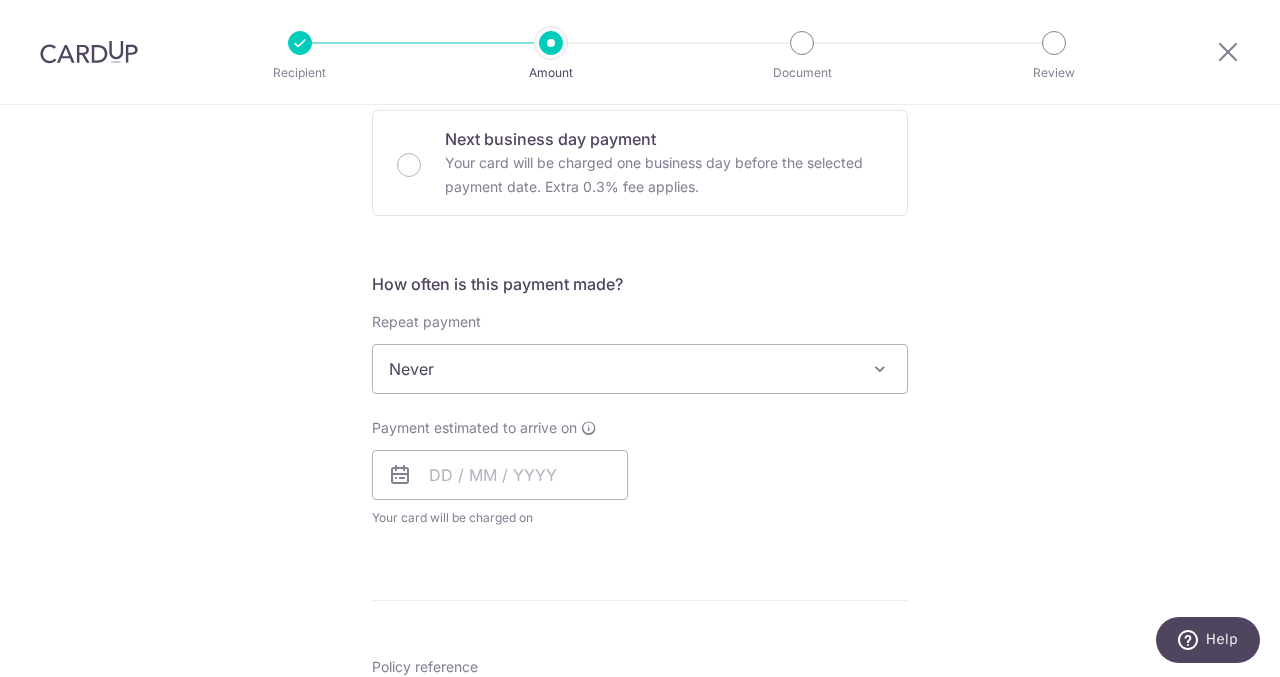 click on "Never" at bounding box center [640, 369] 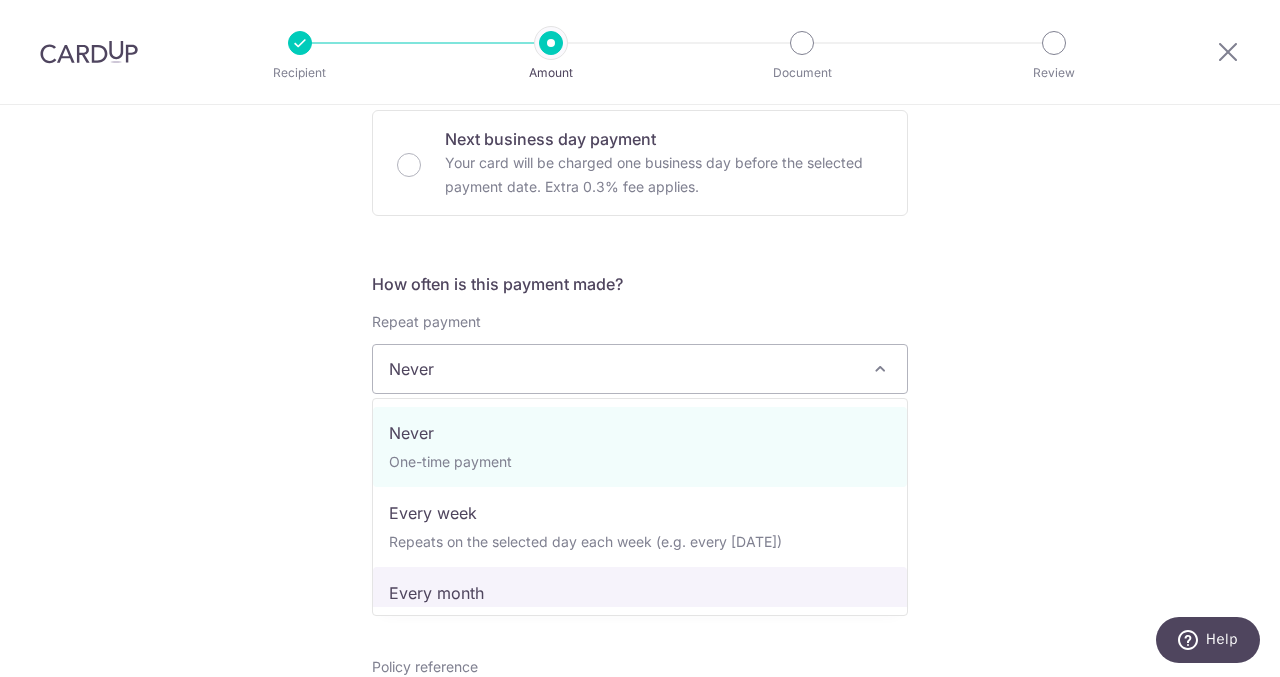 select on "3" 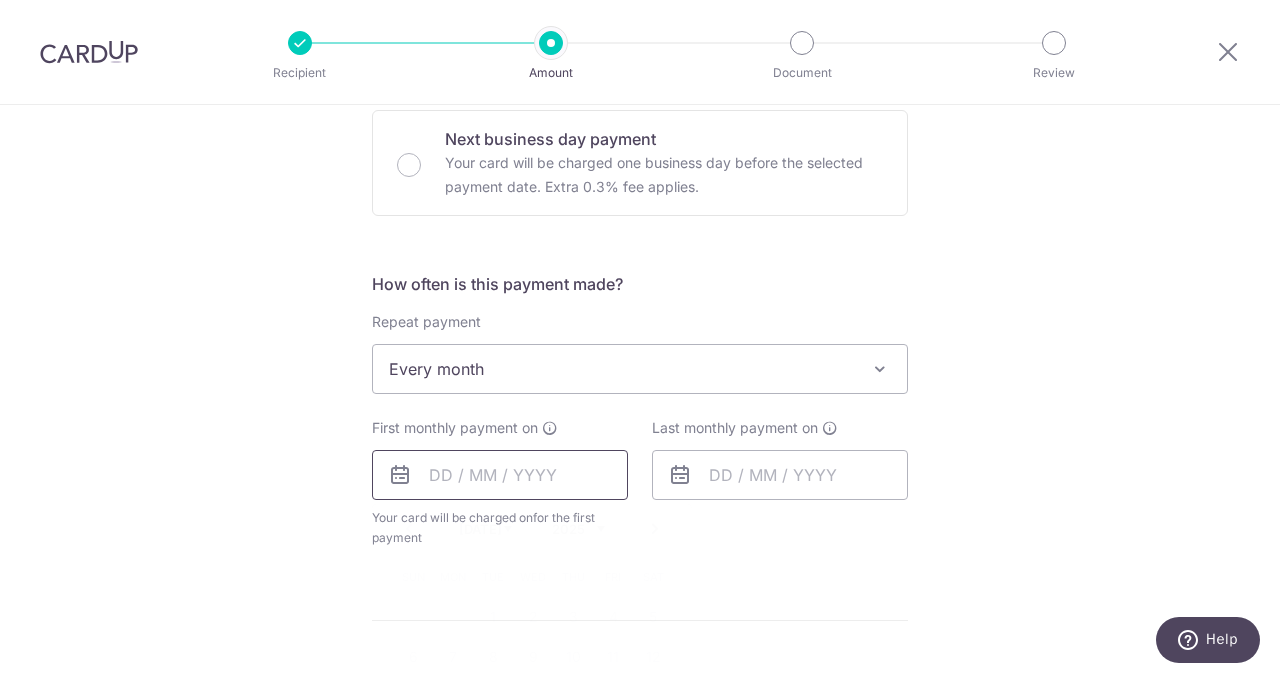 click at bounding box center (500, 475) 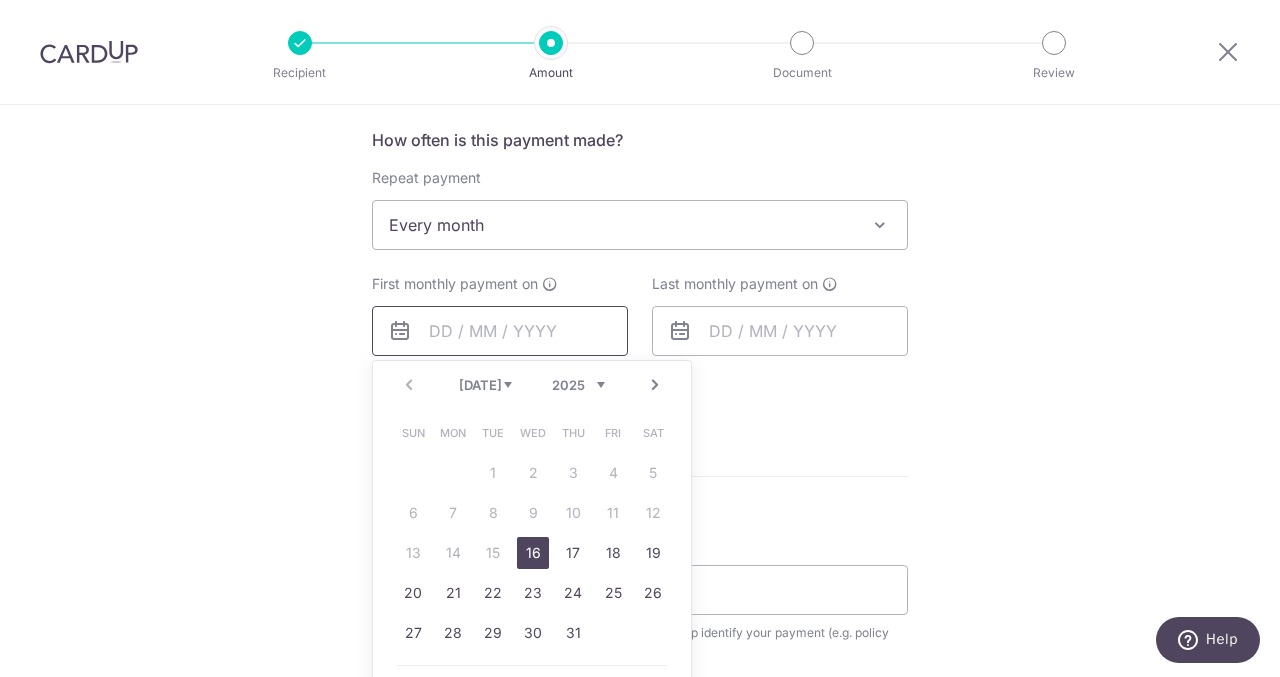 scroll, scrollTop: 765, scrollLeft: 0, axis: vertical 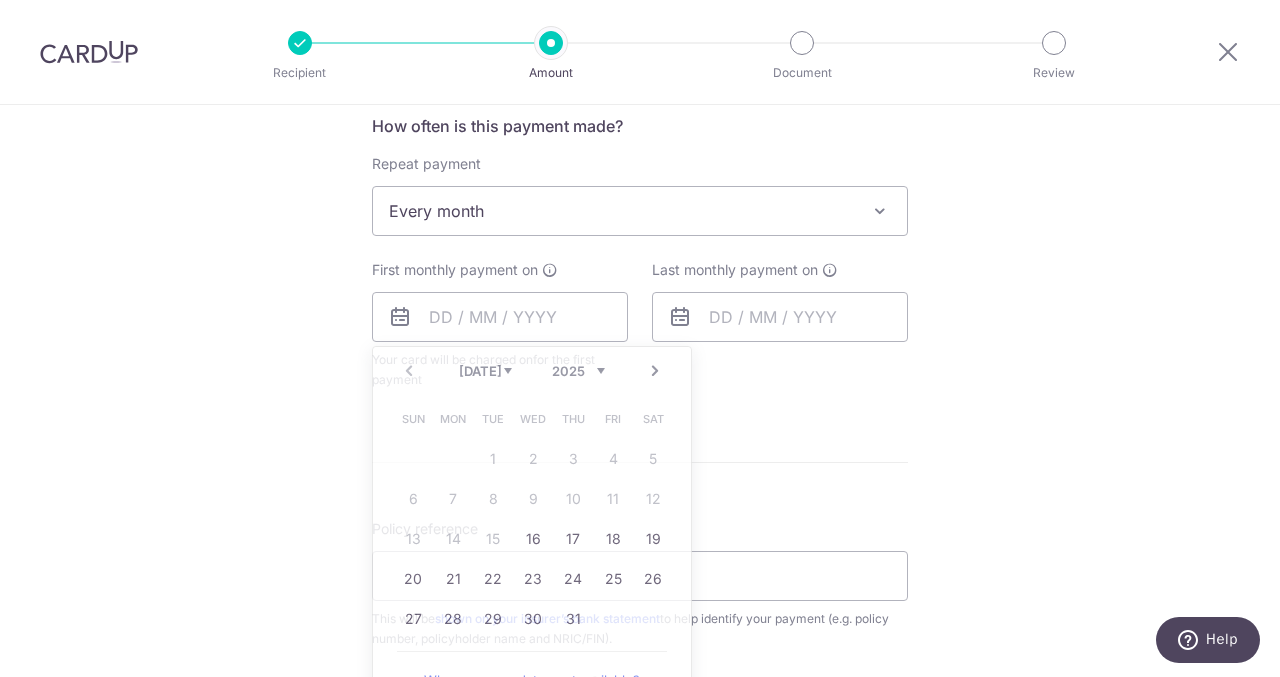 click on "Enter payment amount
SGD
198.60
198.60
Select Card
**** 1680
Add credit card
Your Cards
**** 4394
**** 1680
Secure 256-bit SSL
Text
New card details
Card
Secure 256-bit SSL" at bounding box center (640, 273) 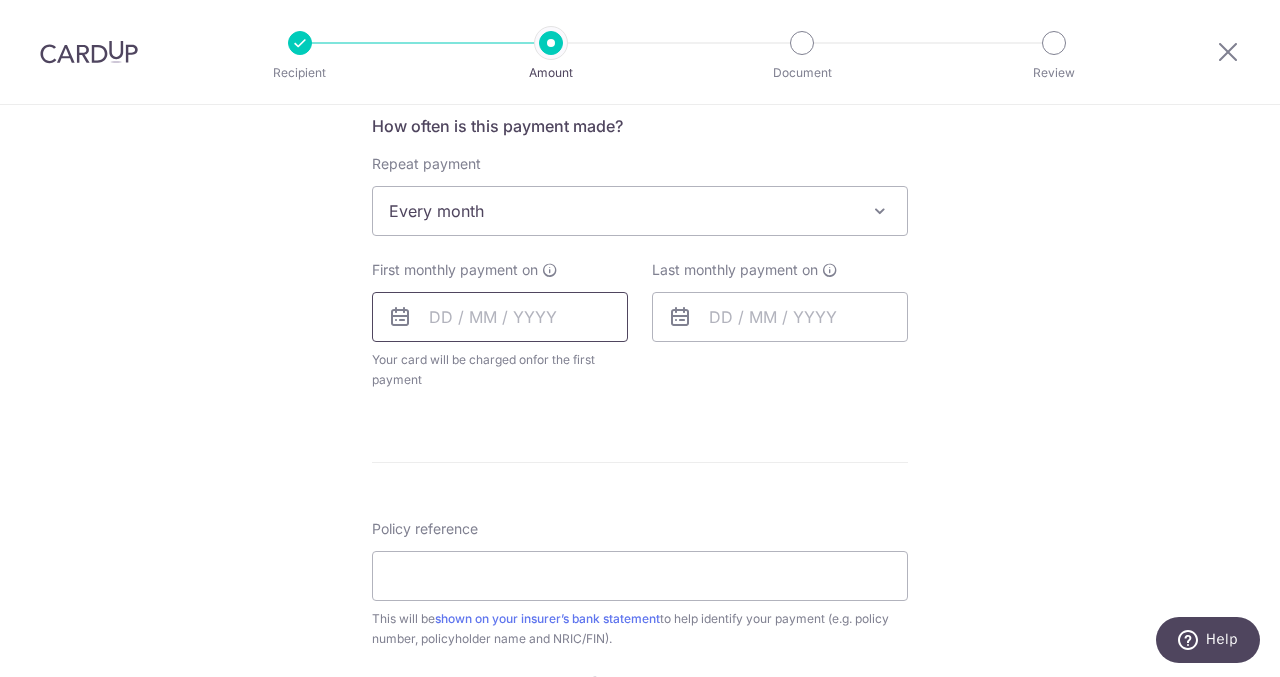 click at bounding box center (500, 317) 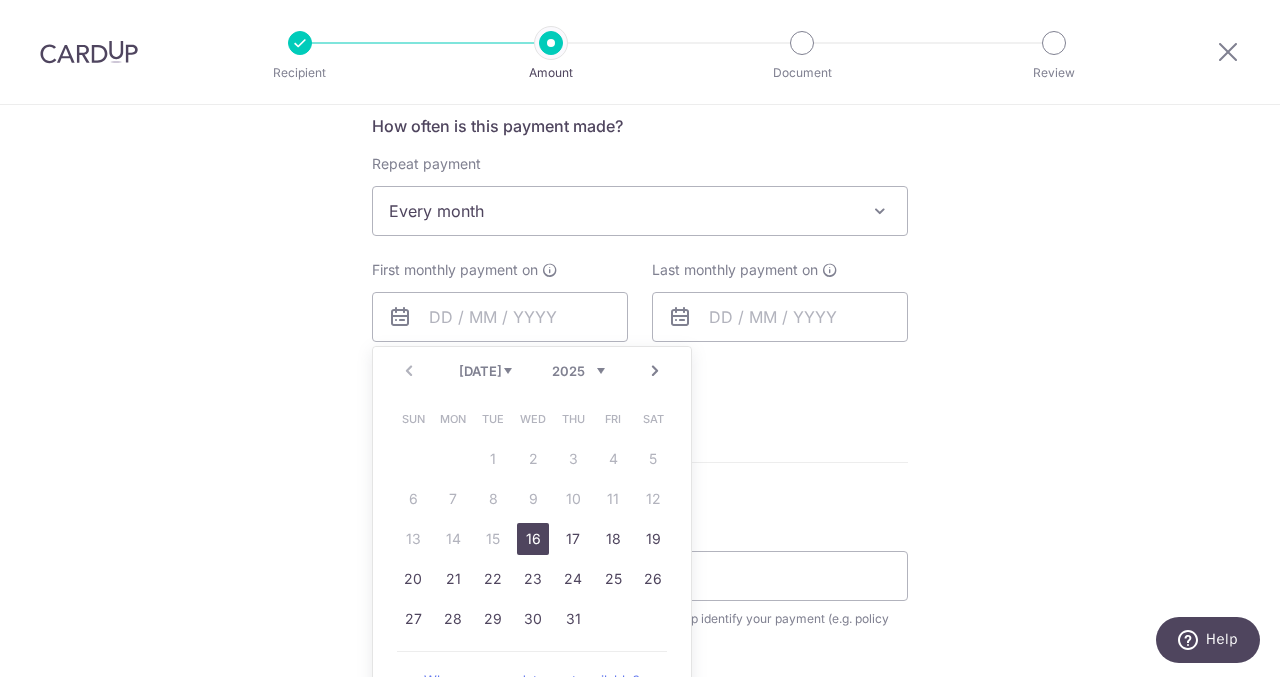 click on "Next" at bounding box center (655, 371) 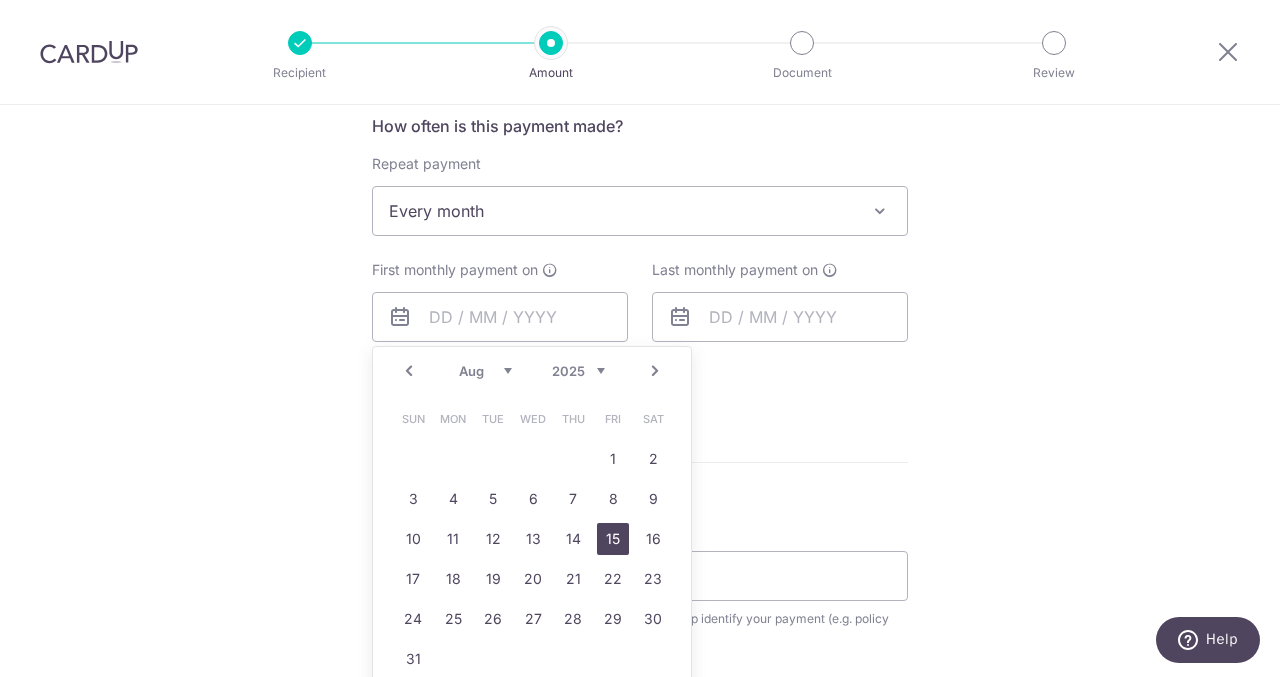 click on "15" at bounding box center [613, 539] 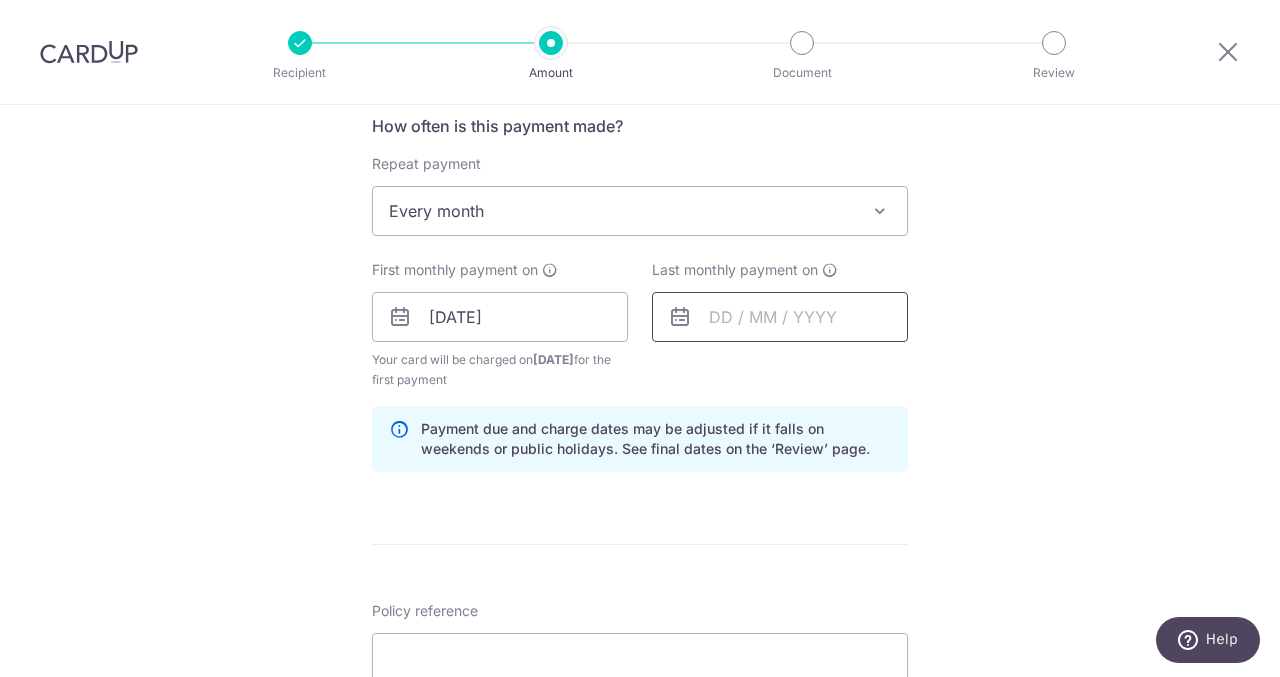 click at bounding box center [780, 317] 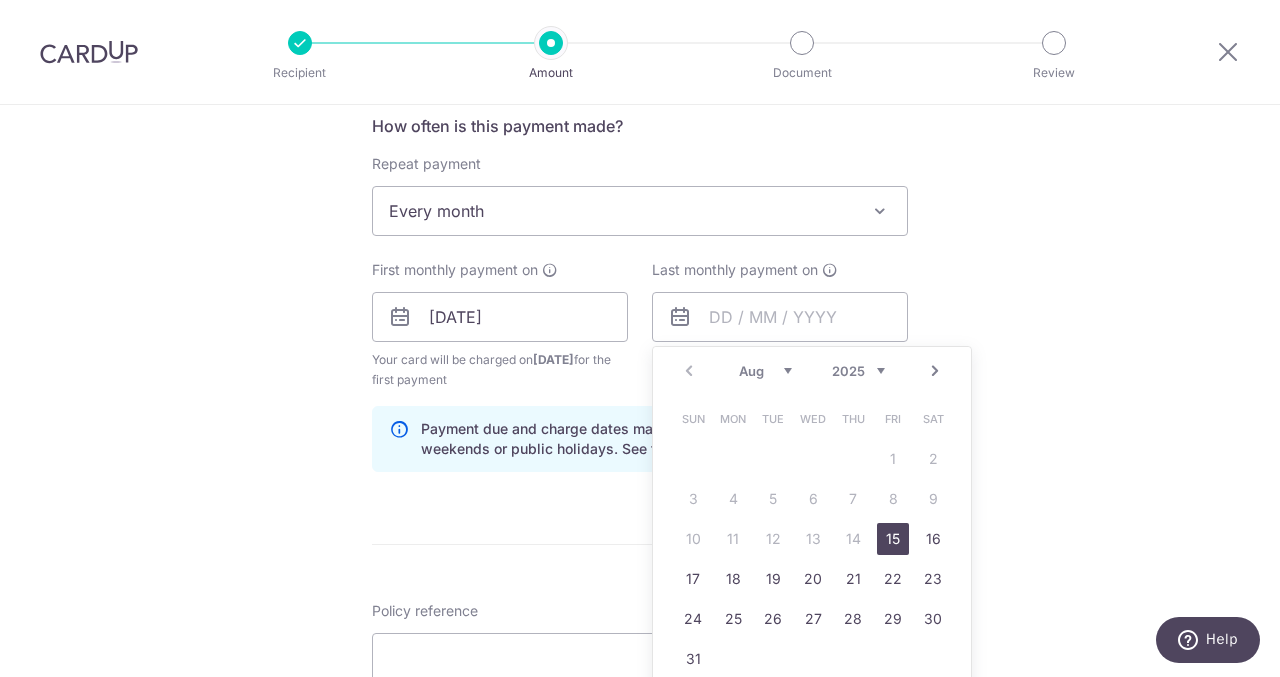 click on "2025 2026 2027 2028 2029 2030 2031 2032 2033 2034 2035" at bounding box center (858, 371) 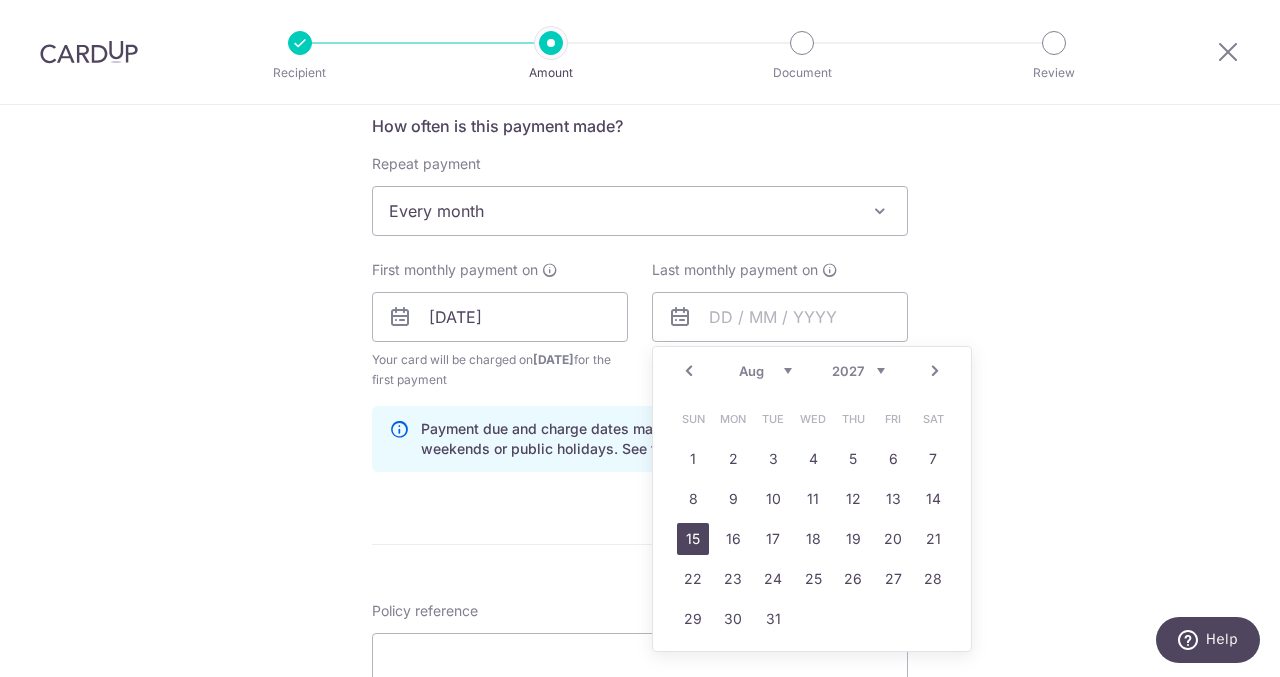 click on "15" at bounding box center (693, 539) 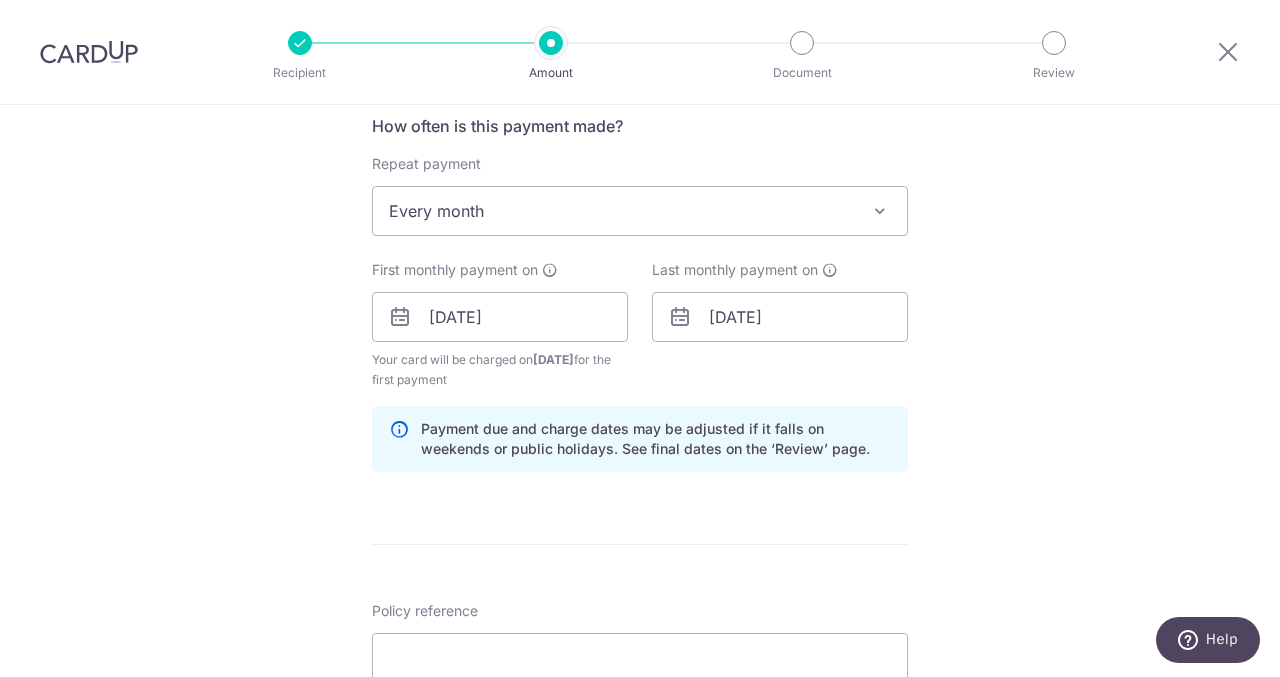 click on "Tell us more about your payment
Enter payment amount
SGD
198.60
198.60
Select Card
**** 1680
Add credit card
Your Cards
**** 4394
**** 1680
Secure 256-bit SSL
Text
New card details
Card
Secure 256-bit SSL" at bounding box center (640, 295) 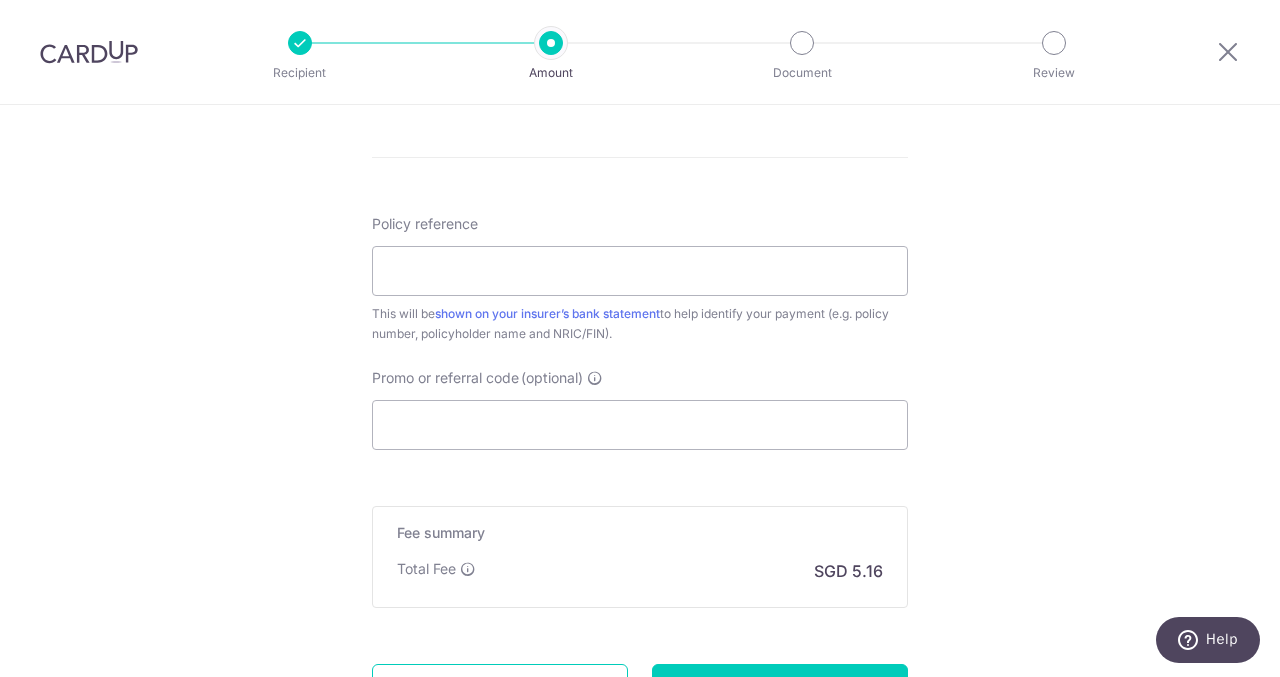 scroll, scrollTop: 1339, scrollLeft: 0, axis: vertical 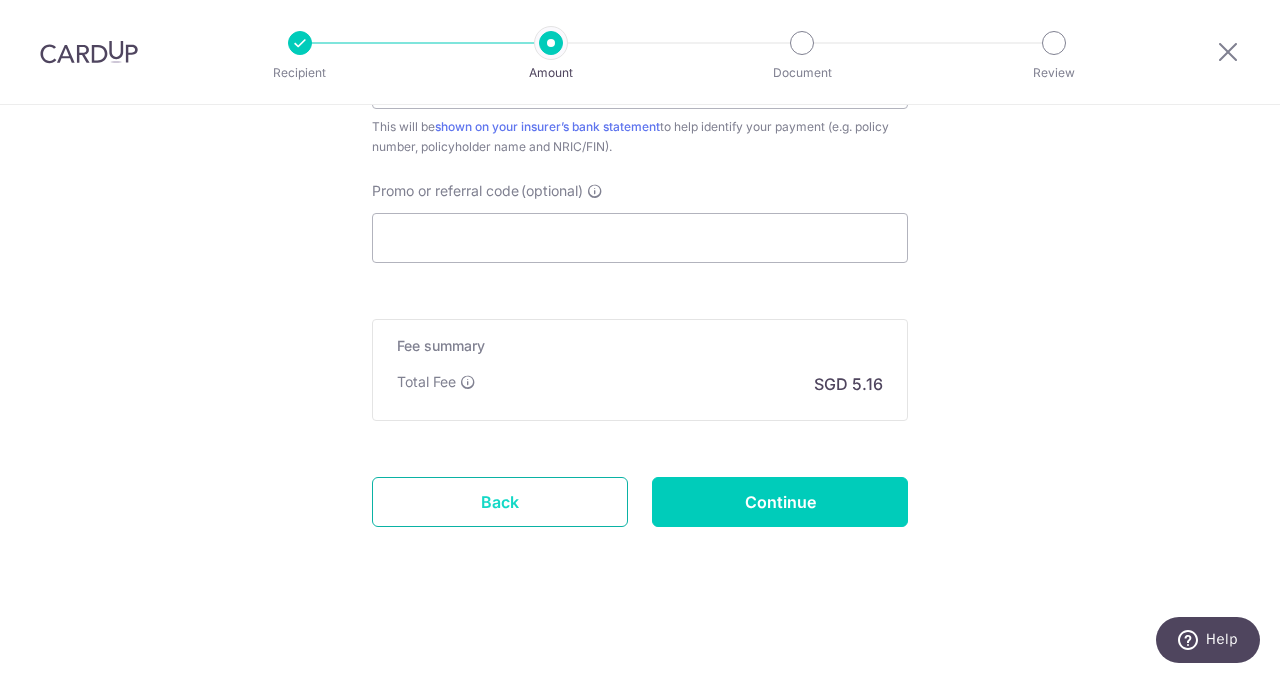 click on "Back" at bounding box center (500, 502) 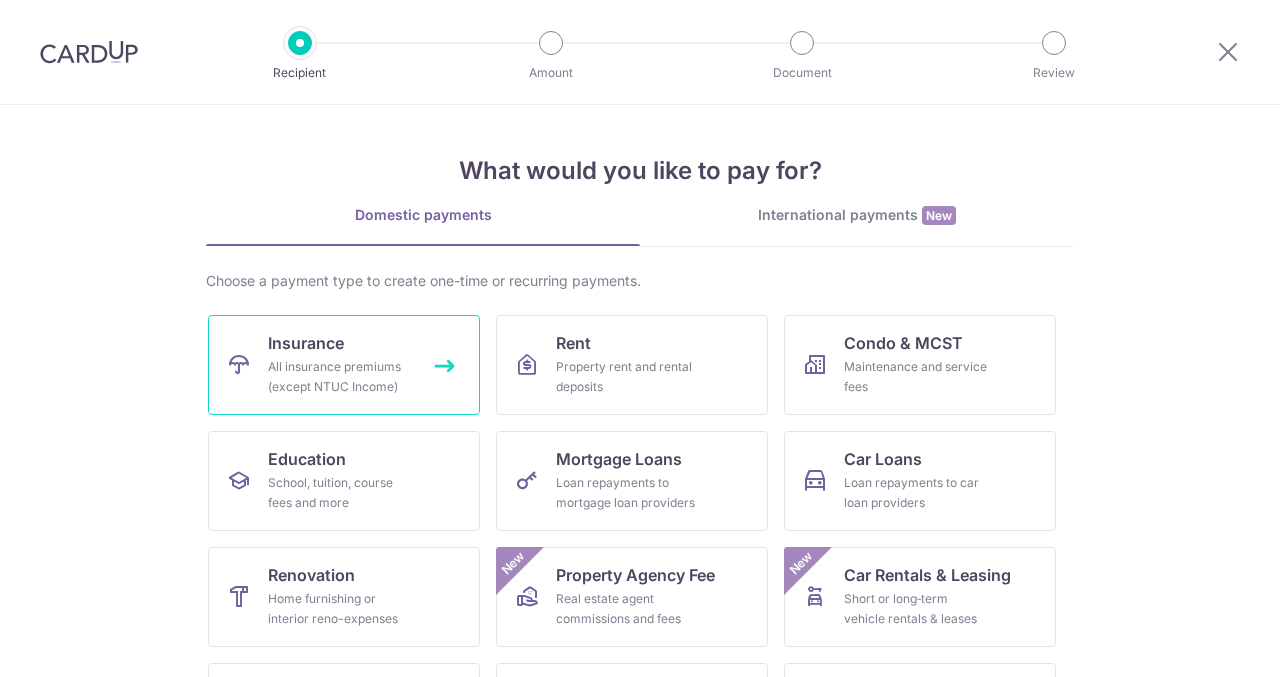 click on "Insurance" at bounding box center [306, 343] 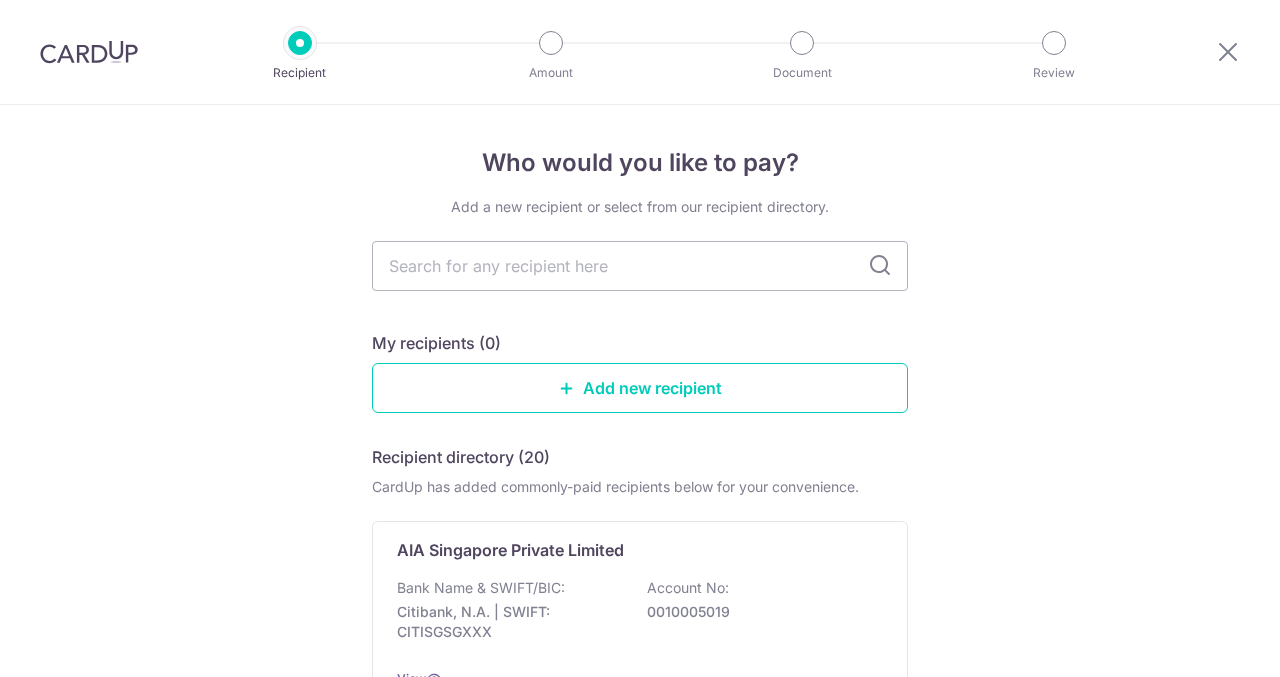 scroll, scrollTop: 0, scrollLeft: 0, axis: both 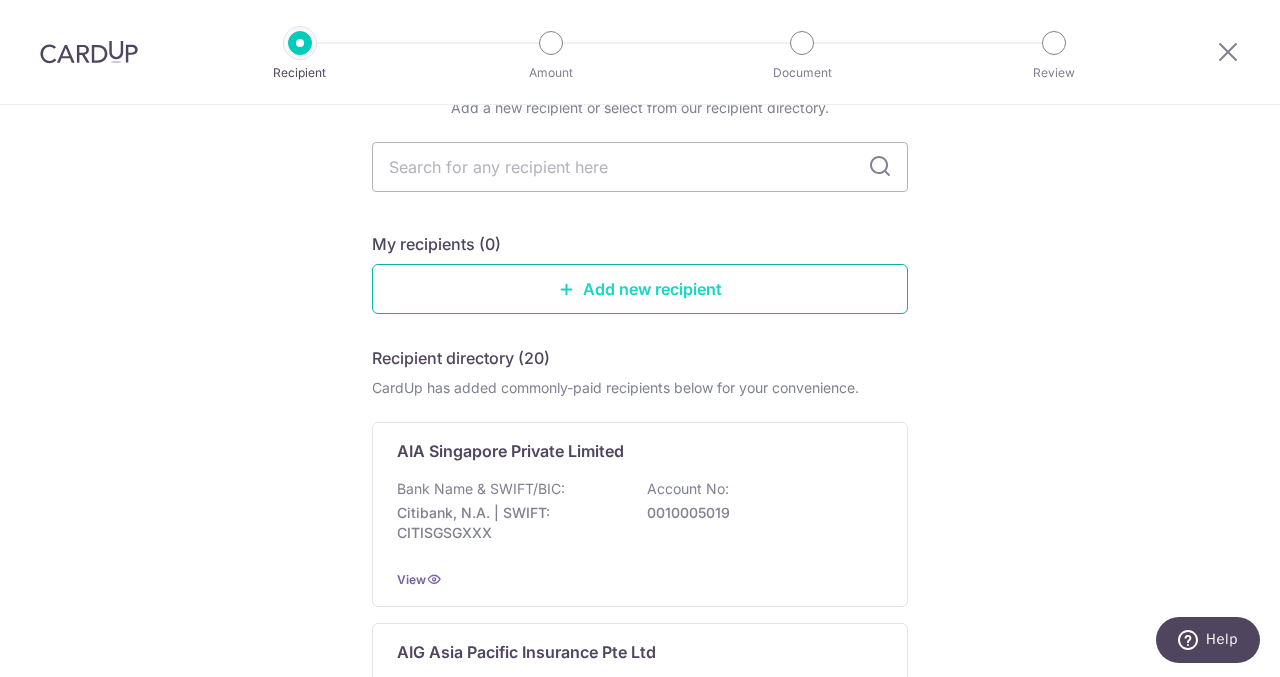 click on "Add new recipient" at bounding box center [640, 289] 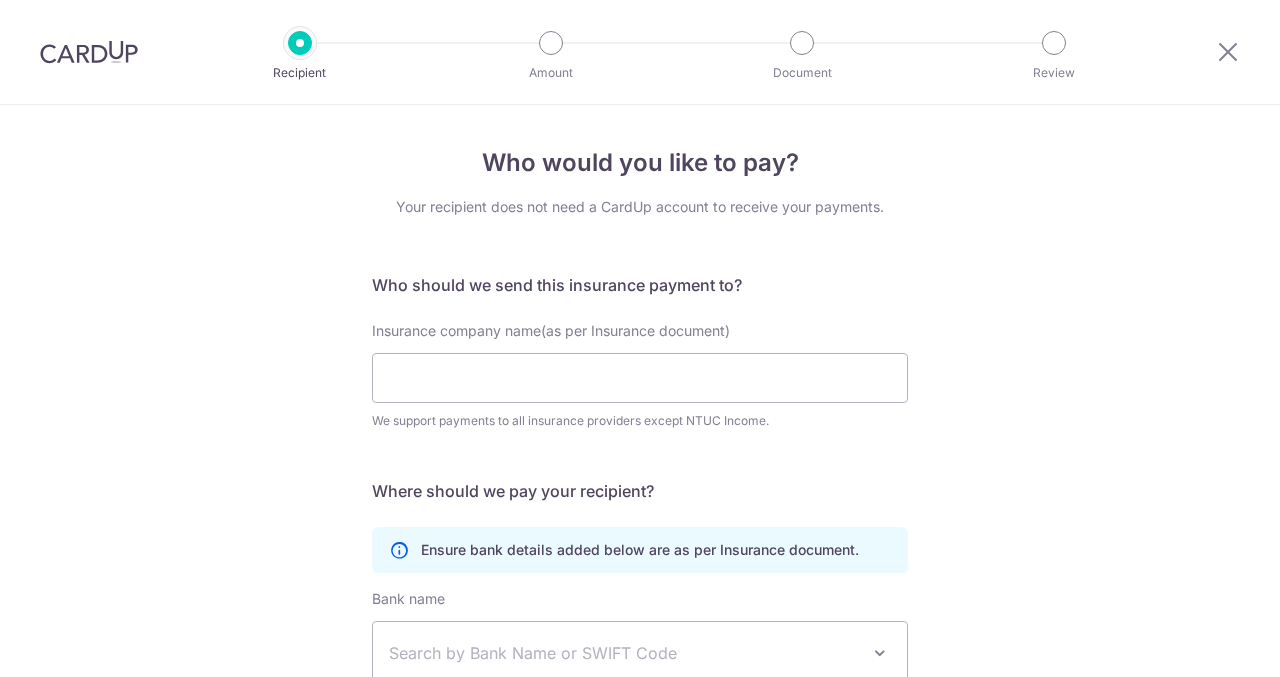 scroll, scrollTop: 0, scrollLeft: 0, axis: both 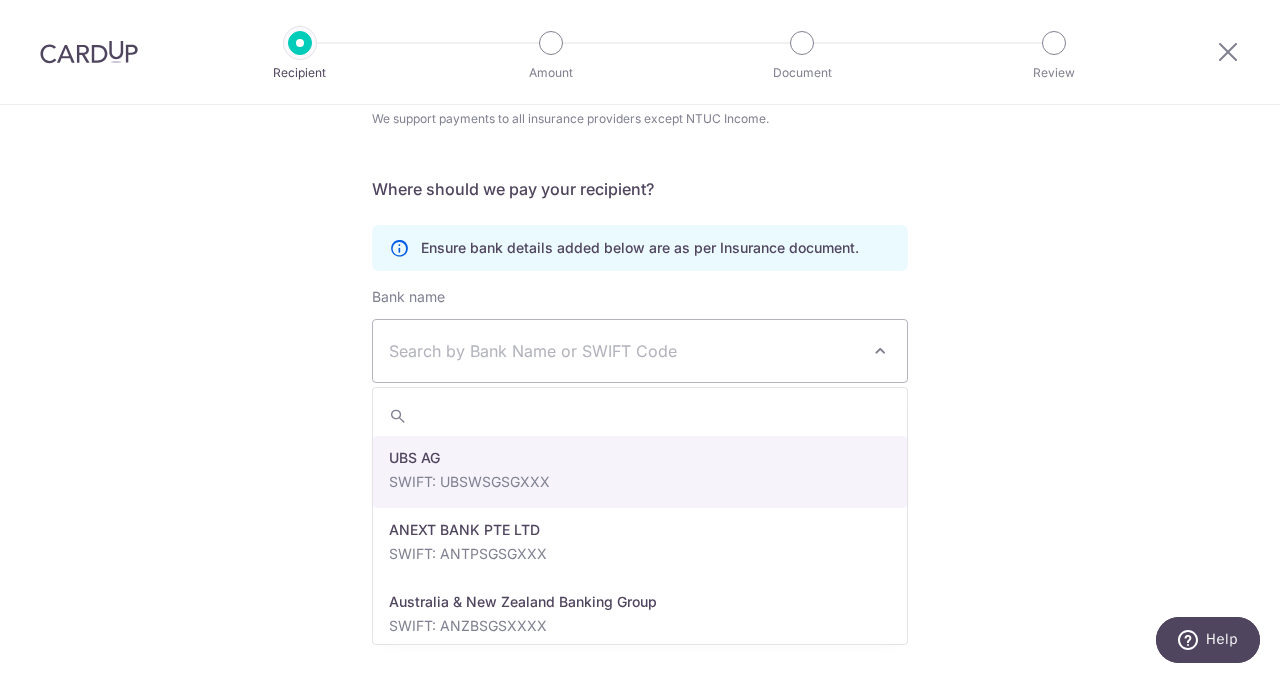 click on "Search by Bank Name or SWIFT Code" at bounding box center [624, 351] 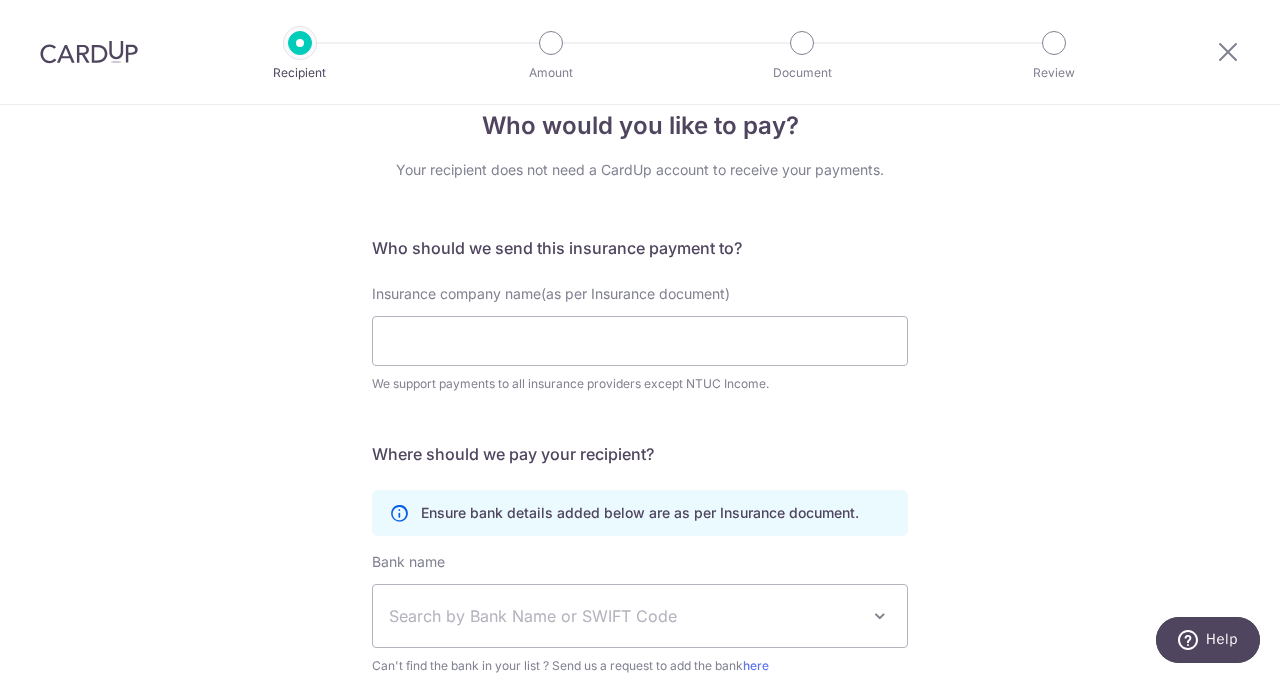 scroll, scrollTop: 0, scrollLeft: 0, axis: both 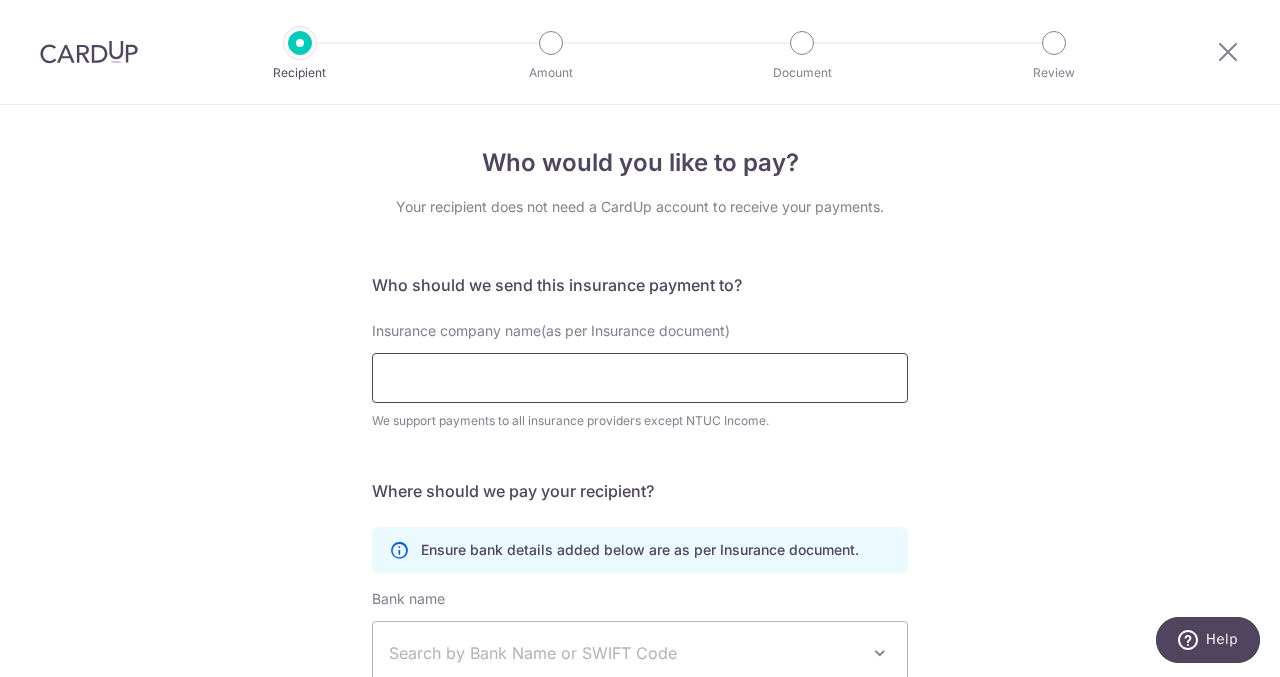 click on "Insurance company name(as per Insurance document)" at bounding box center (640, 378) 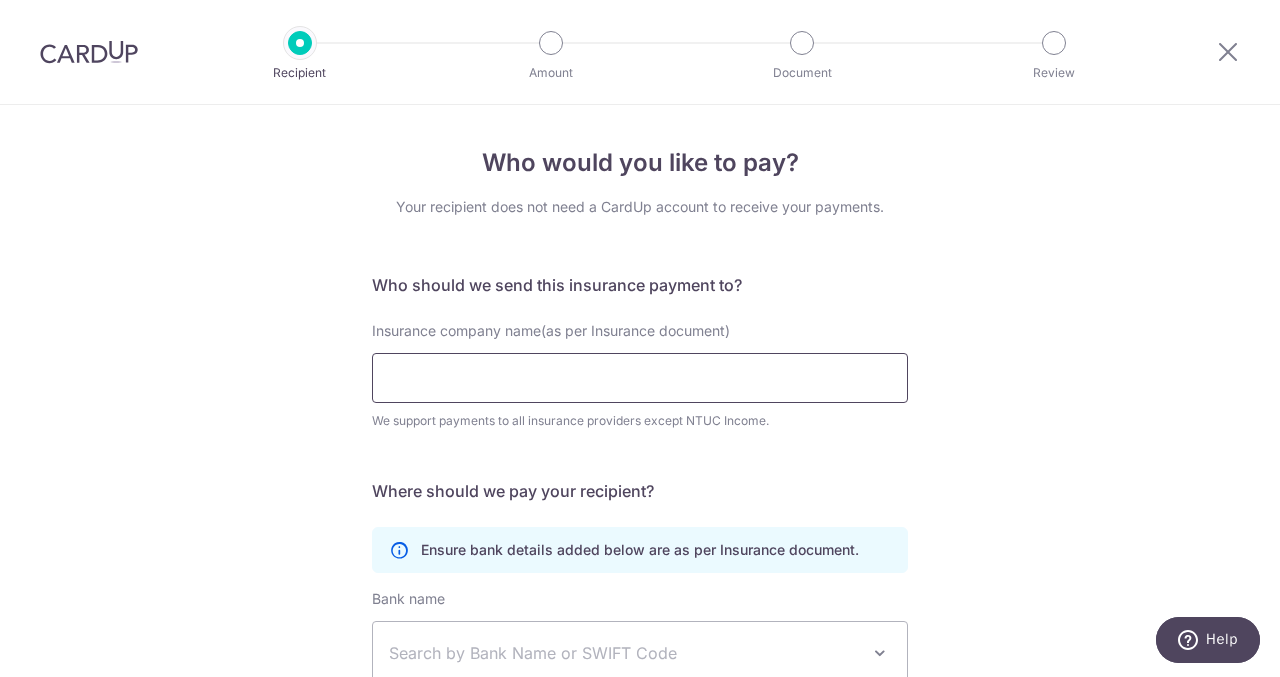 click on "Insurance company name(as per Insurance document)" at bounding box center (640, 378) 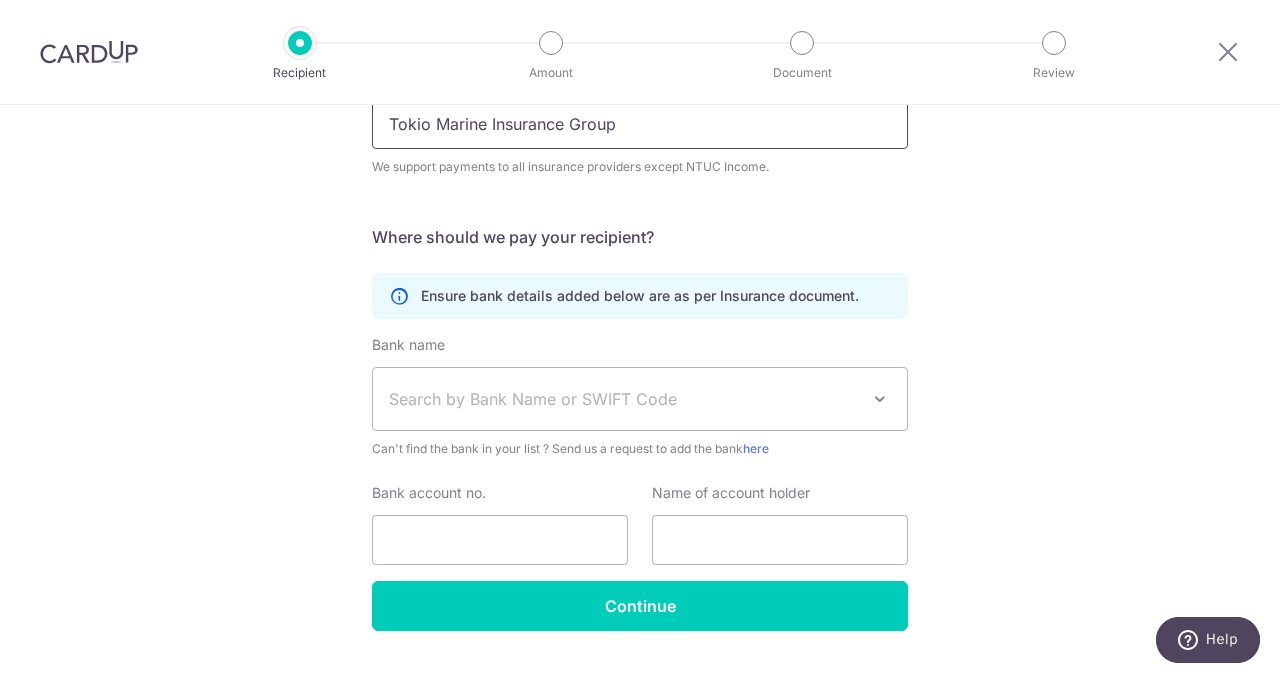 scroll, scrollTop: 263, scrollLeft: 0, axis: vertical 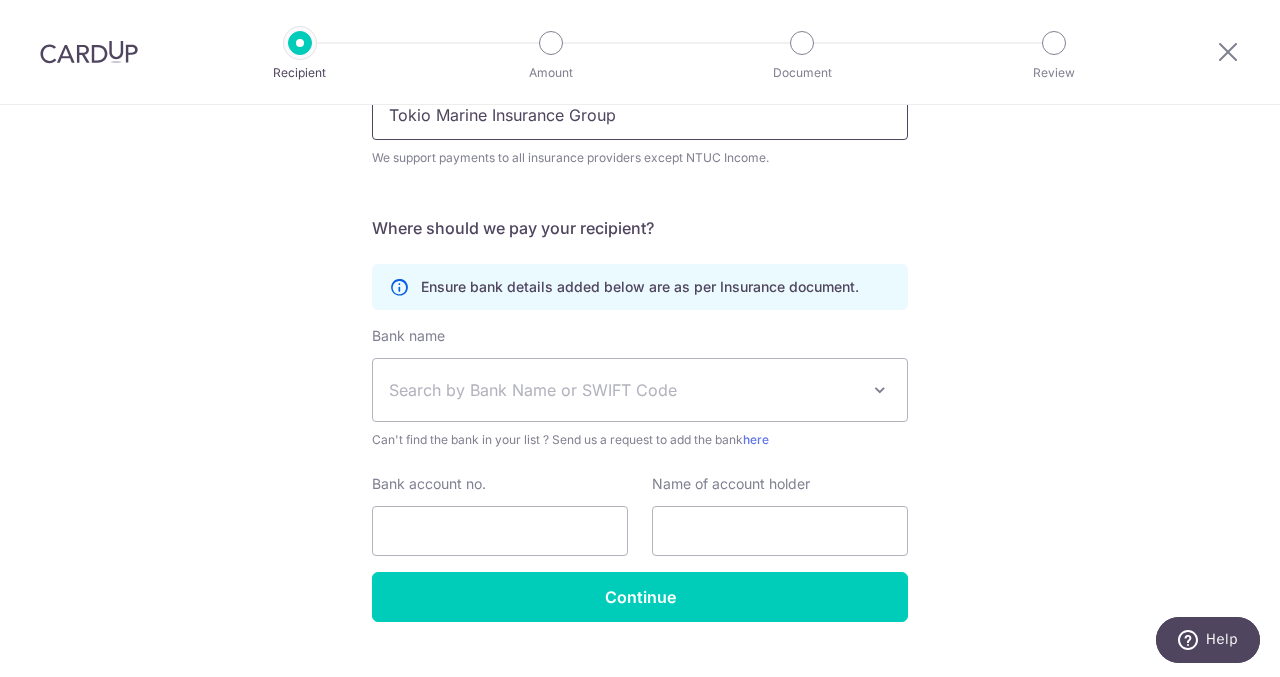 type on "Tokio Marine Insurance Group" 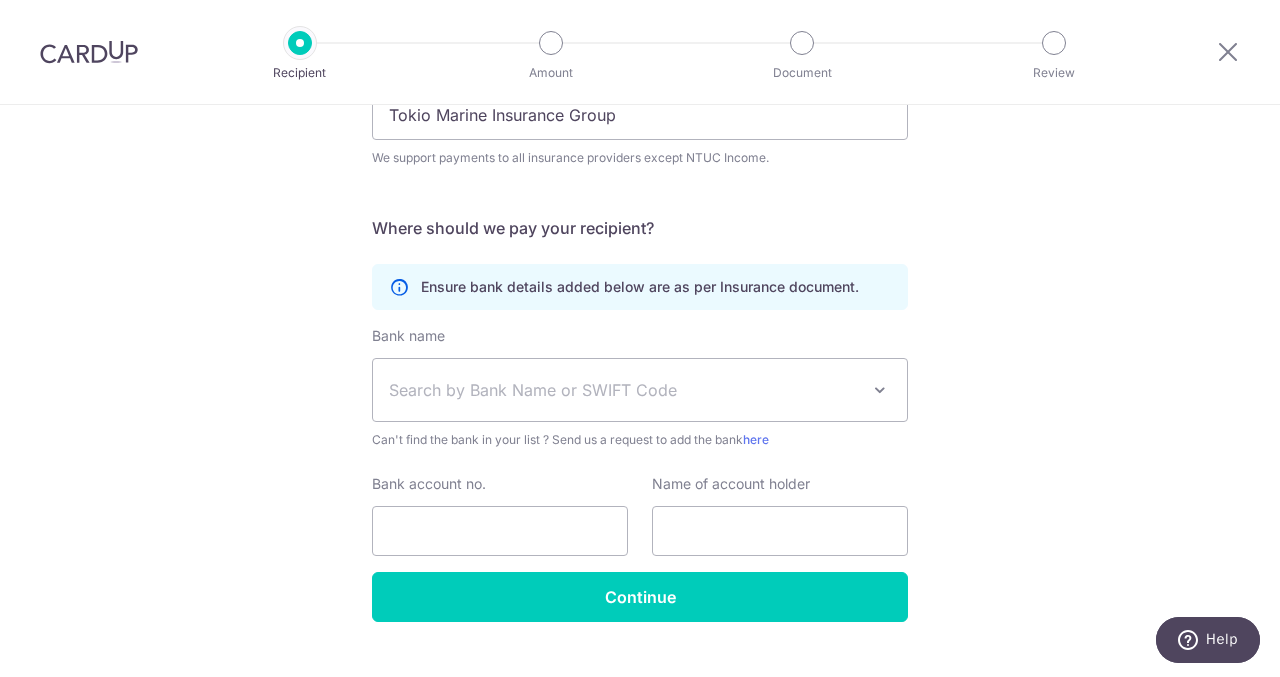 click on "Search by Bank Name or SWIFT Code" at bounding box center [624, 390] 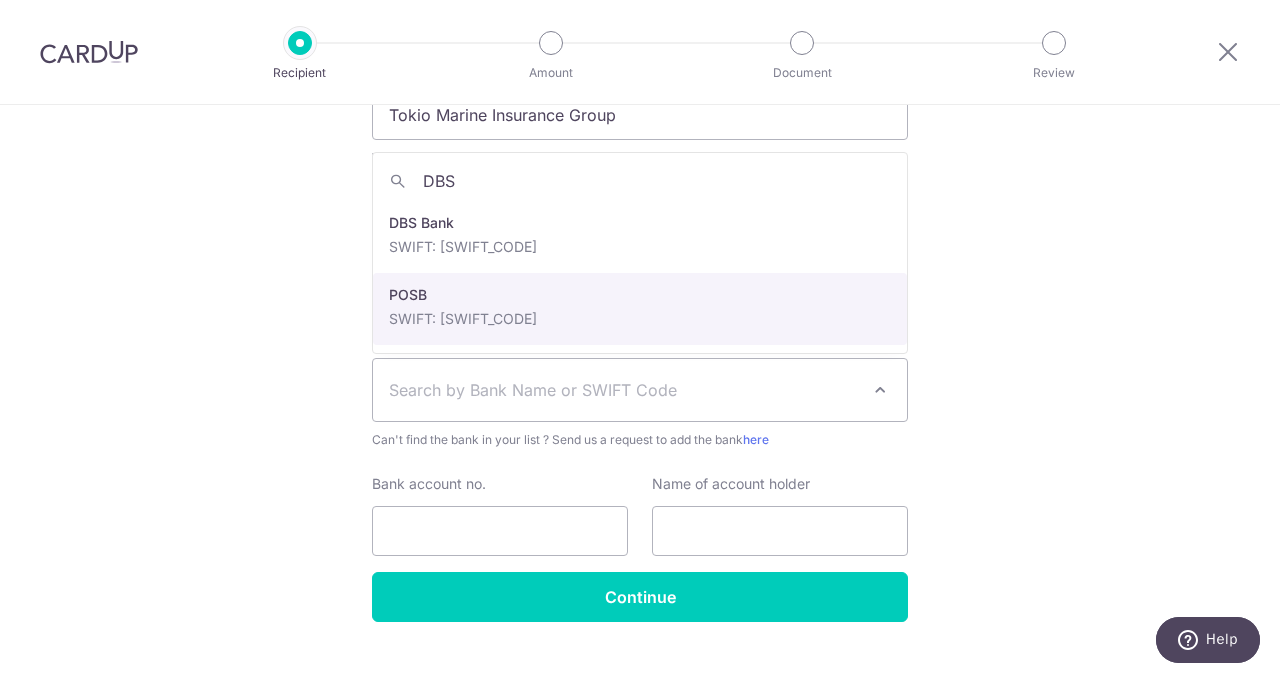 type on "DBS" 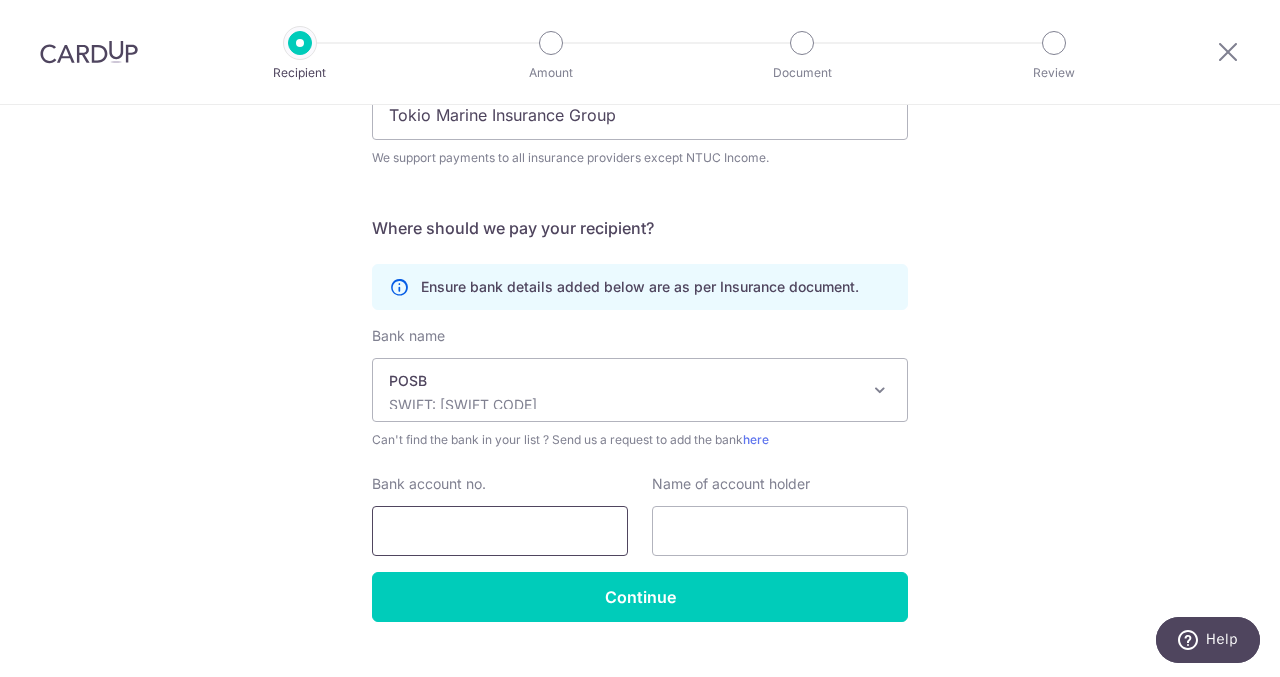 click on "Bank account no." at bounding box center (500, 531) 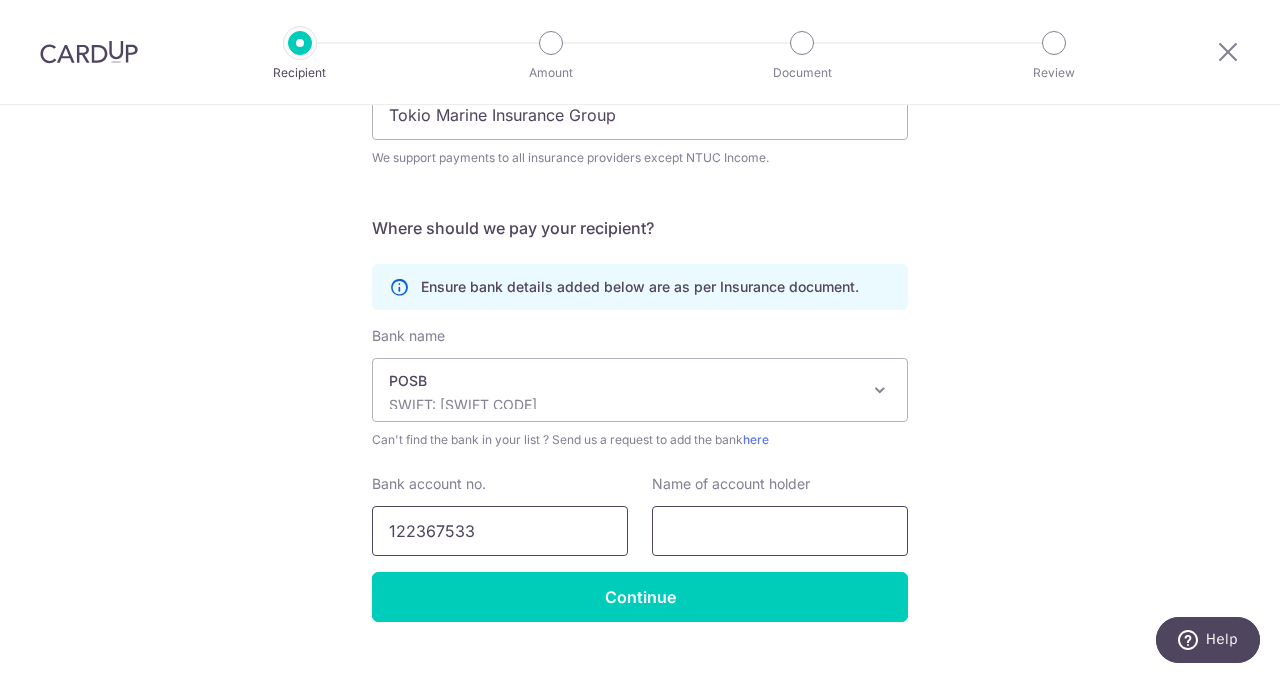 type on "122367533" 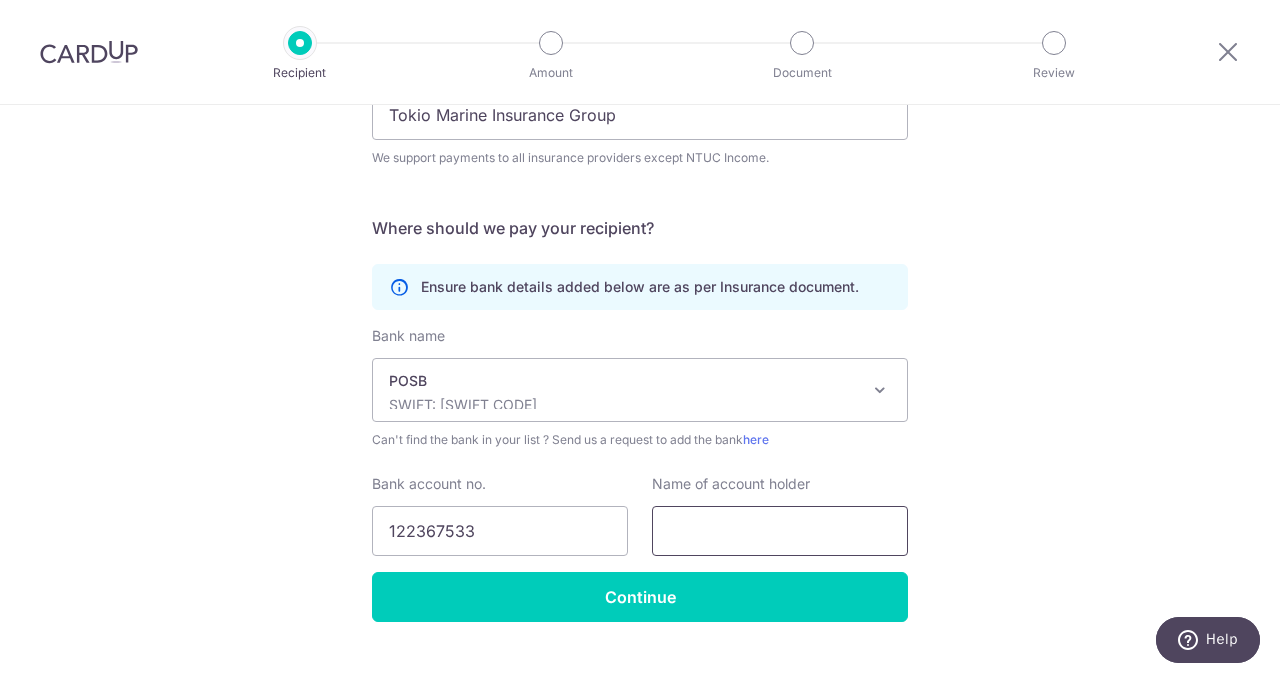 click at bounding box center (780, 531) 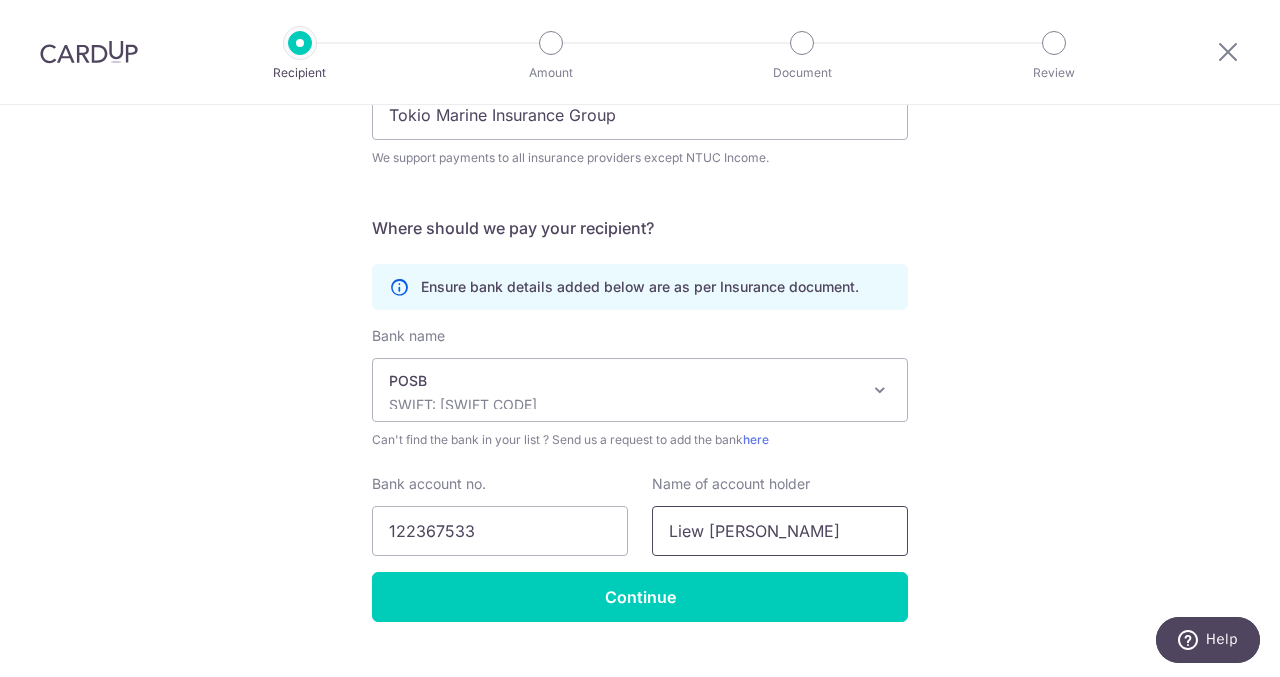 type on "Liew Qiang Hsiu" 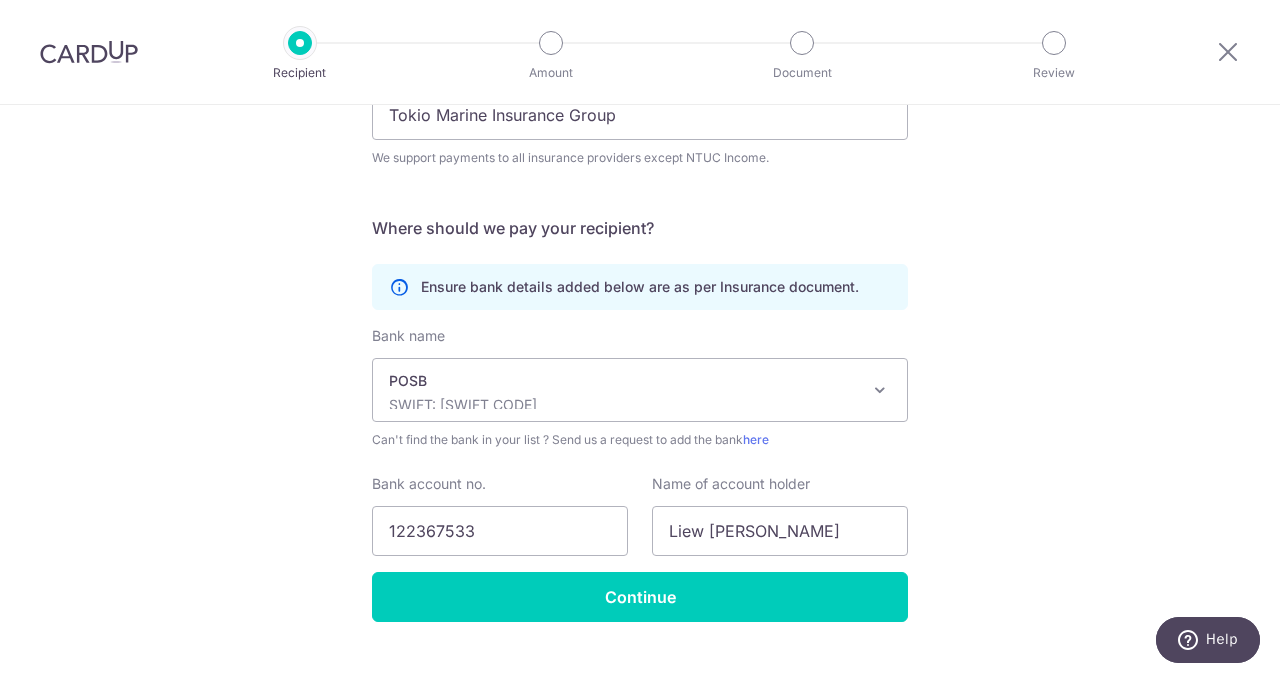 click on "Who would you like to pay?
Your recipient does not need a CardUp account to receive your payments.
Who should we send this insurance payment to?
Insurance company name(as per Insurance document)
Tokio Marine Insurance Group
We support payments to all insurance providers except NTUC Income.
translation missing: en.no key
URL
Telephone
Where should we pay your recipient?
Ensure bank details added below are as per Insurance document." at bounding box center (640, 279) 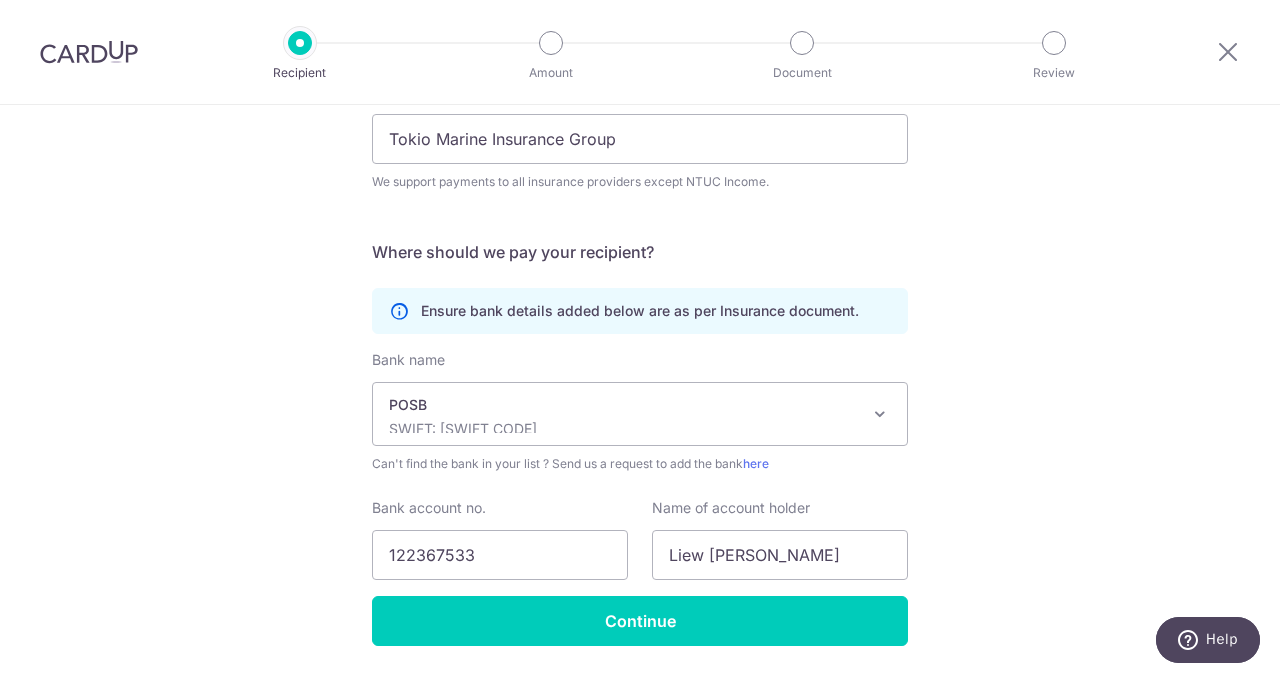 scroll, scrollTop: 302, scrollLeft: 0, axis: vertical 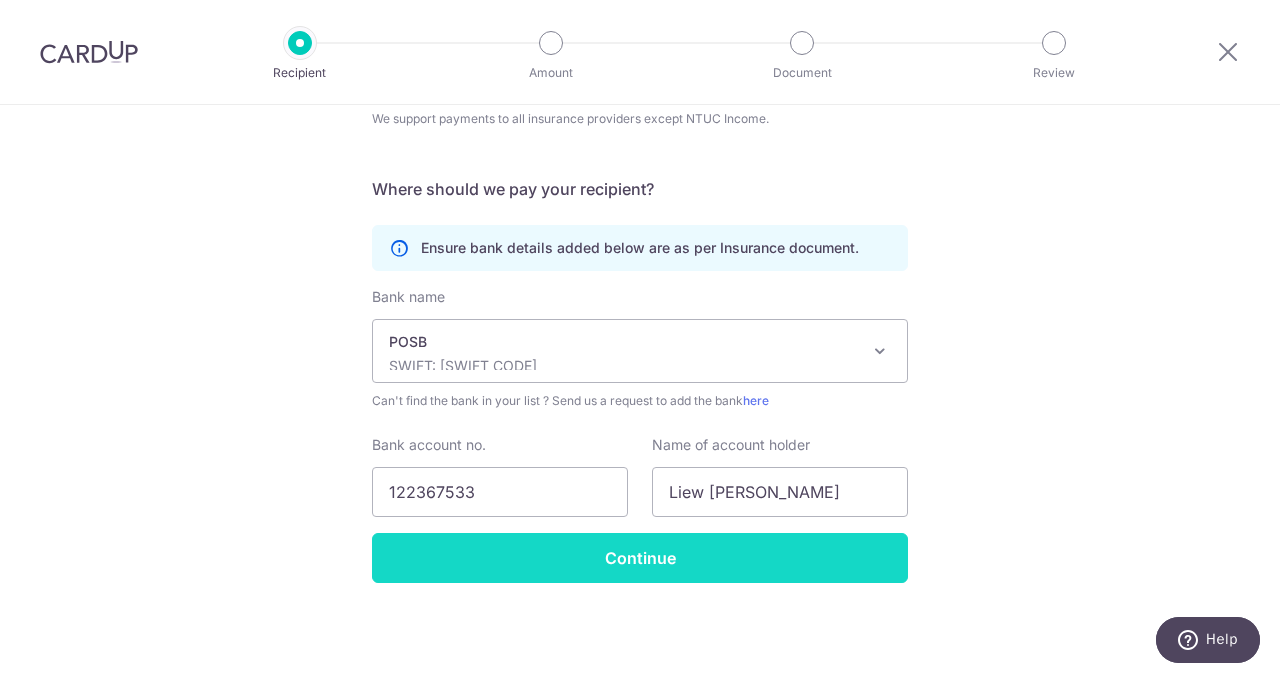 click on "Continue" at bounding box center (640, 558) 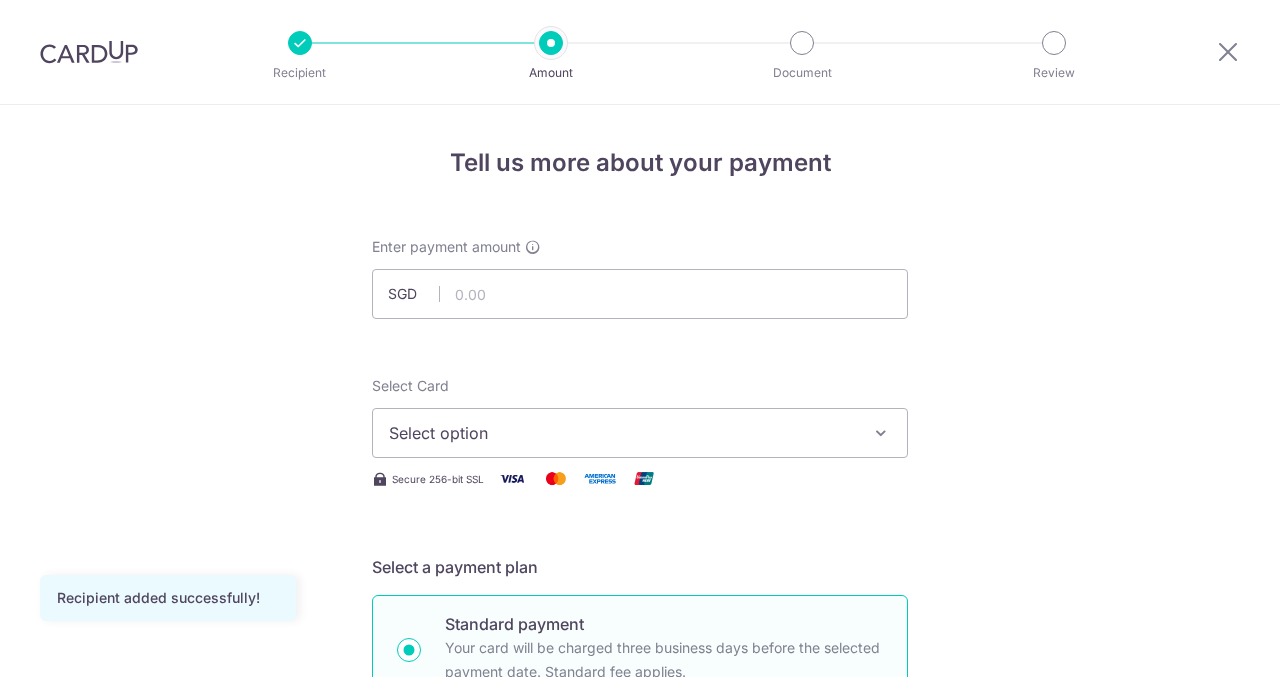 scroll, scrollTop: 0, scrollLeft: 0, axis: both 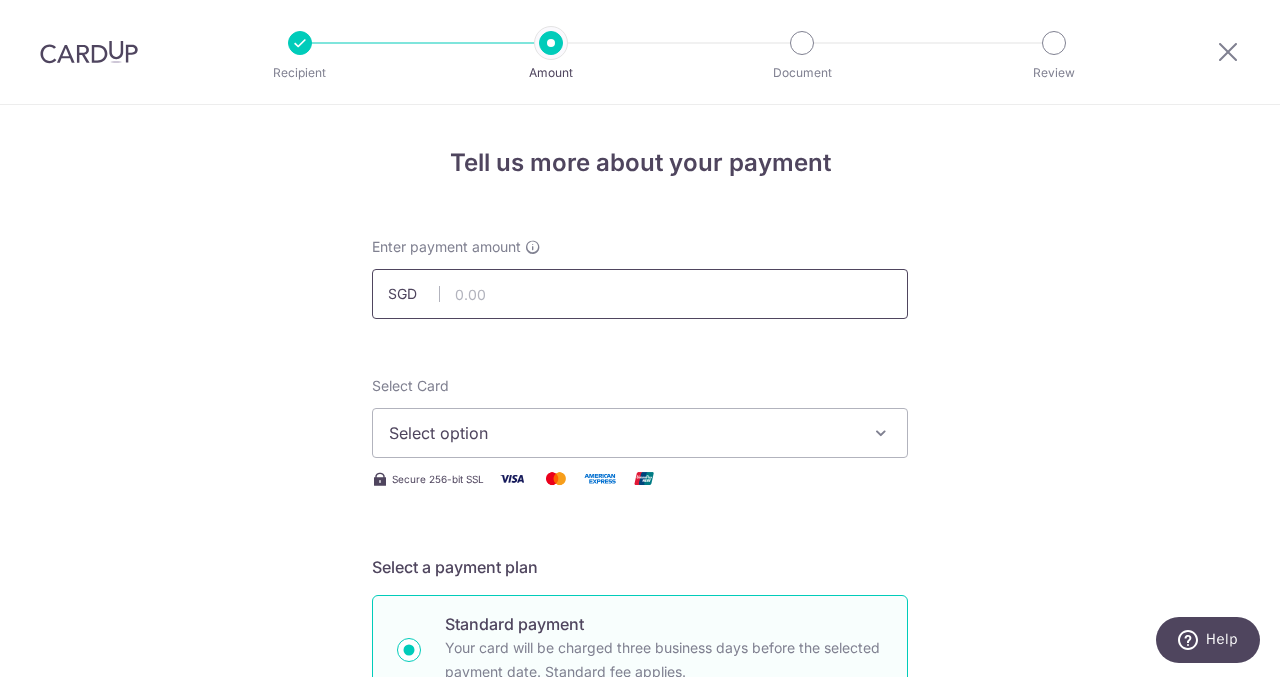 click at bounding box center (640, 294) 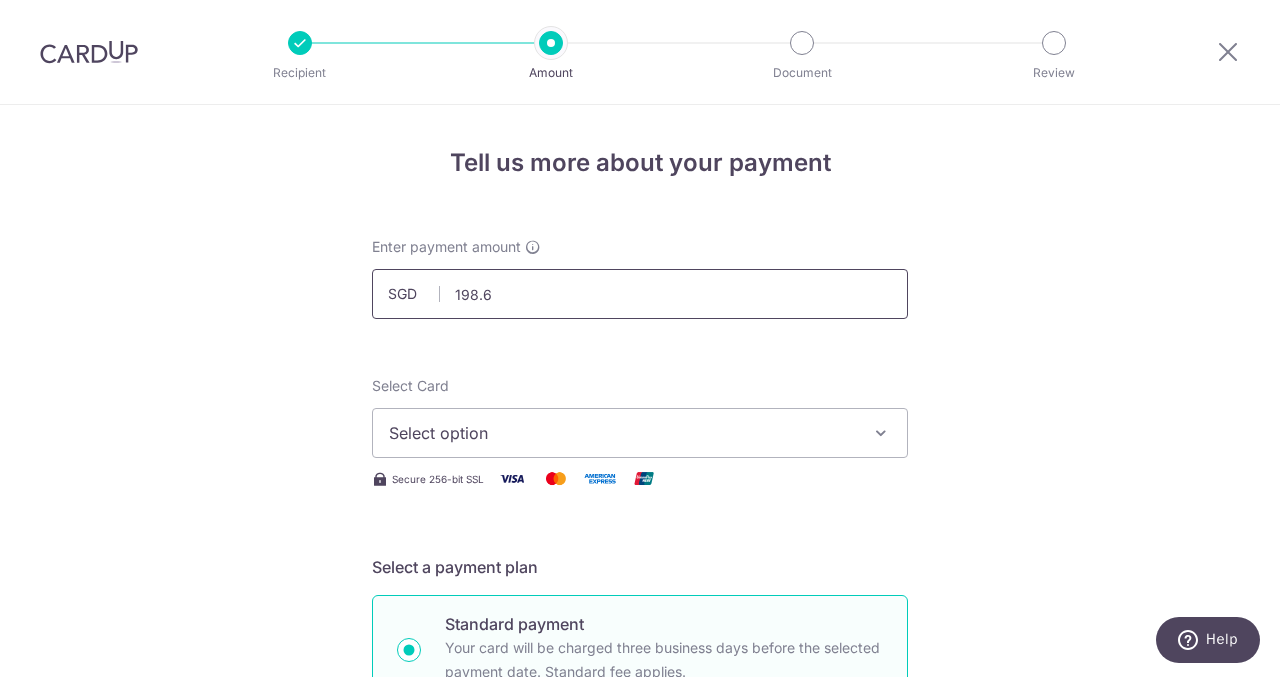type on "198.60" 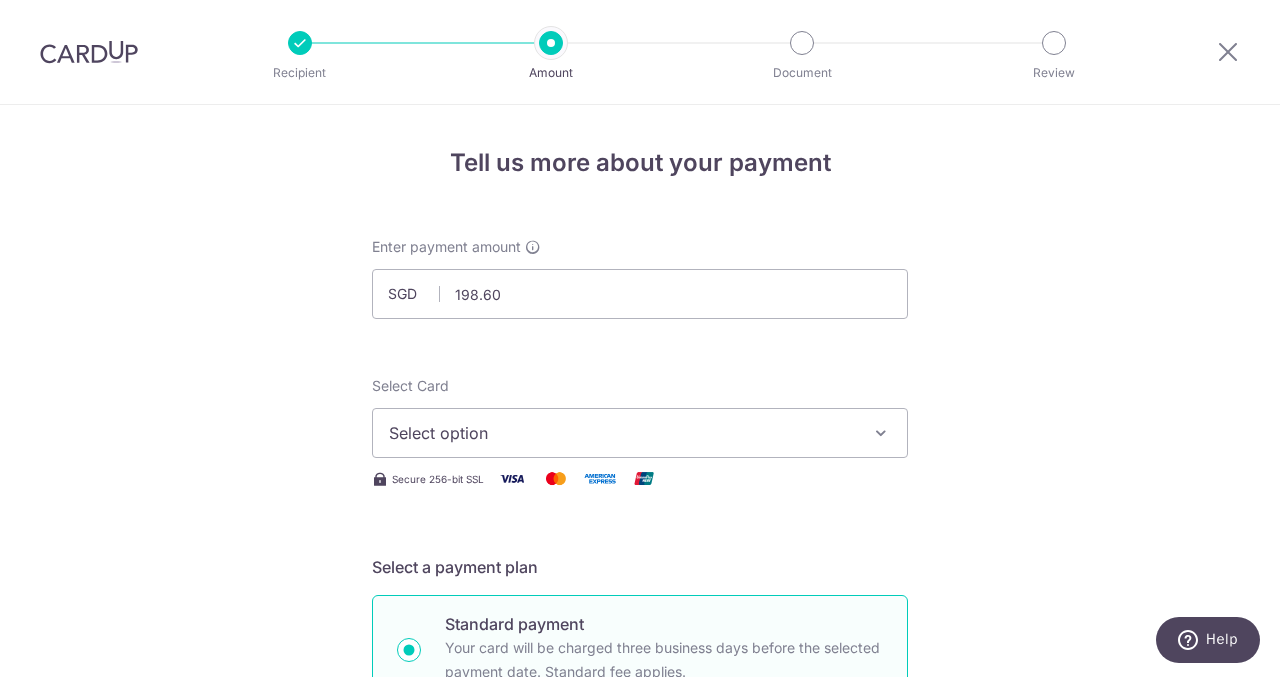 click on "Tell us more about your payment
Enter payment amount
SGD
198.60
198.60
Recipient added successfully!
Select Card
Select option
Add credit card
Your Cards
**** 4394
**** 1680
Secure 256-bit SSL
Text
New card details
Card" at bounding box center (640, 1009) 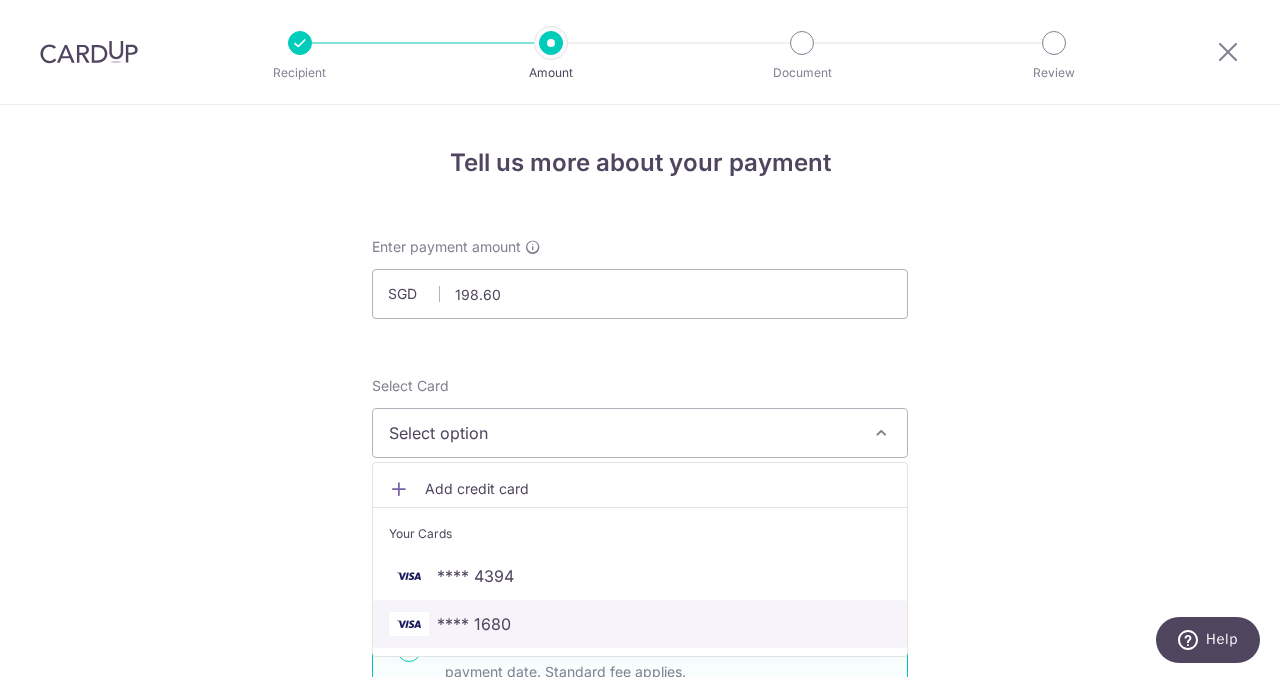 click on "**** 1680" at bounding box center [640, 624] 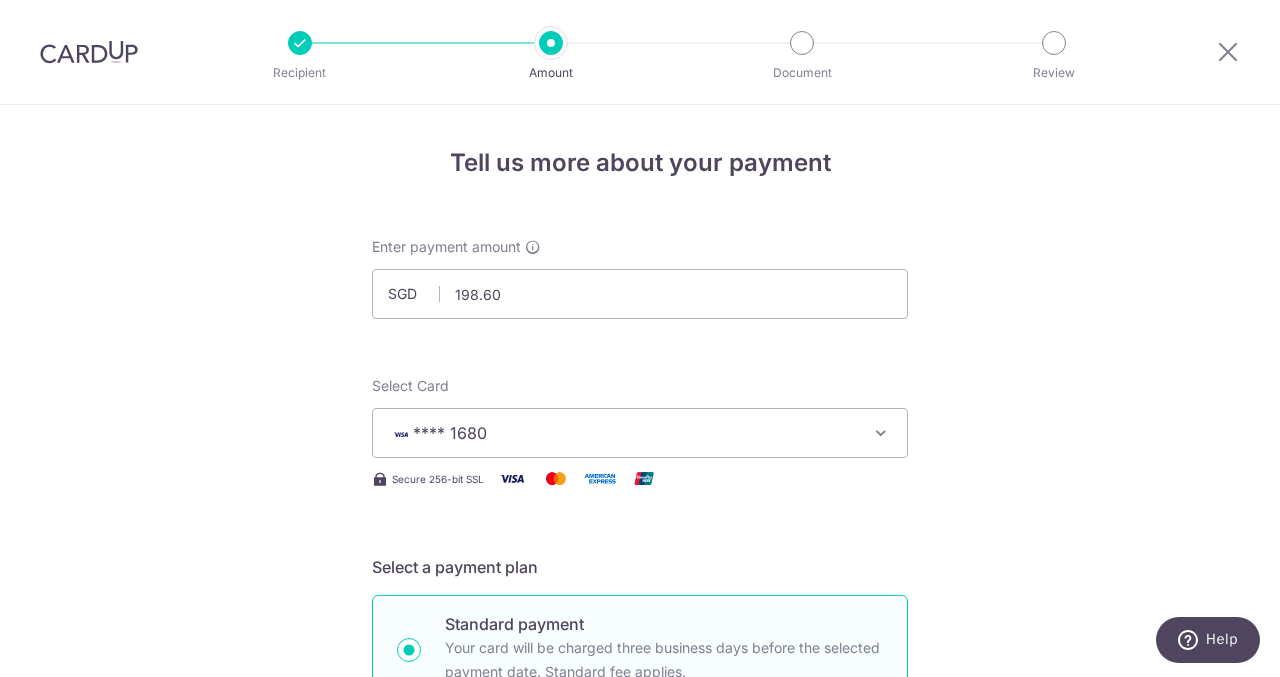 click on "Tell us more about your payment
Enter payment amount
SGD
198.60
198.60
Recipient added successfully!
Select Card
**** 1680
Add credit card
Your Cards
**** 4394
**** 1680
Secure 256-bit SSL
Text
New card details
Card" at bounding box center [640, 1009] 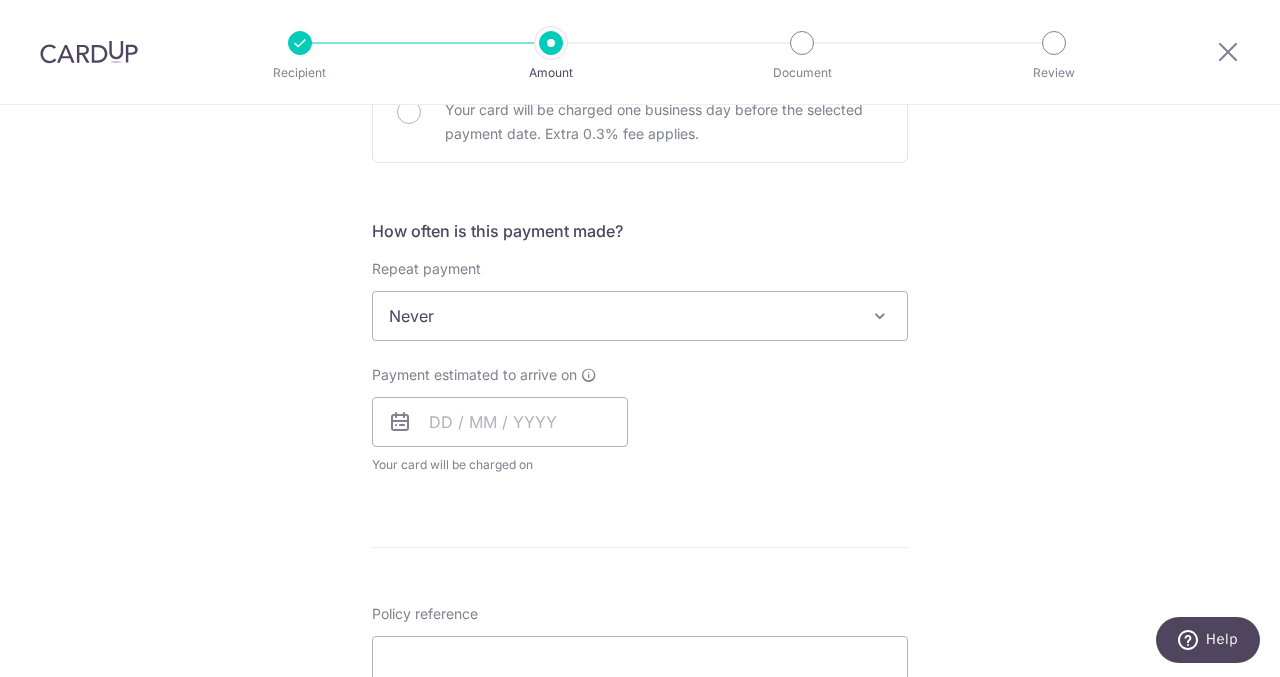 scroll, scrollTop: 670, scrollLeft: 0, axis: vertical 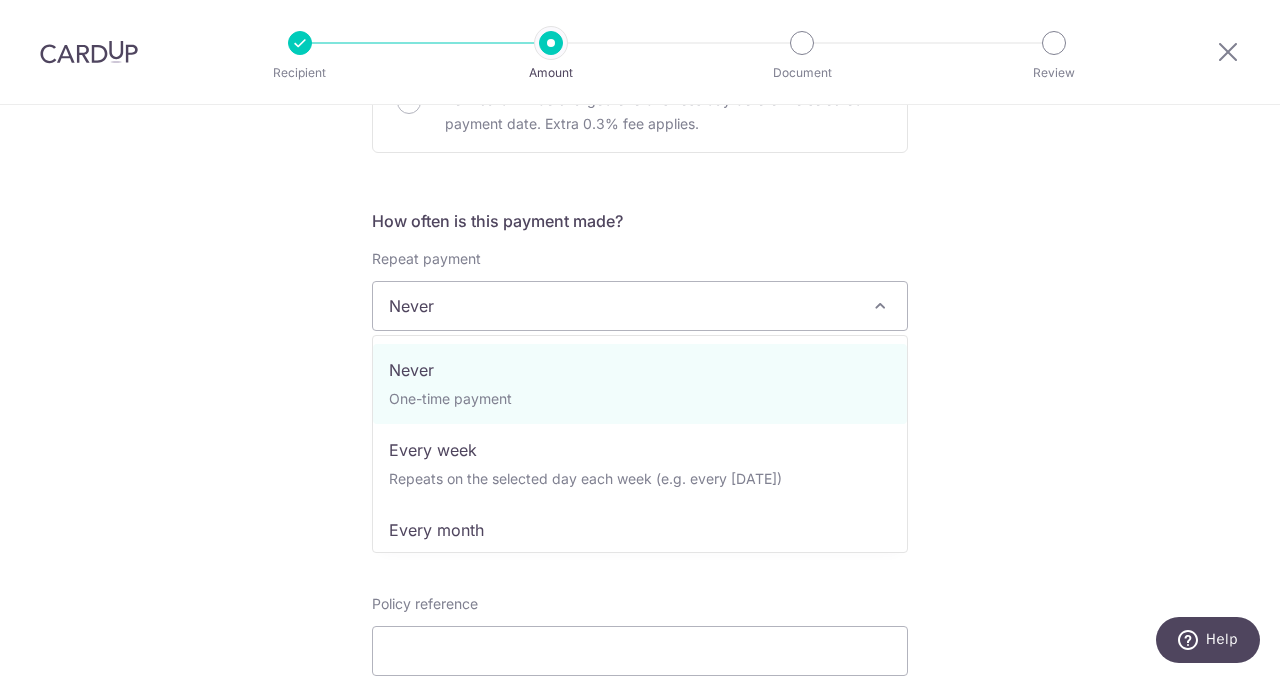 click on "Never" at bounding box center (640, 306) 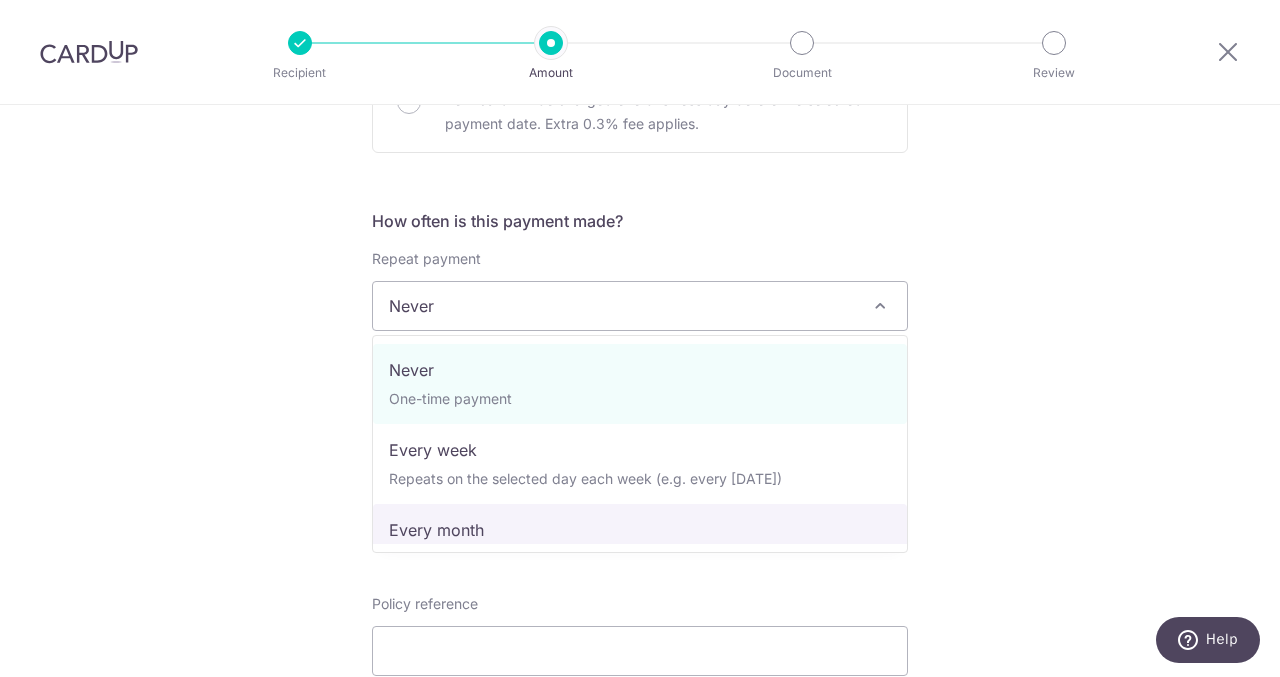 select on "3" 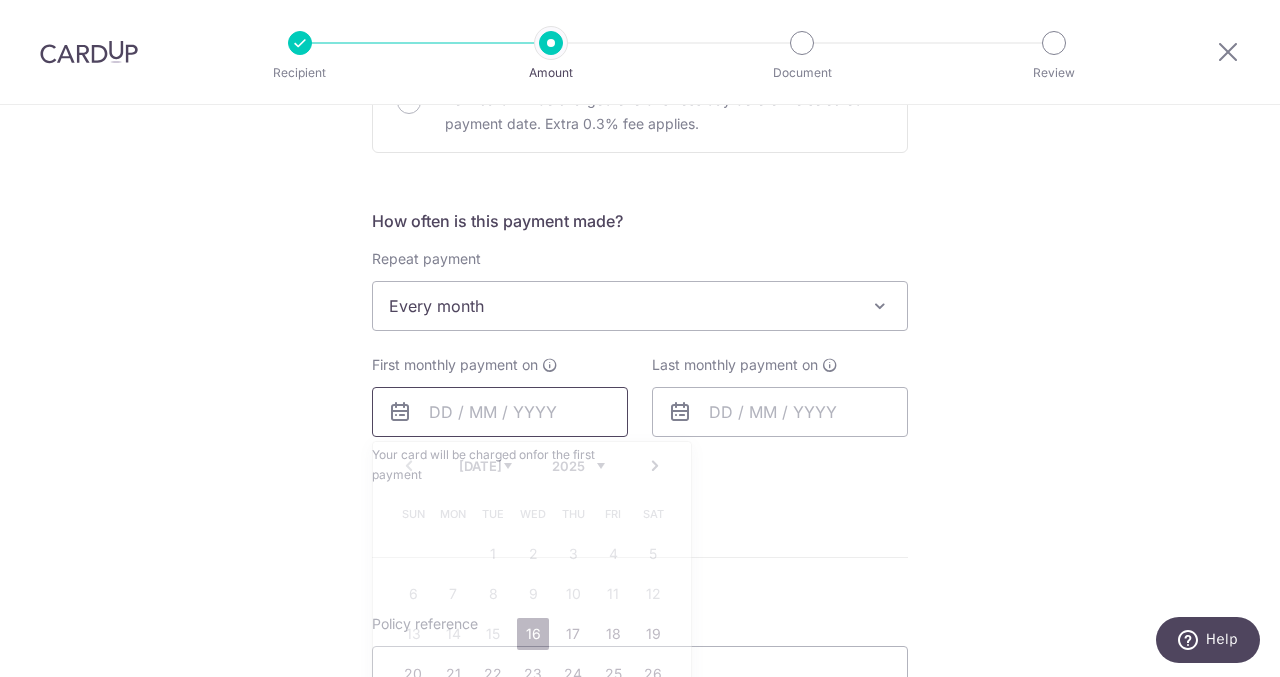 click at bounding box center [500, 412] 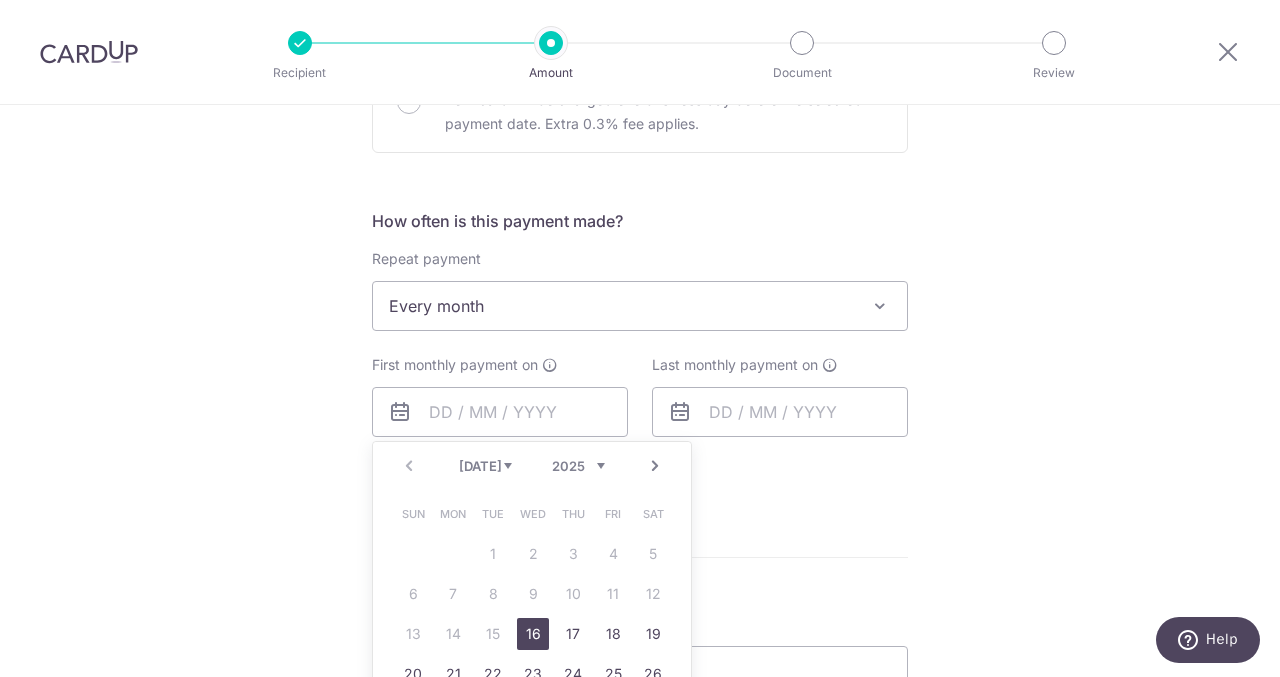 click on "Next" at bounding box center [655, 466] 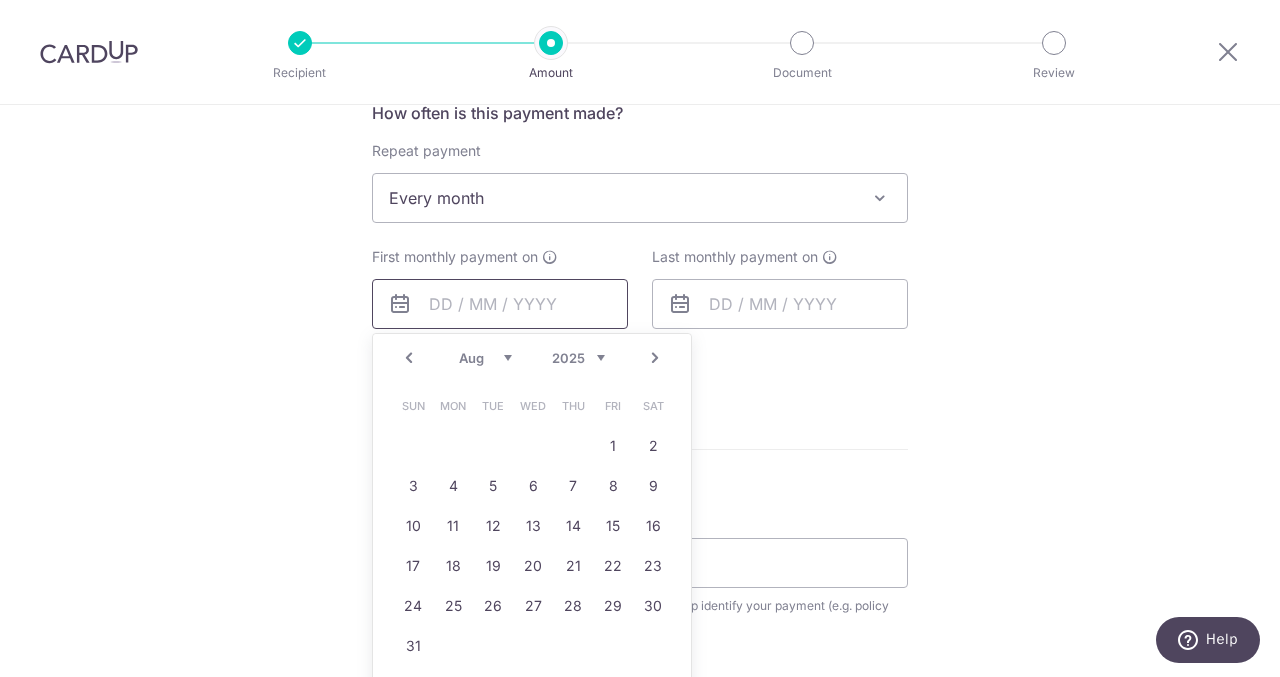 scroll, scrollTop: 795, scrollLeft: 0, axis: vertical 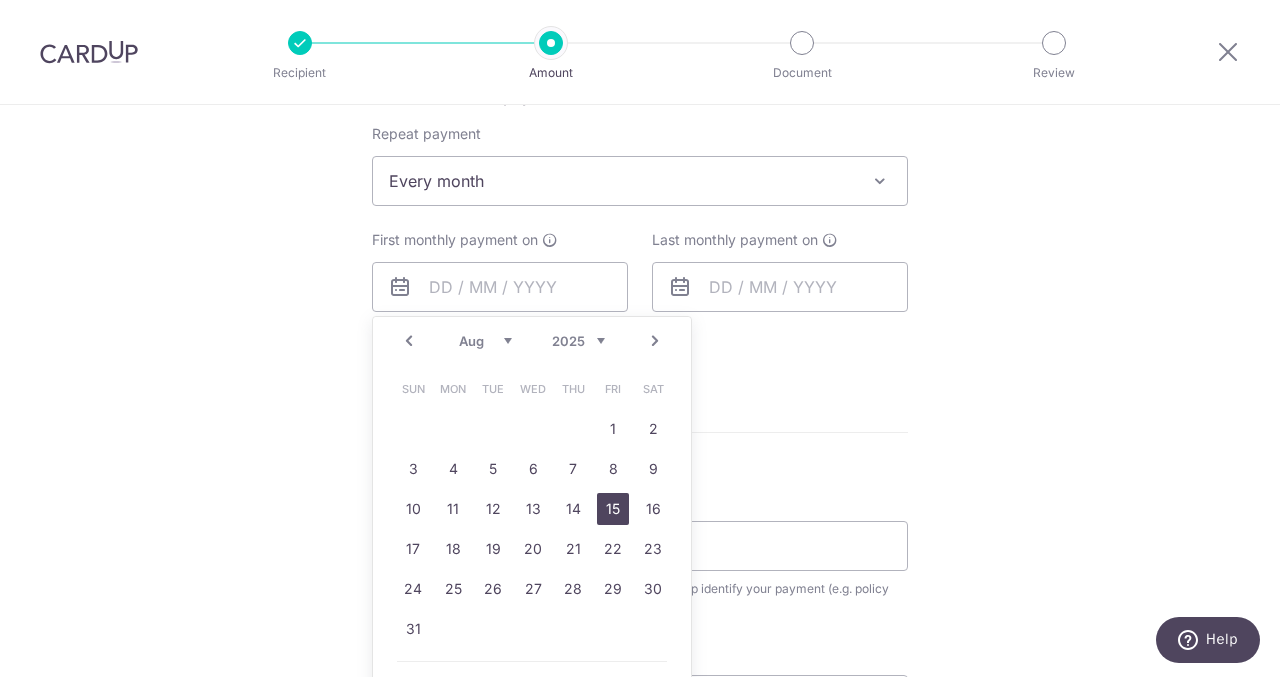 click on "15" at bounding box center [613, 509] 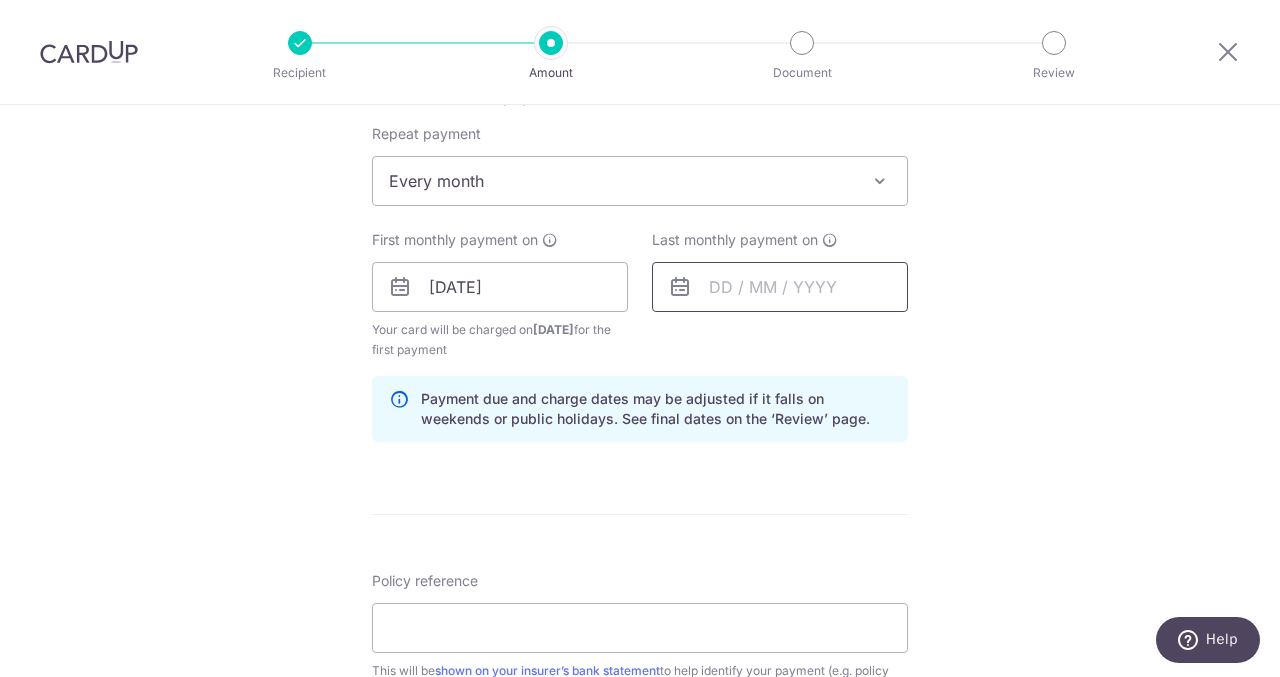 click at bounding box center [780, 287] 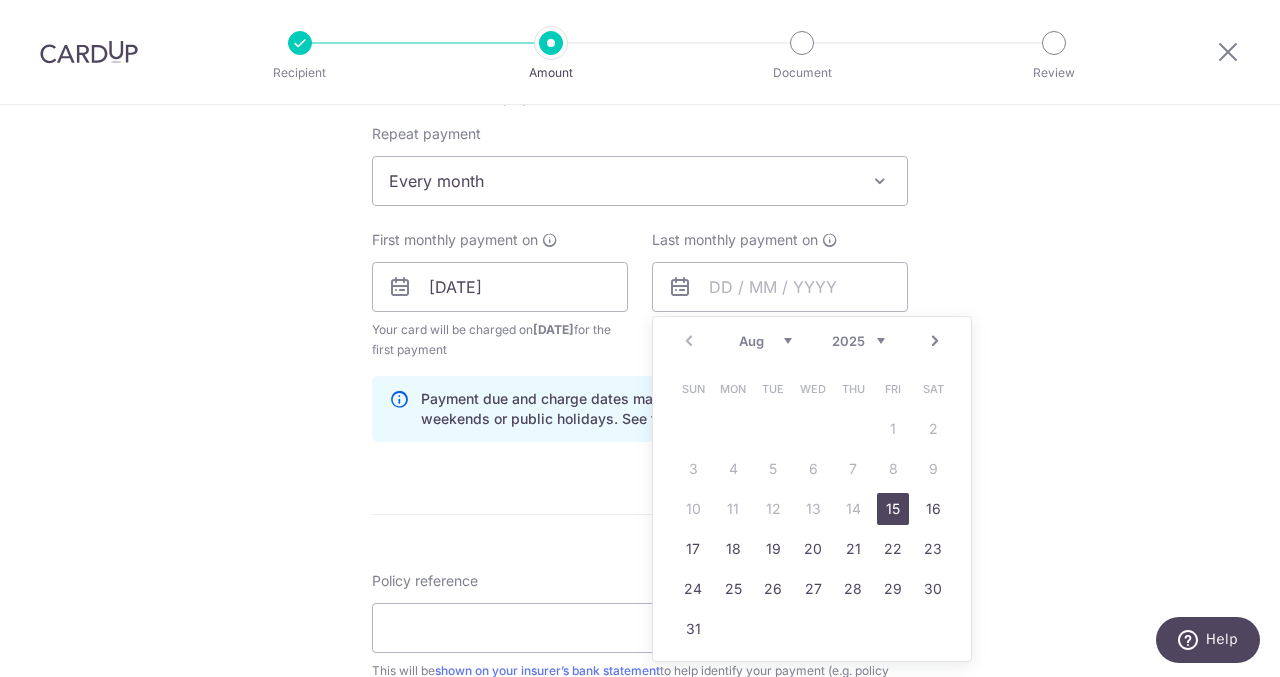 click on "2025 2026 2027 2028 2029 2030 2031 2032 2033 2034 2035" at bounding box center (858, 341) 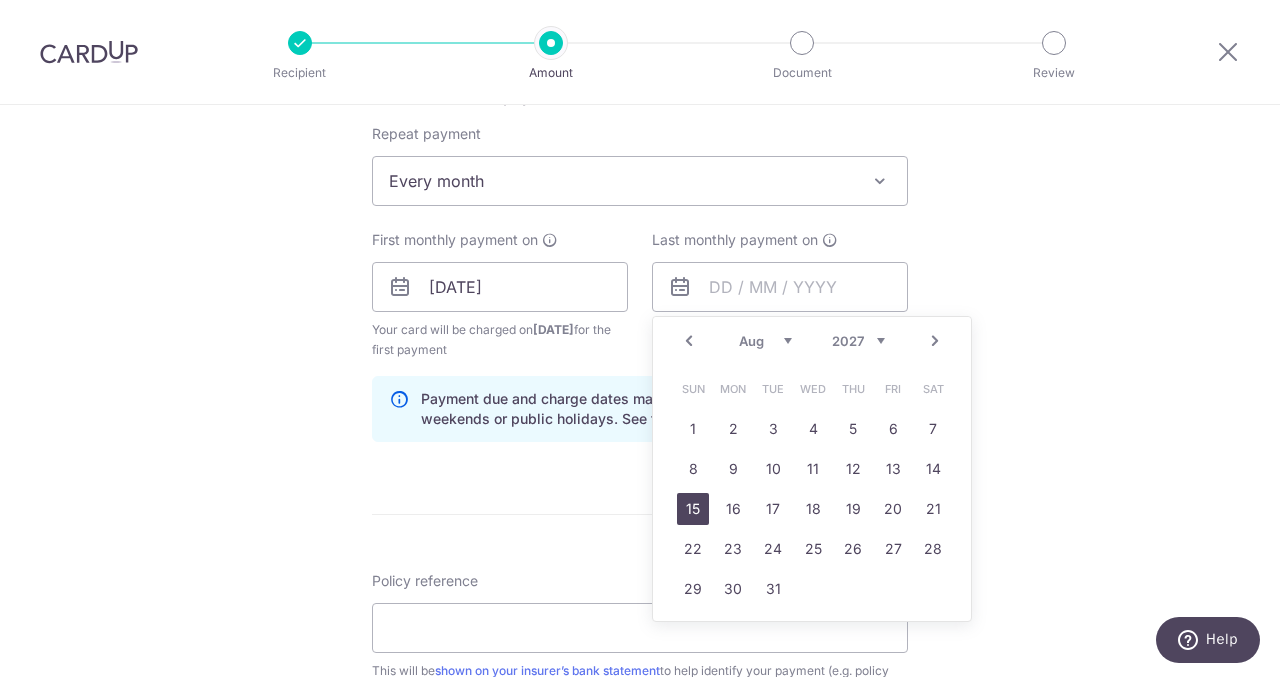 click on "15" at bounding box center [693, 509] 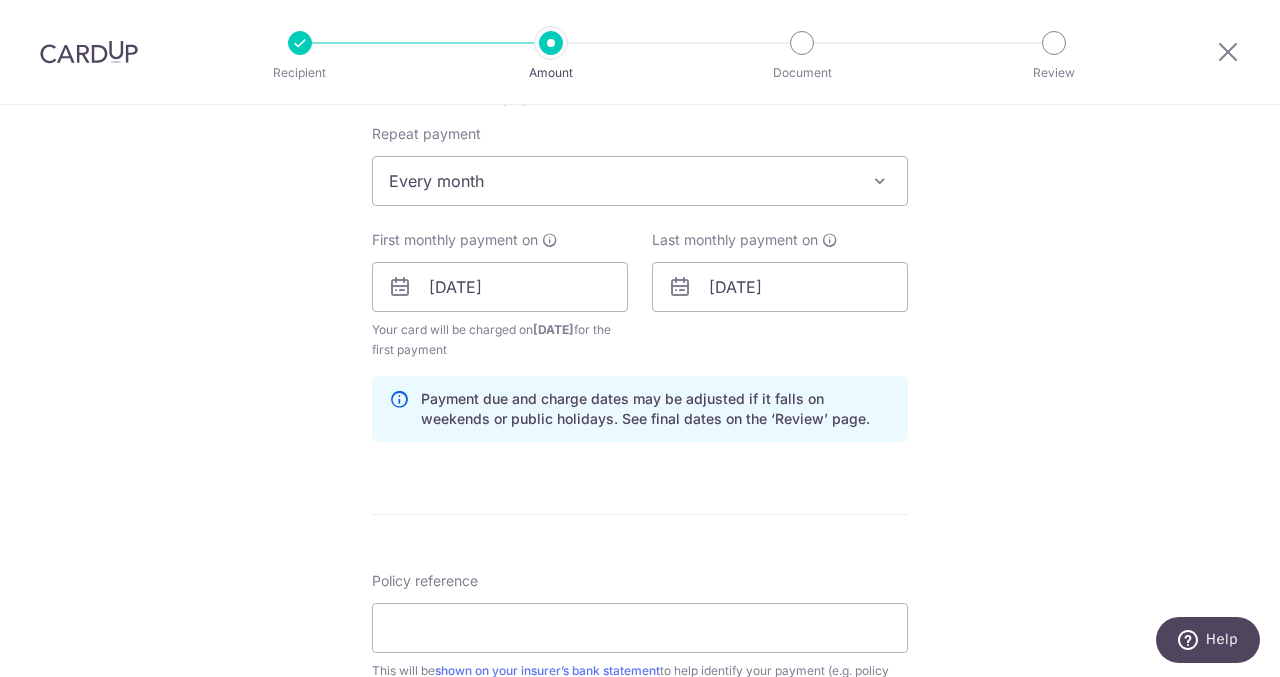 click on "Tell us more about your payment
Enter payment amount
SGD
198.60
198.60
Recipient added successfully!
Select Card
**** 1680
Add credit card
Your Cards
**** 4394
**** 1680
Secure 256-bit SSL
Text
New card details
Card" at bounding box center [640, 265] 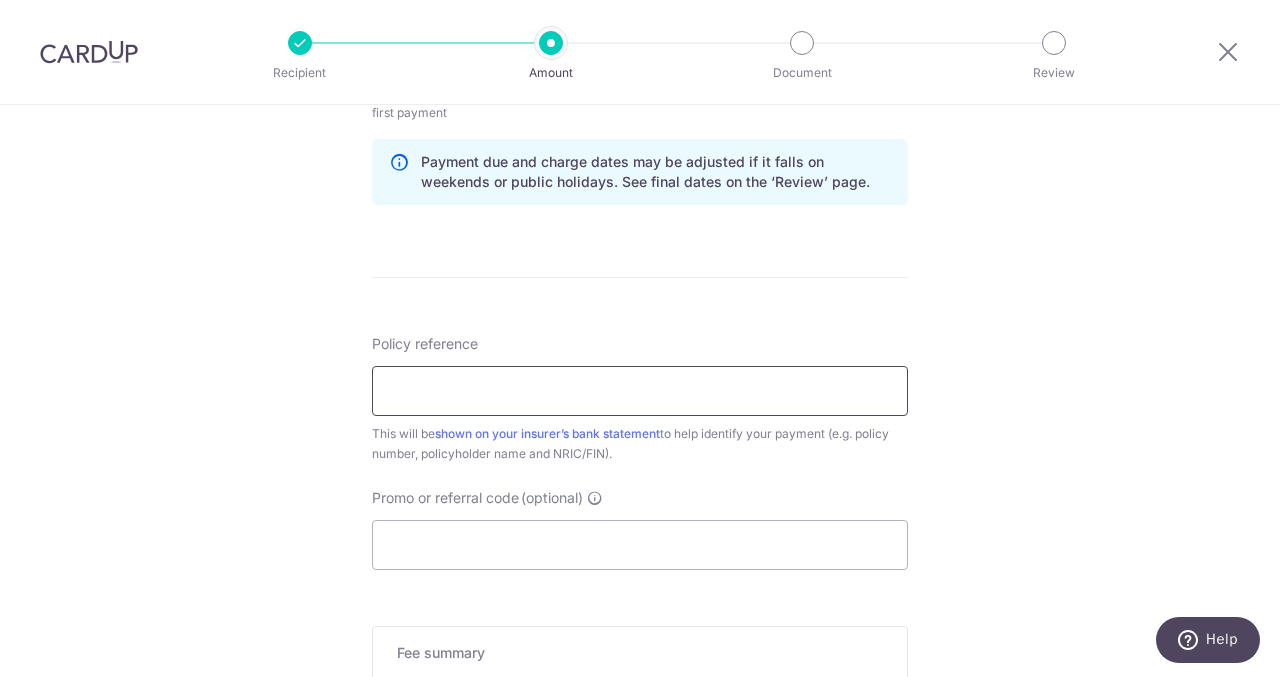 scroll, scrollTop: 1036, scrollLeft: 0, axis: vertical 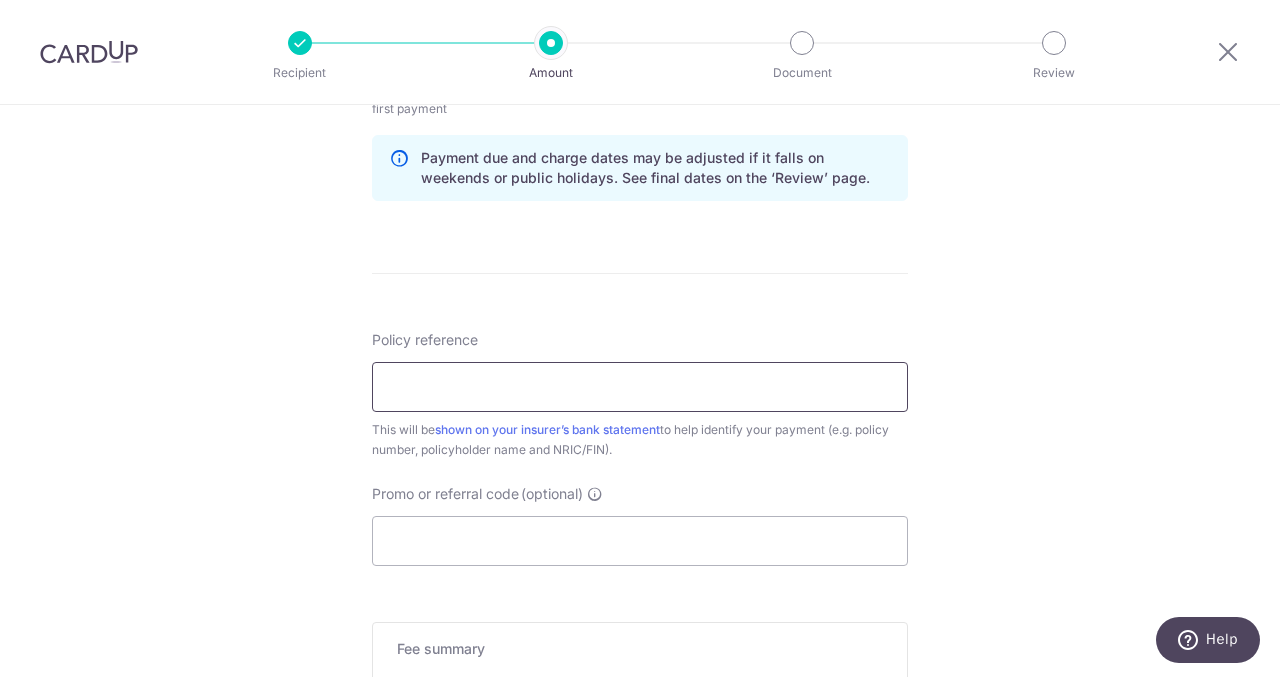 click on "Policy reference" at bounding box center [640, 387] 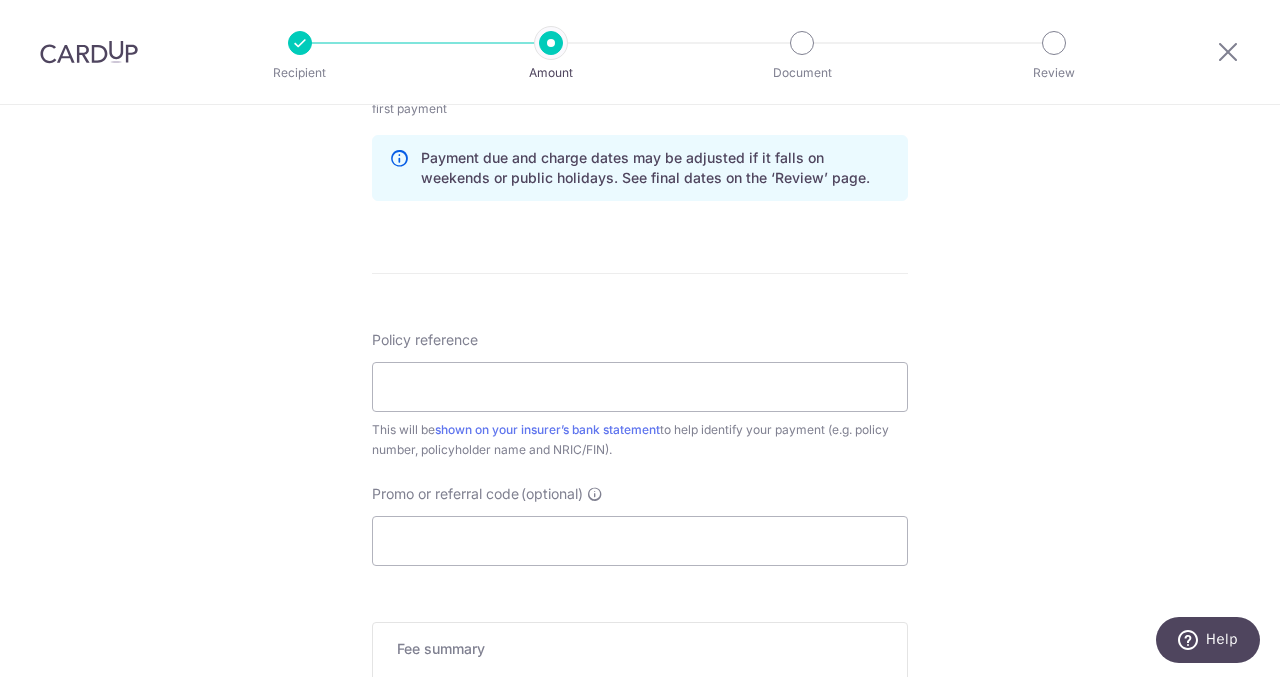 click on "Tell us more about your payment
Enter payment amount
SGD
198.60
198.60
Recipient added successfully!
Select Card
**** 1680
Add credit card
Your Cards
**** 4394
**** 1680
Secure 256-bit SSL
Text
New card details
Card" at bounding box center [640, 24] 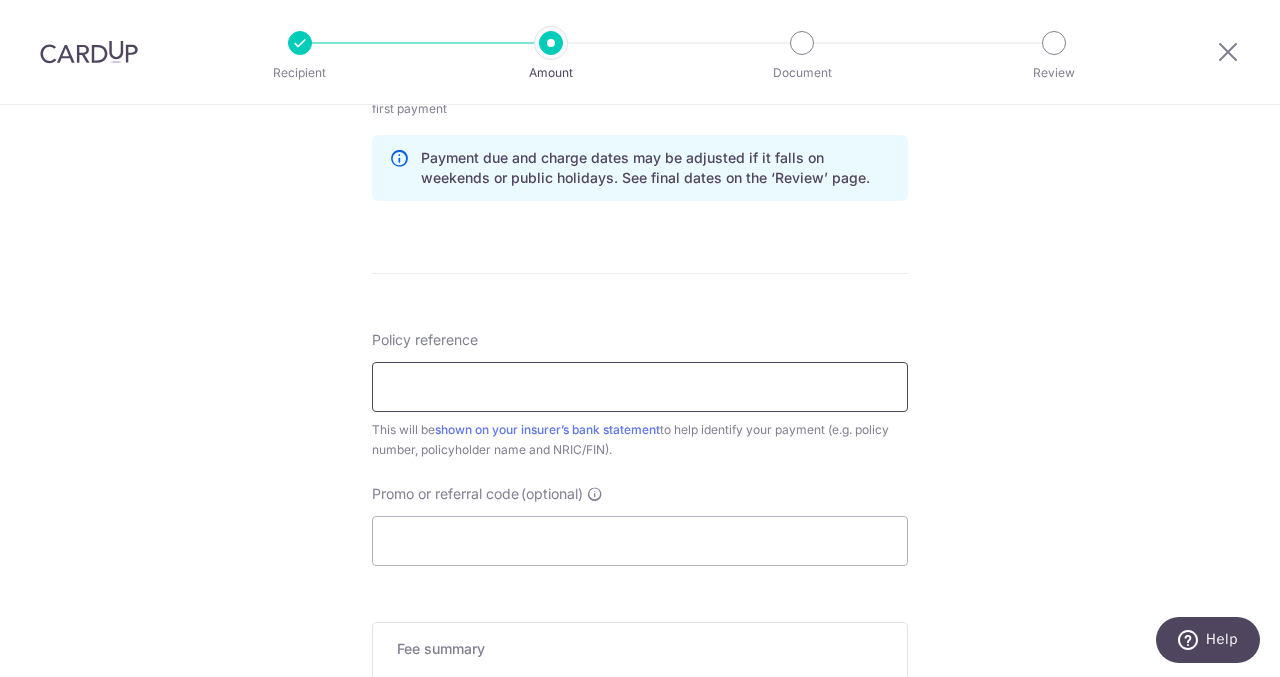 click on "Policy reference" at bounding box center (640, 387) 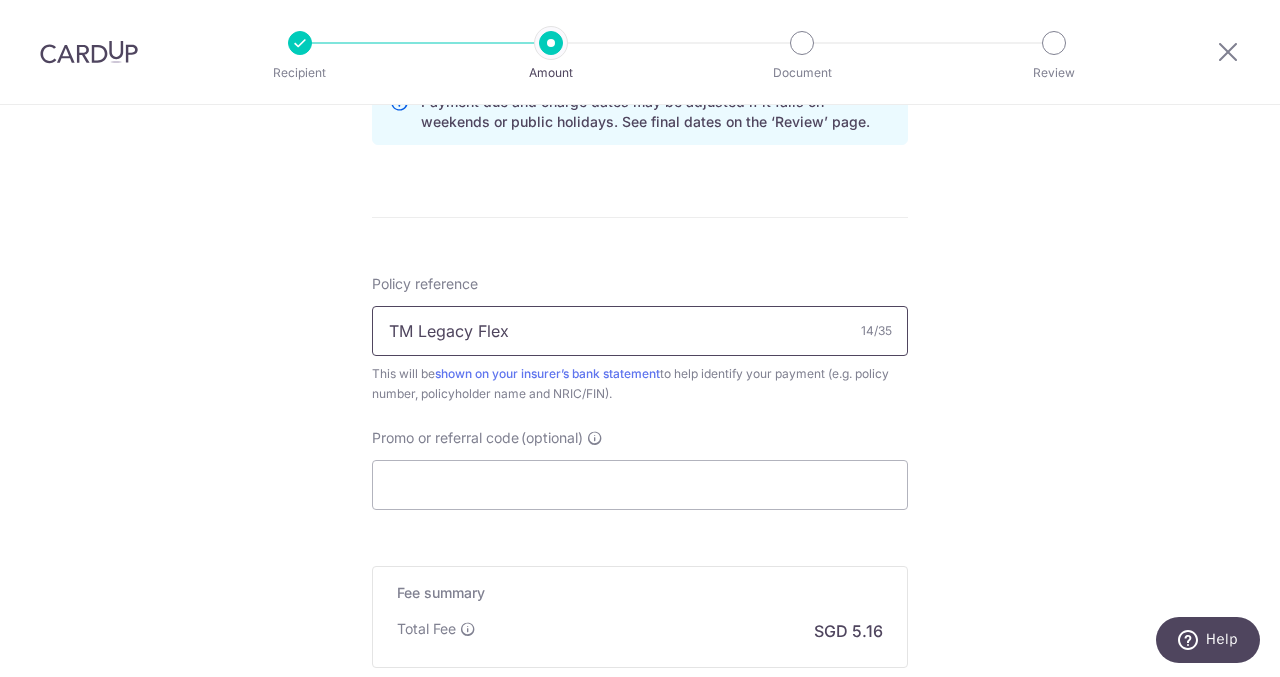 scroll, scrollTop: 1093, scrollLeft: 0, axis: vertical 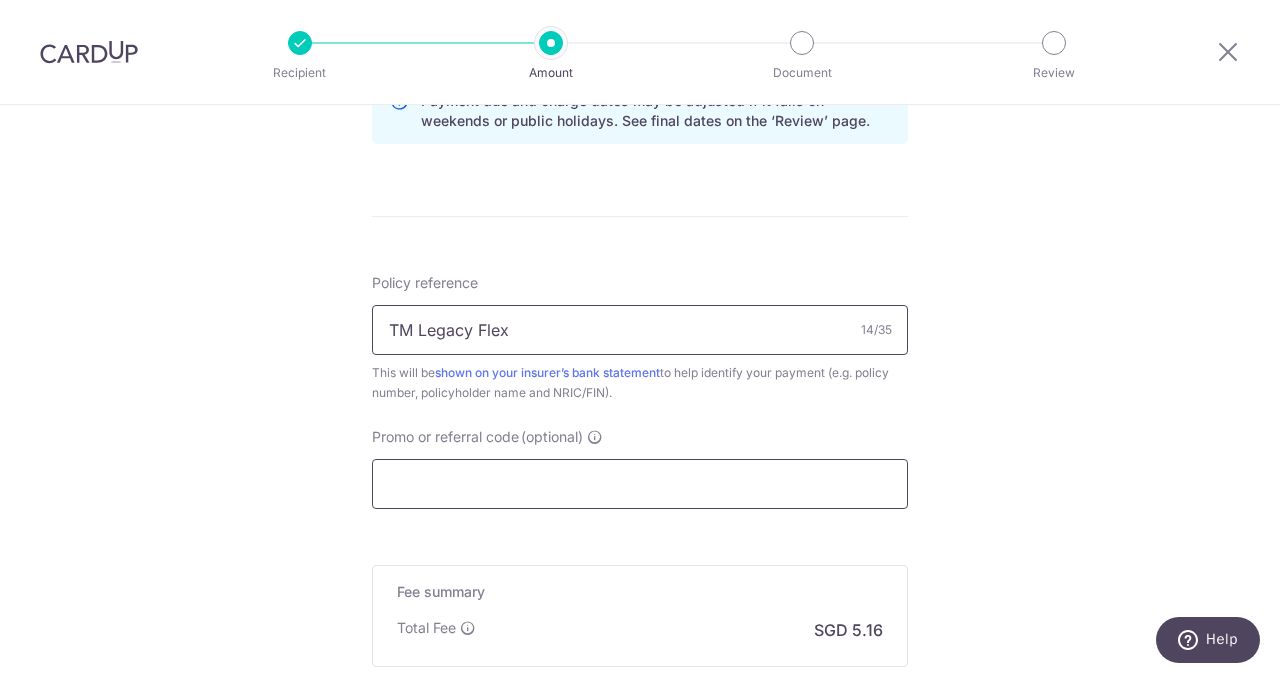 type on "TM Legacy Flex" 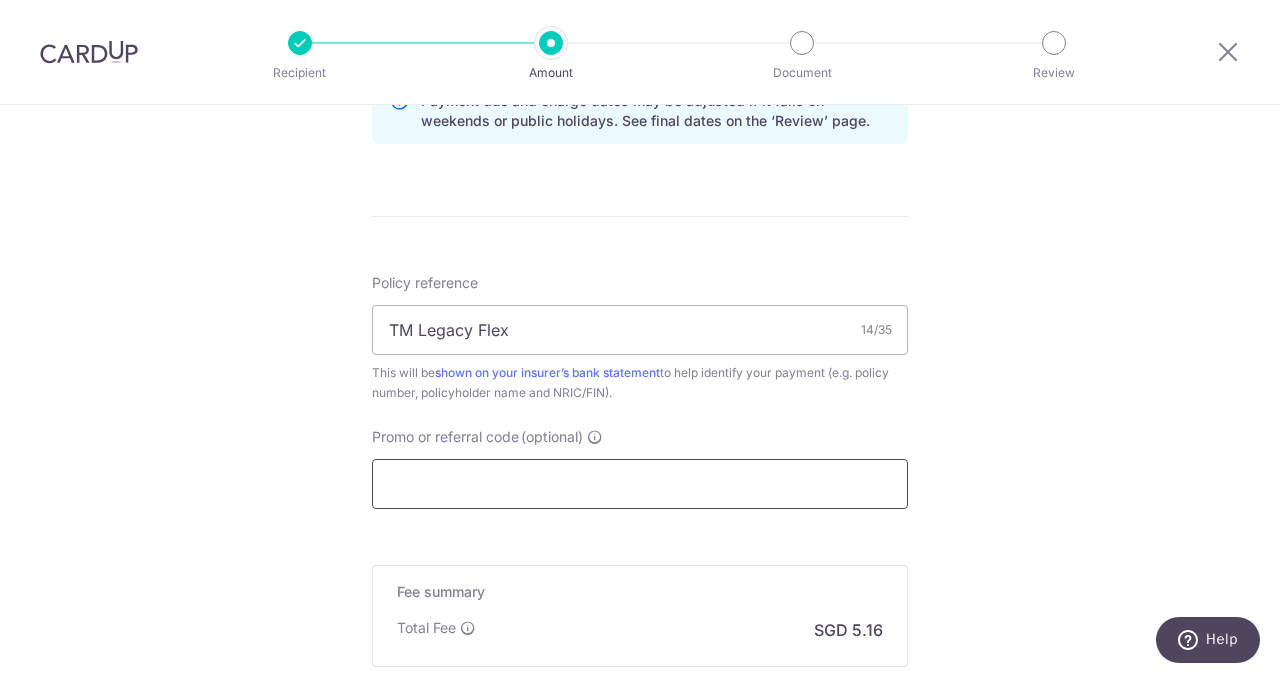 click on "Promo or referral code
(optional)" at bounding box center [640, 484] 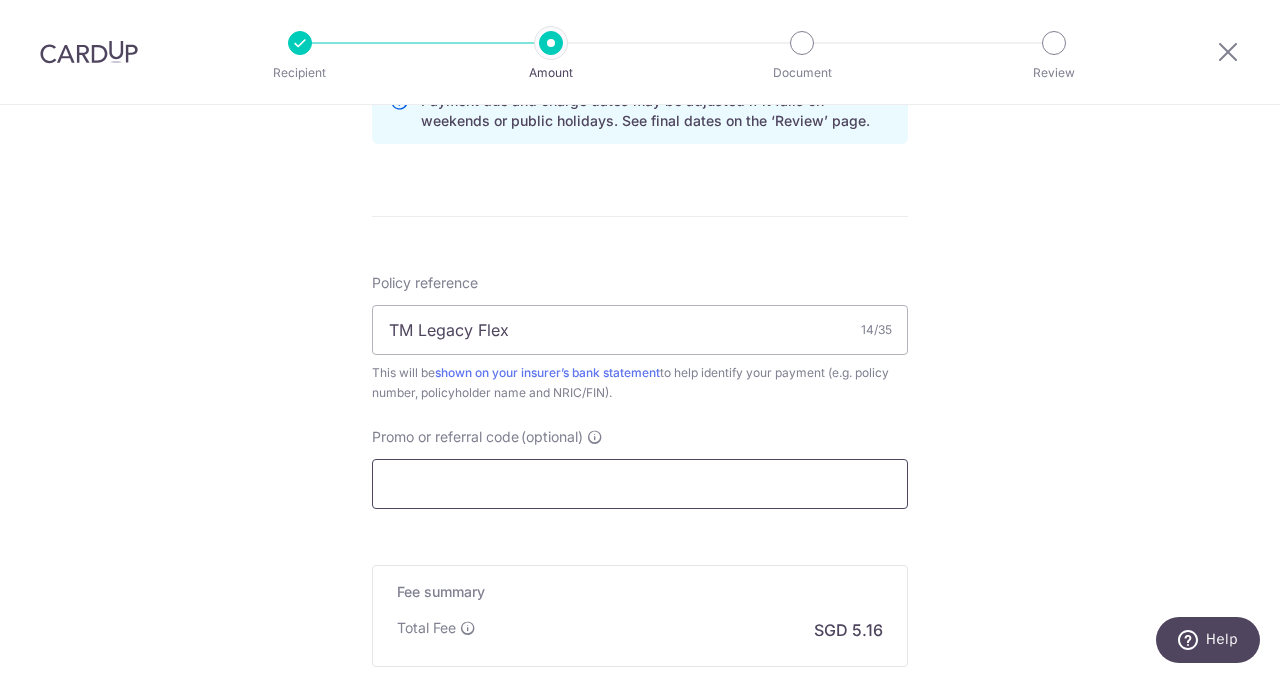 paste on "OFF225" 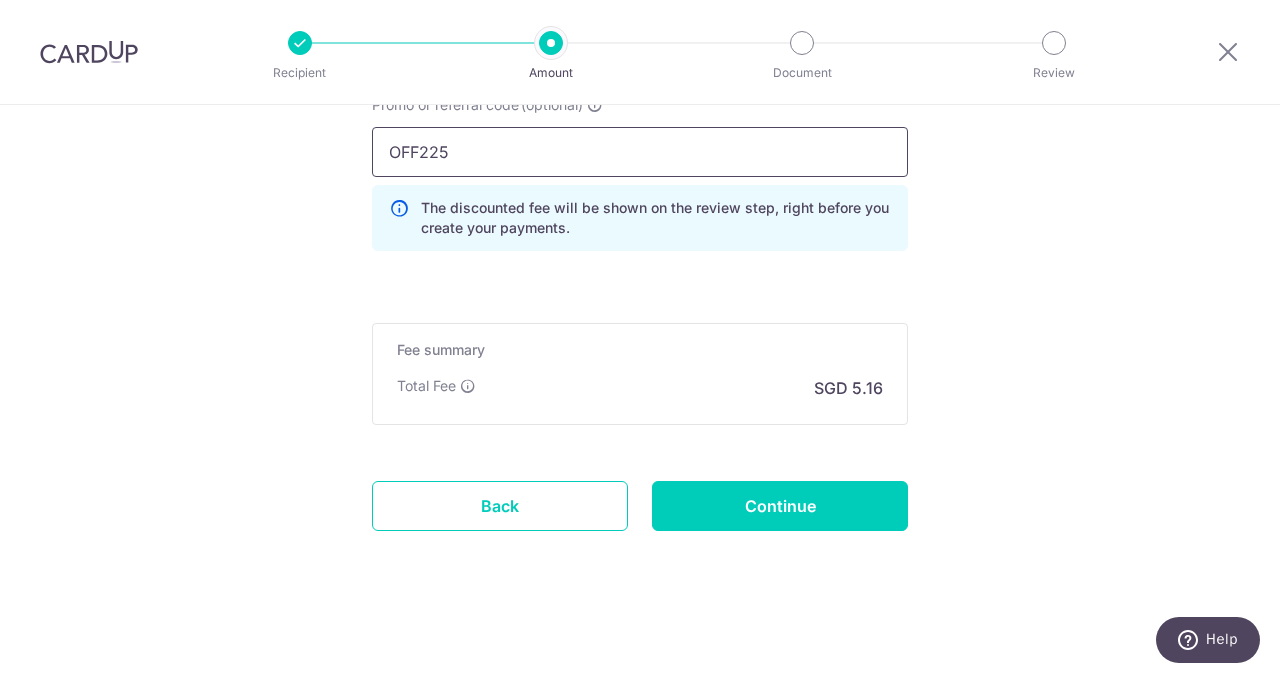scroll, scrollTop: 1429, scrollLeft: 0, axis: vertical 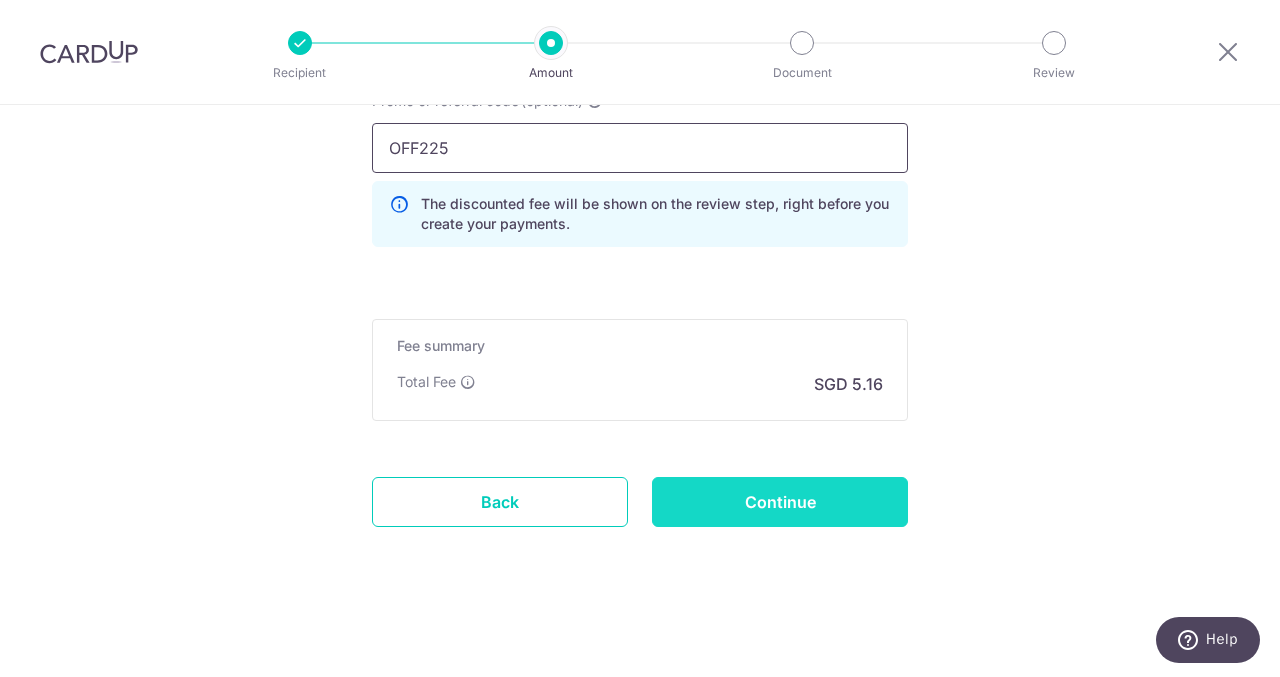 type on "OFF225" 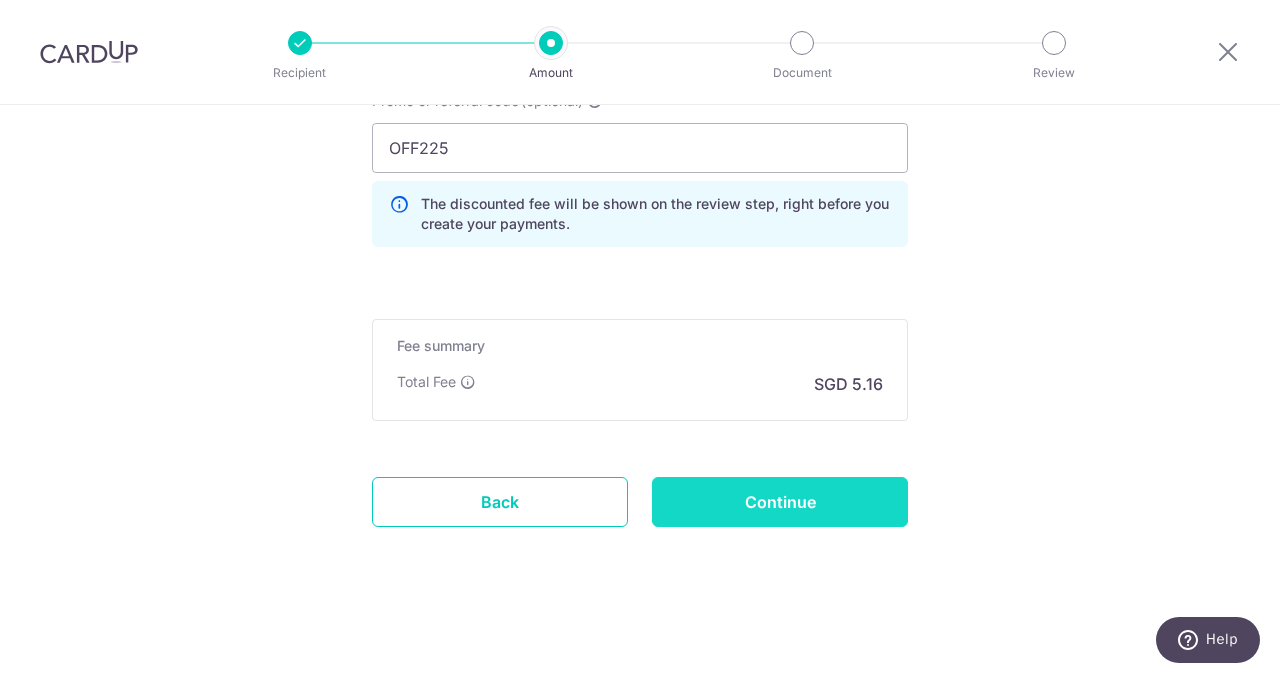 click on "Continue" at bounding box center [780, 502] 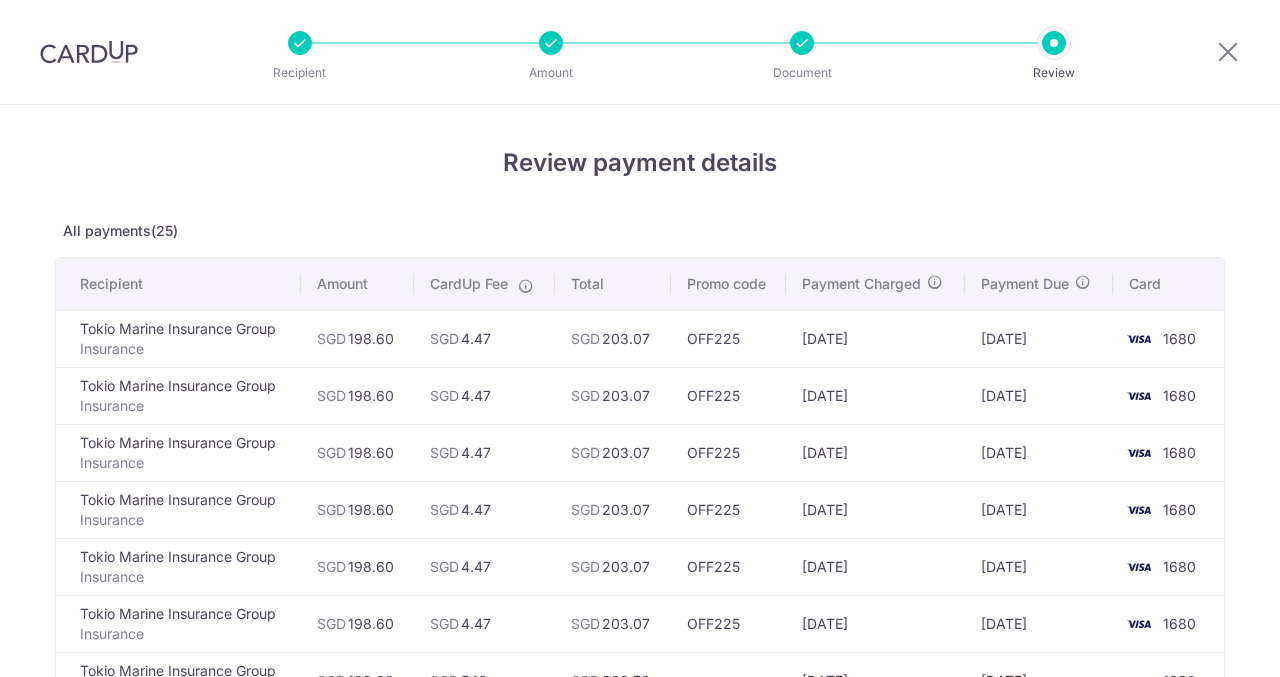 scroll, scrollTop: 0, scrollLeft: 0, axis: both 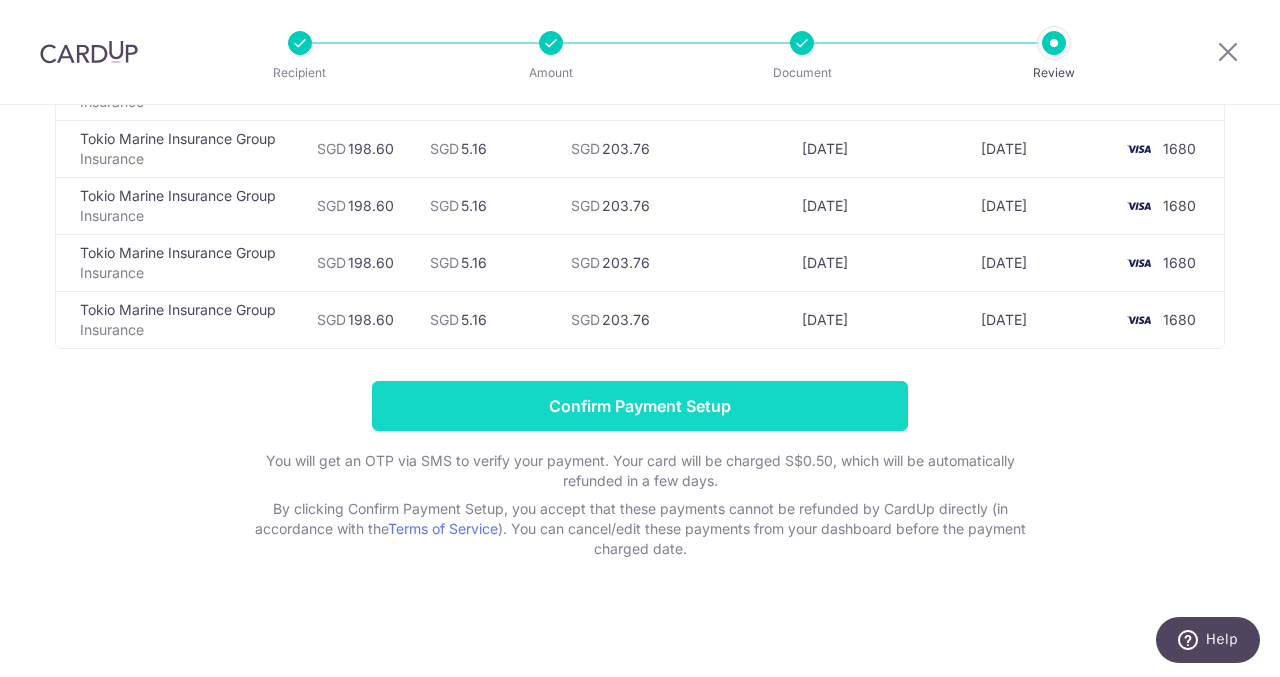 click on "Confirm Payment Setup" at bounding box center [640, 406] 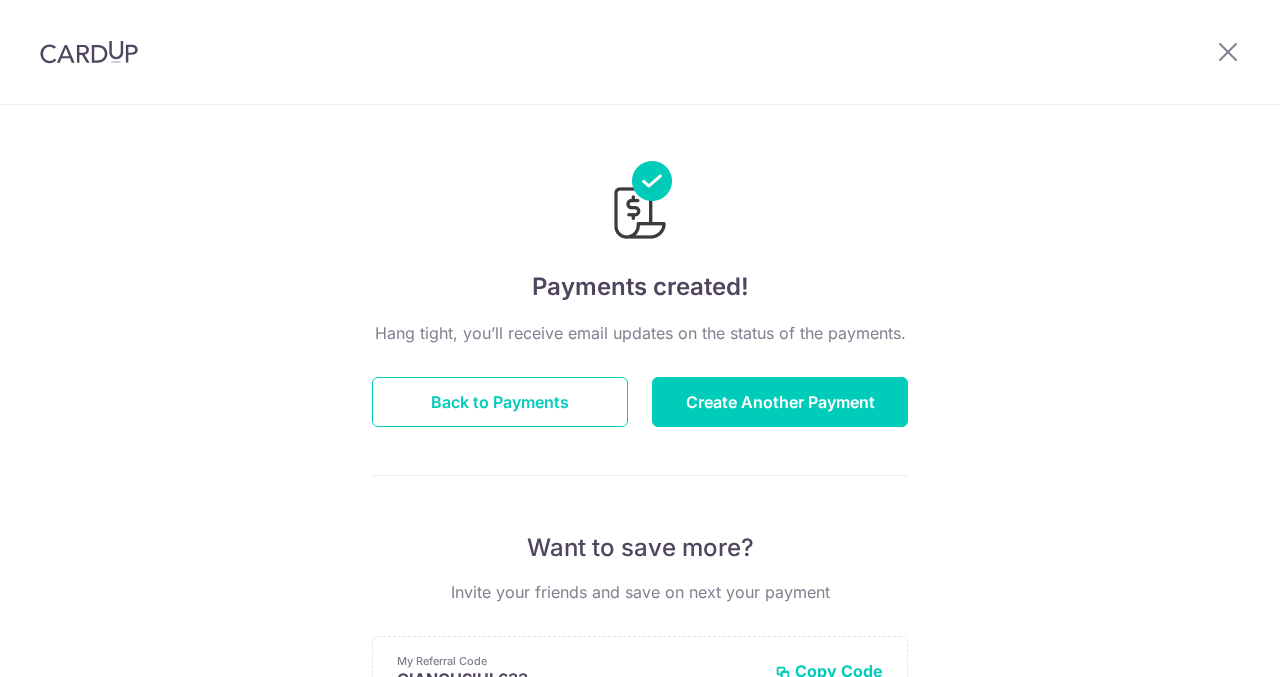 scroll, scrollTop: 0, scrollLeft: 0, axis: both 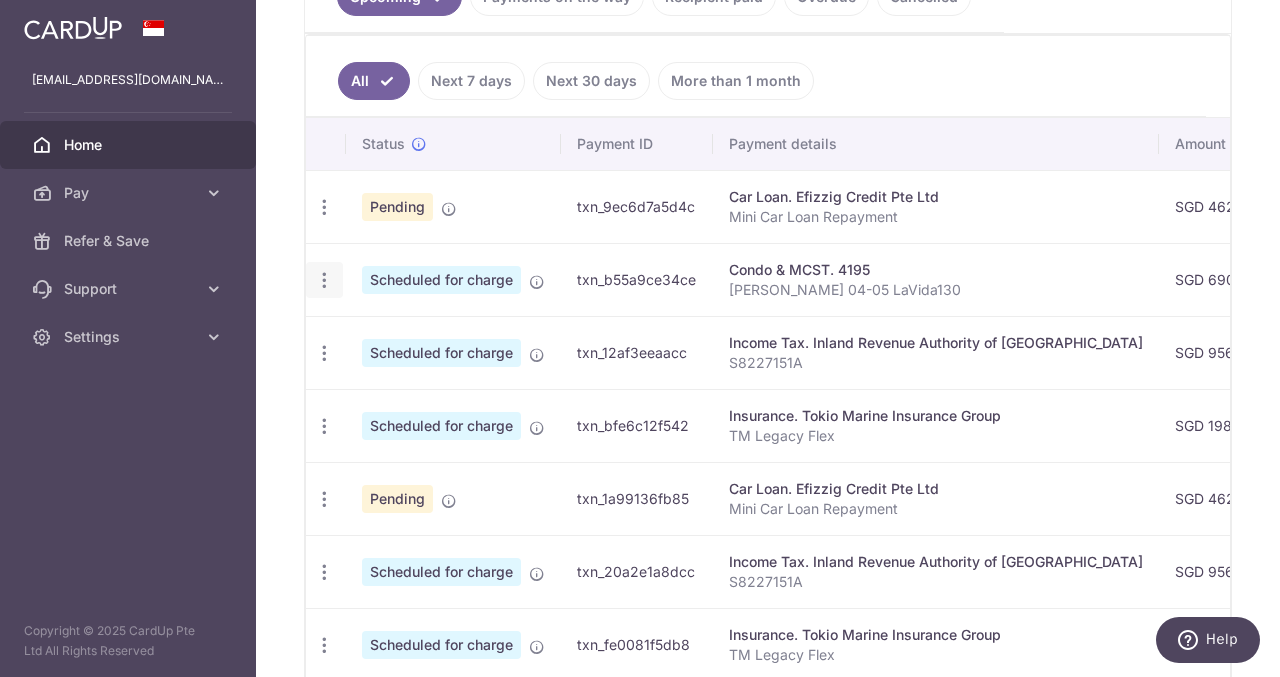 click at bounding box center (324, 207) 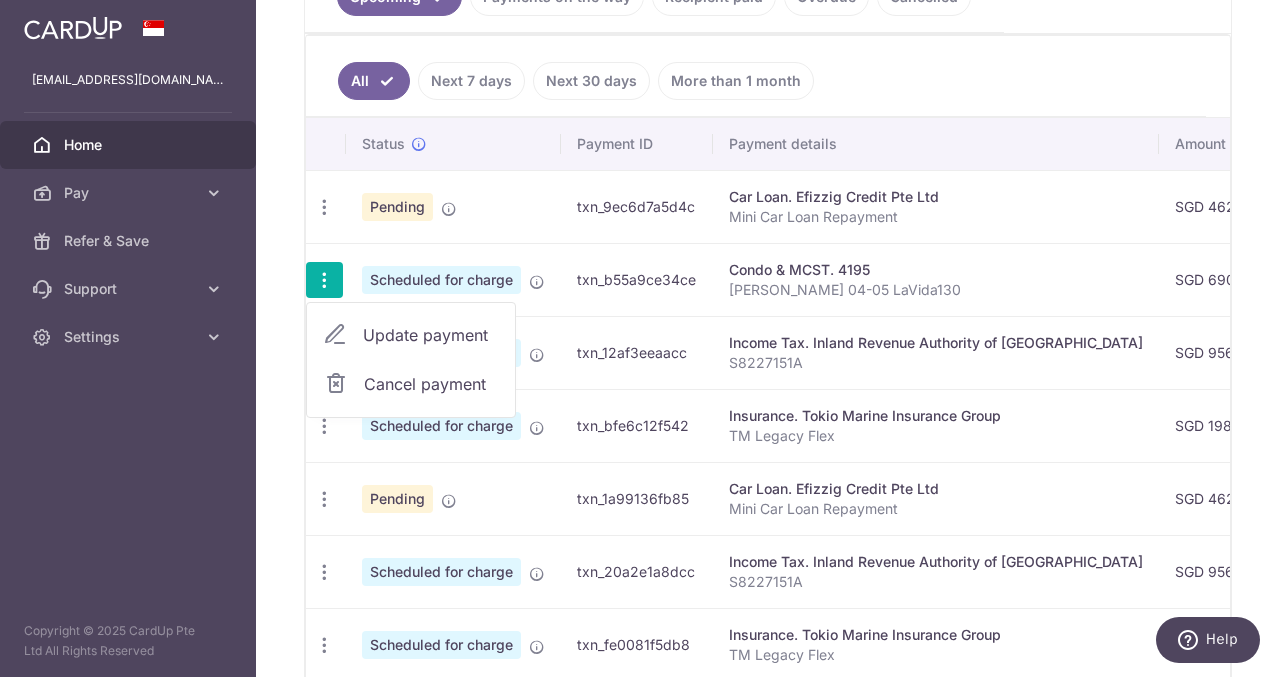 click on "Update payment" at bounding box center [431, 335] 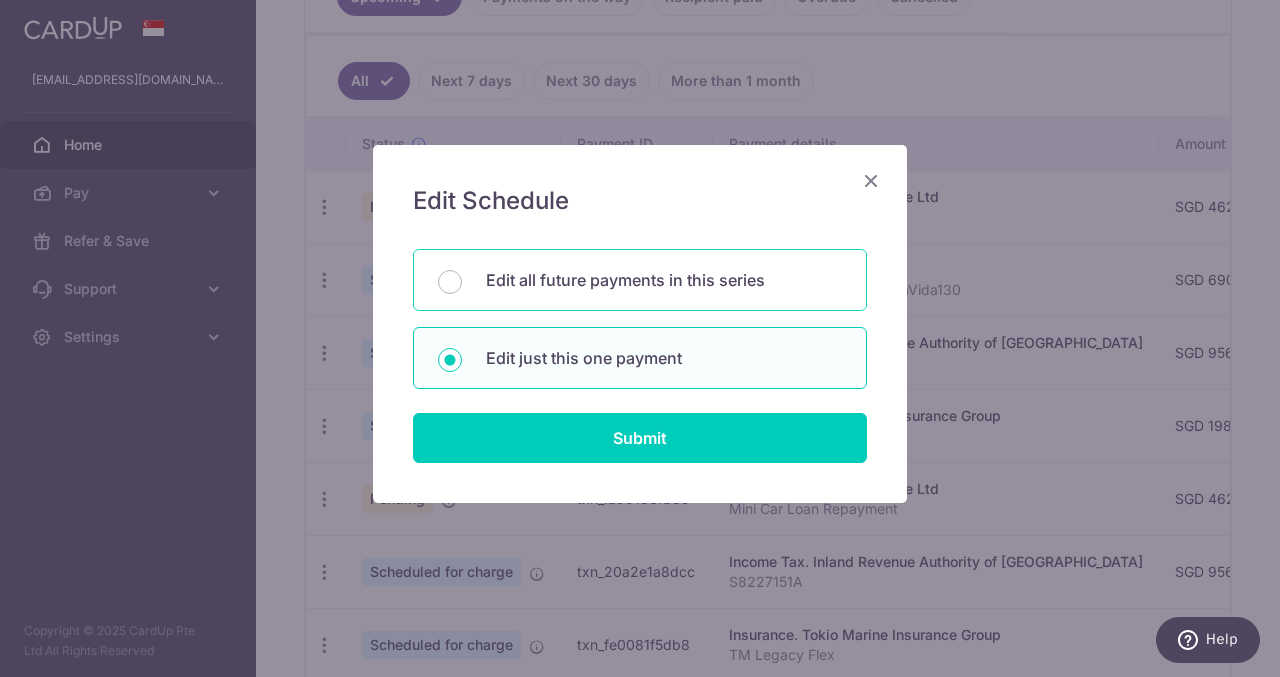 click on "Edit all future payments in this series" at bounding box center (664, 280) 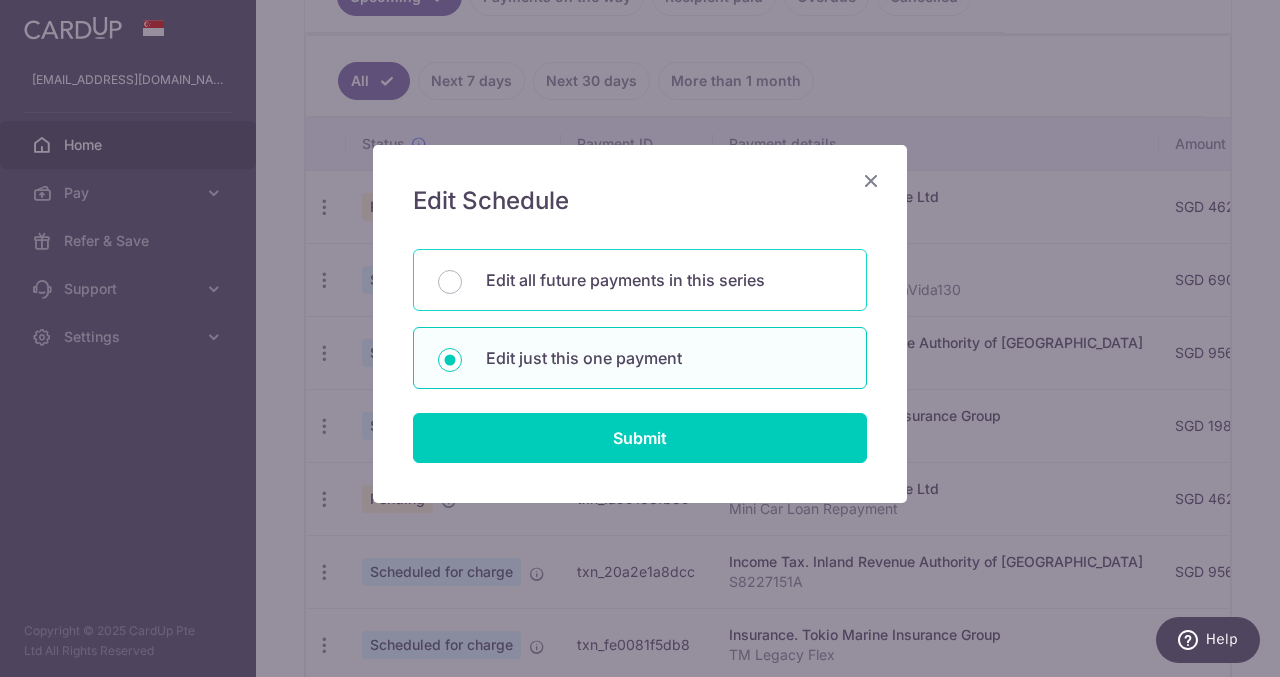 radio on "true" 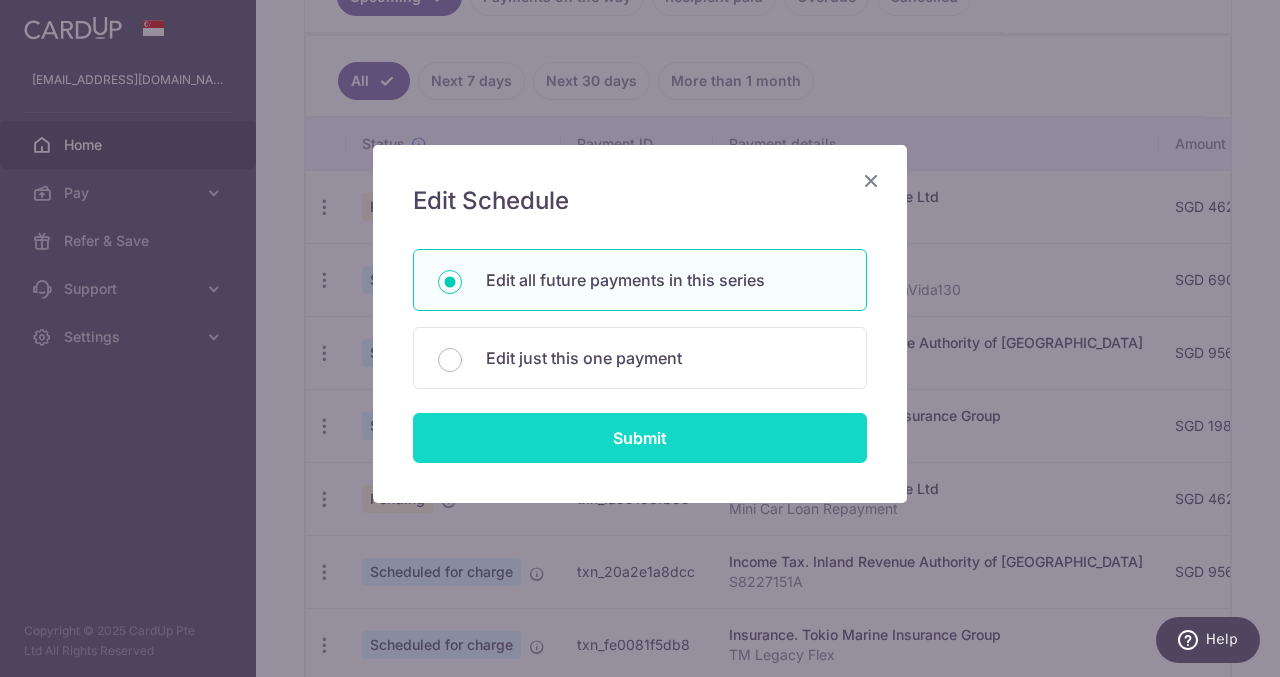 click on "Submit" at bounding box center [640, 438] 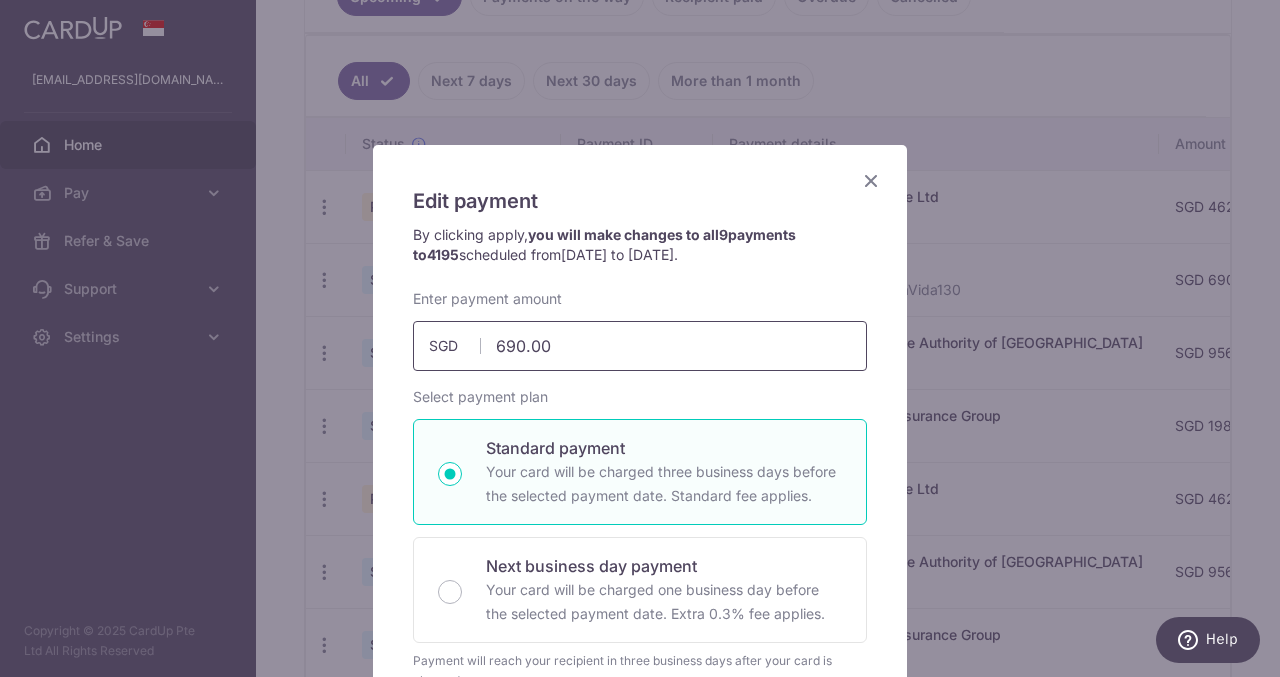 click on "690.00" at bounding box center (640, 346) 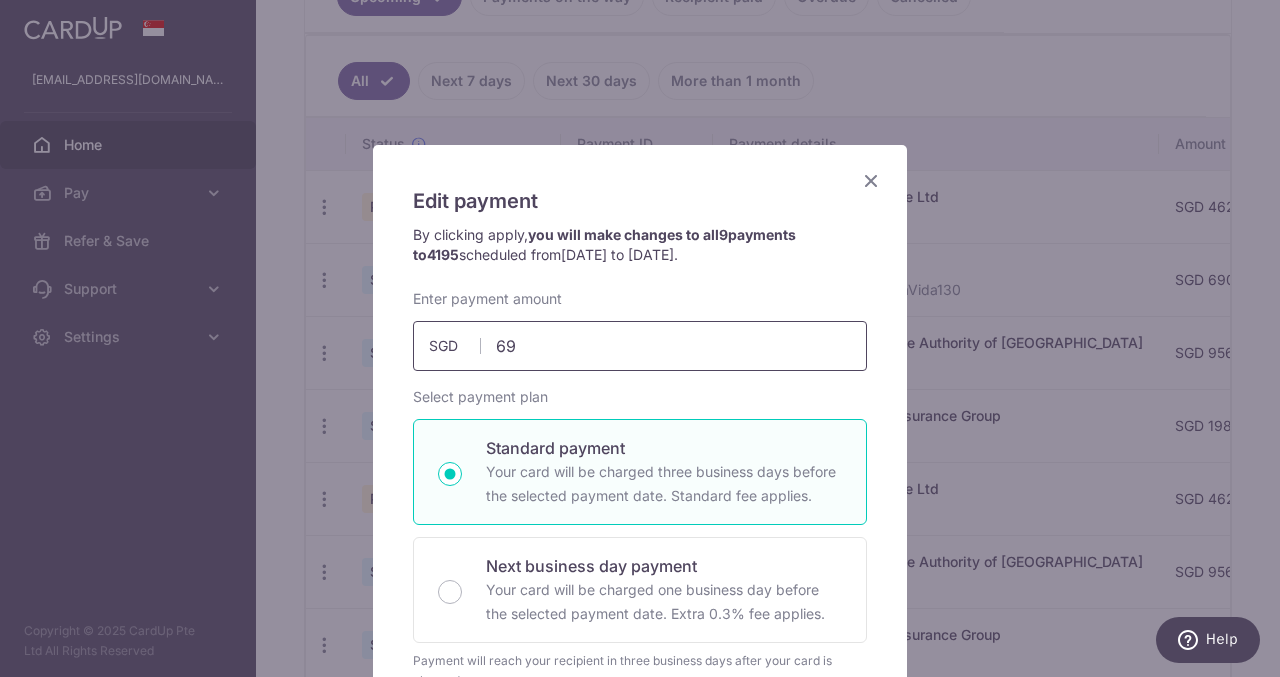 type on "6" 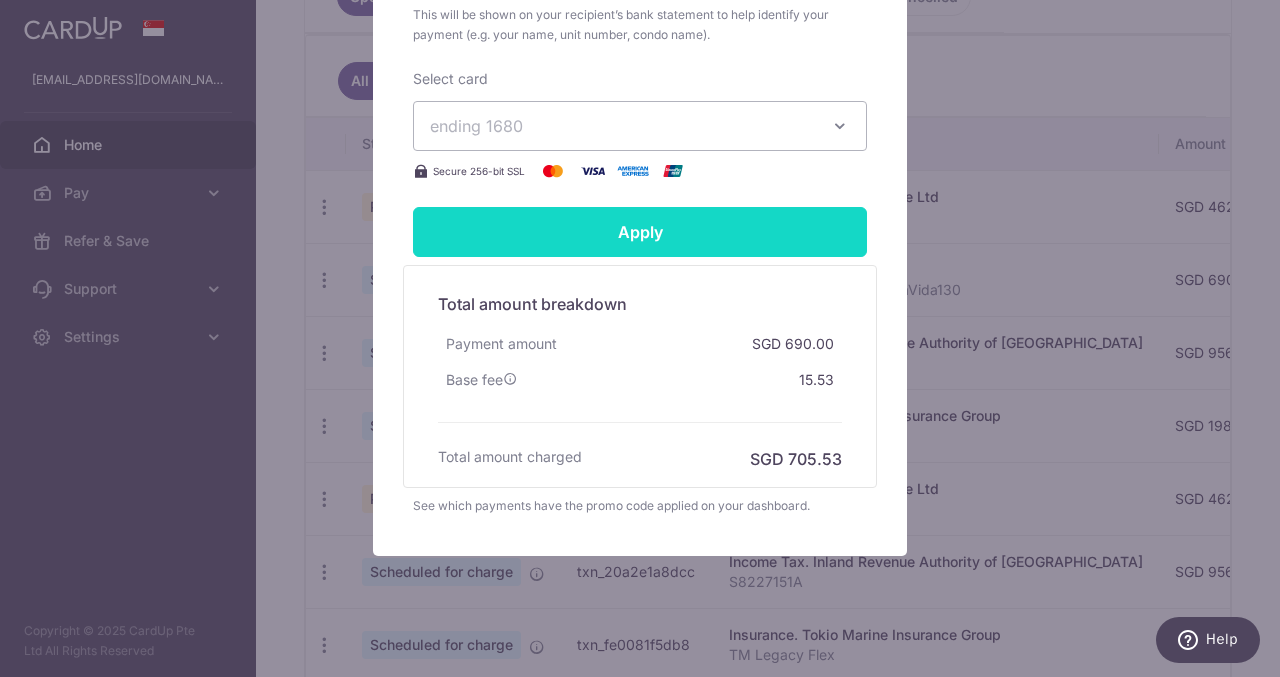 scroll, scrollTop: 811, scrollLeft: 0, axis: vertical 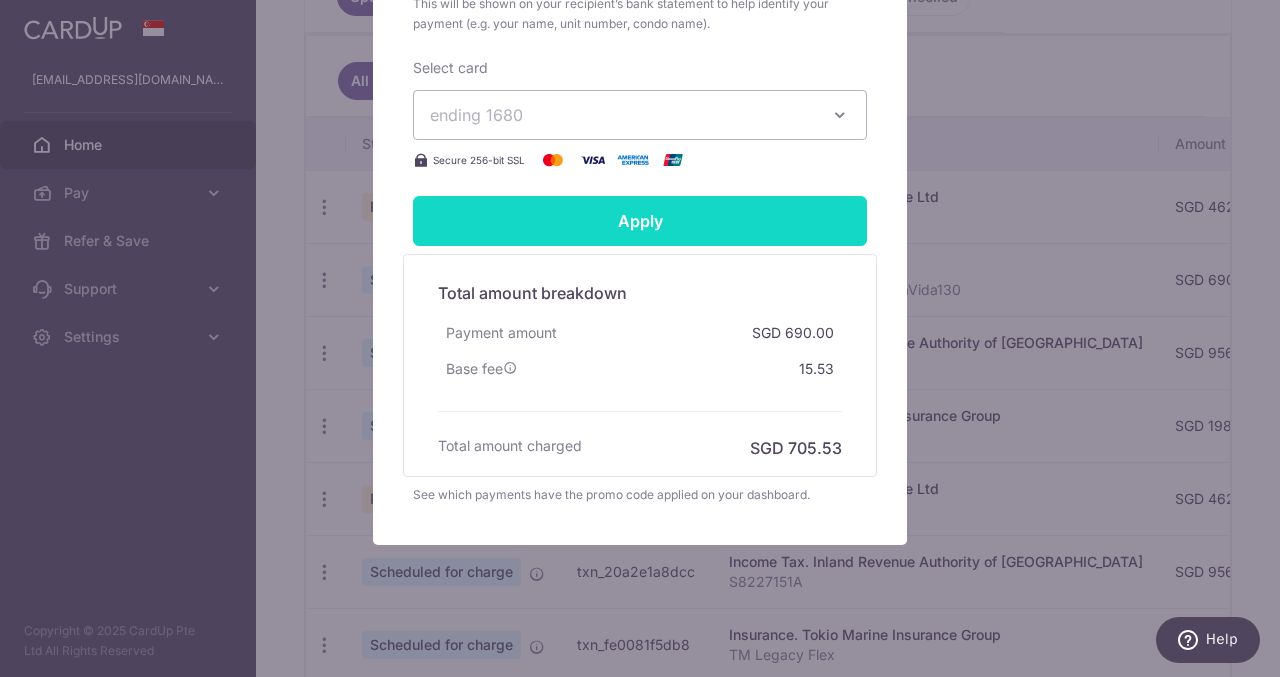 type on "705.00" 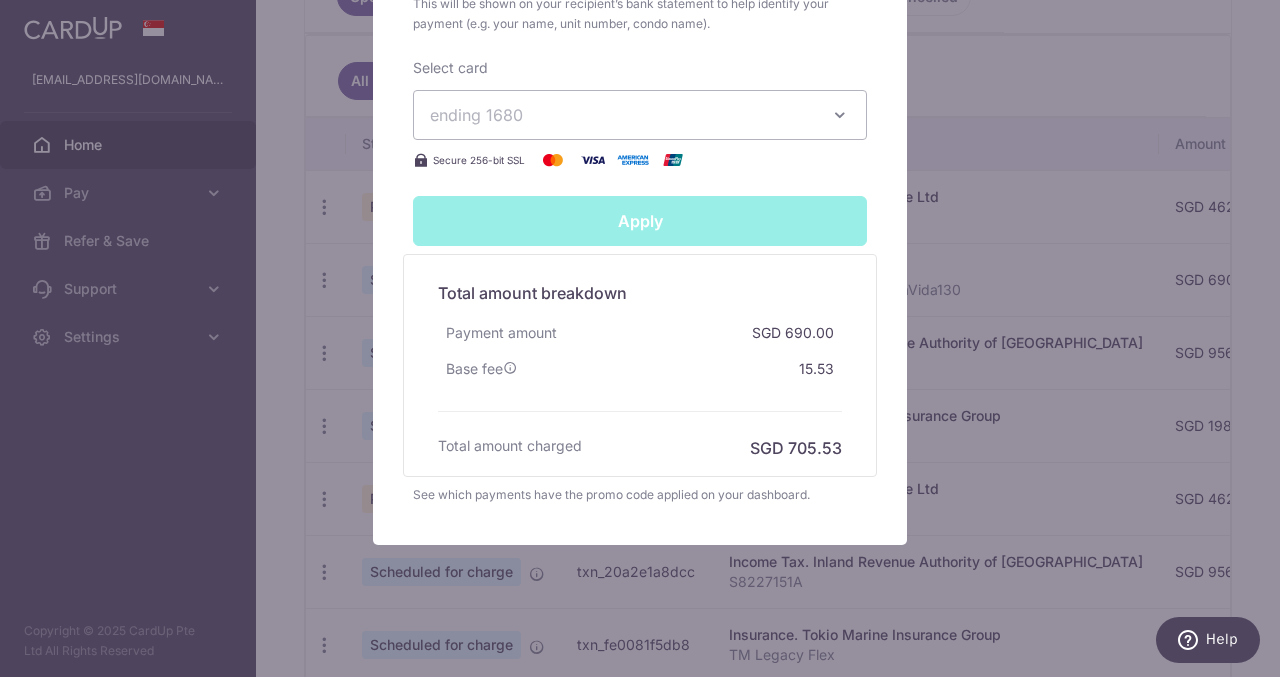 type on "Successfully Applied" 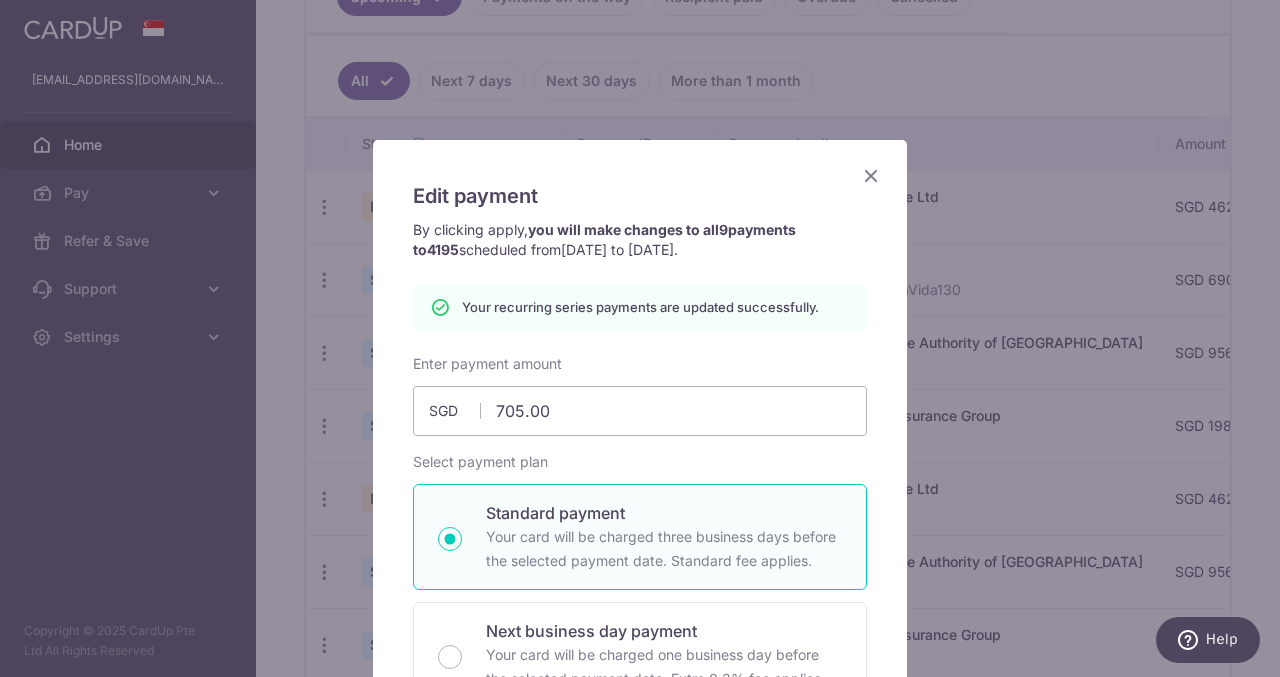 scroll, scrollTop: 0, scrollLeft: 0, axis: both 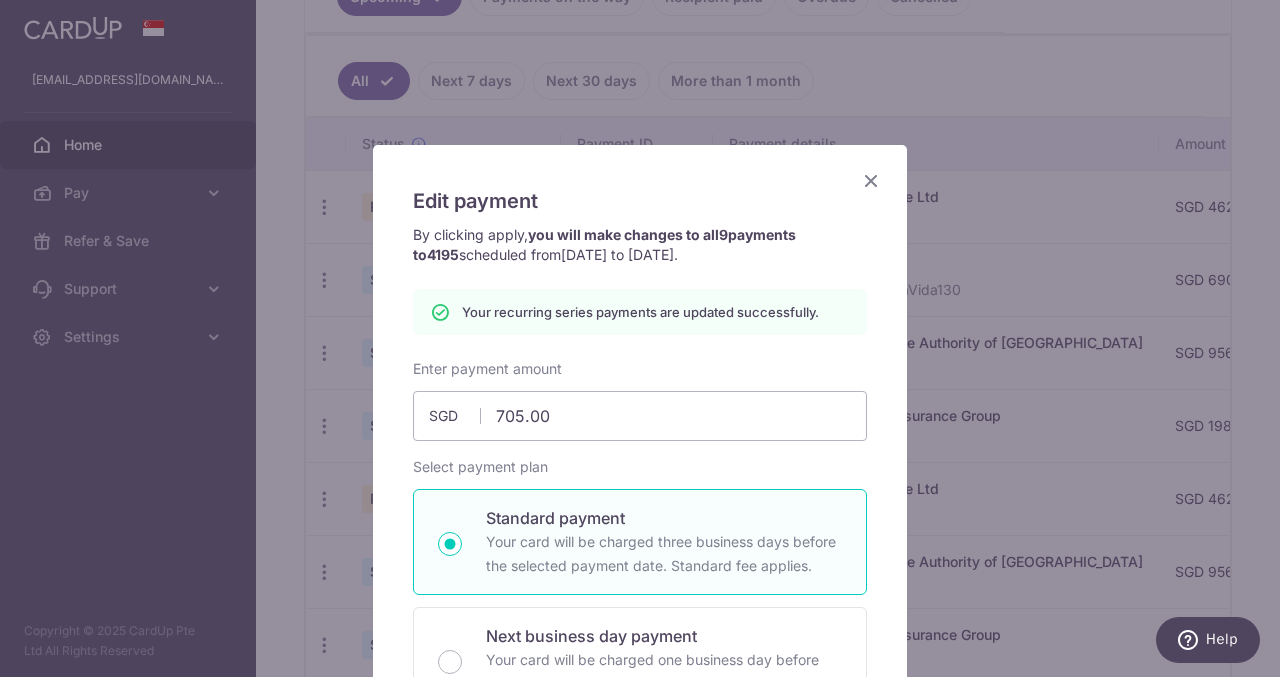 click at bounding box center [871, 180] 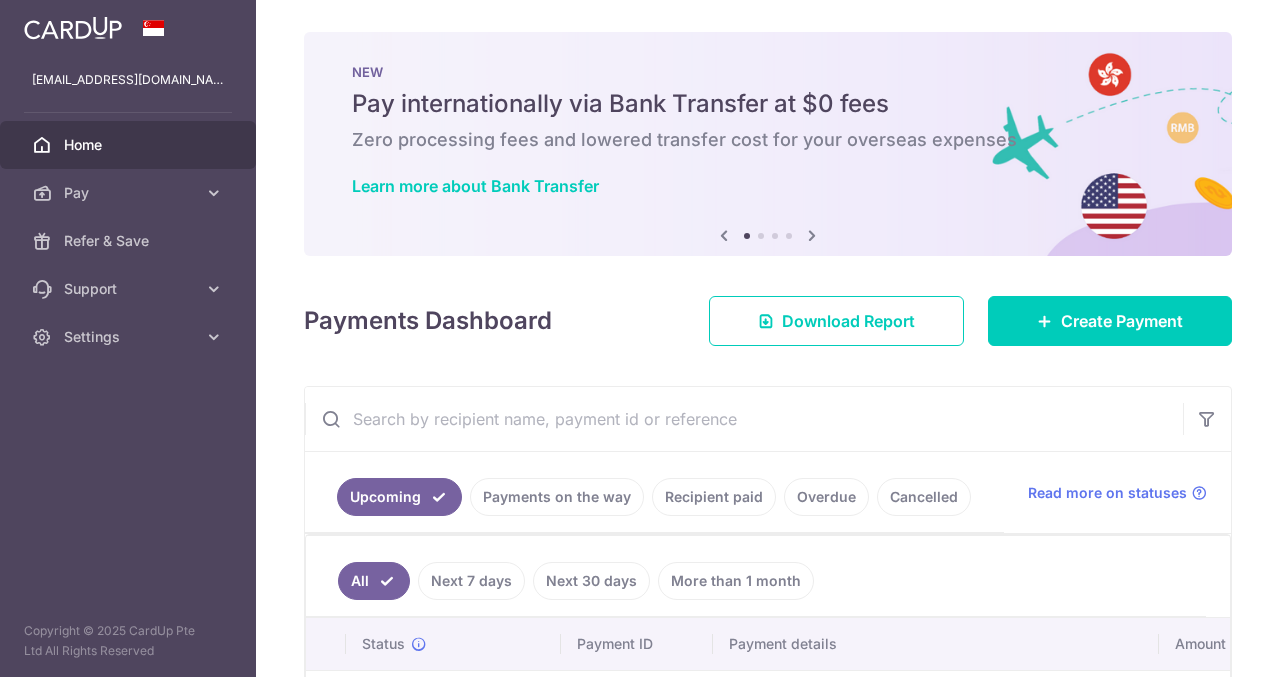scroll, scrollTop: 0, scrollLeft: 0, axis: both 